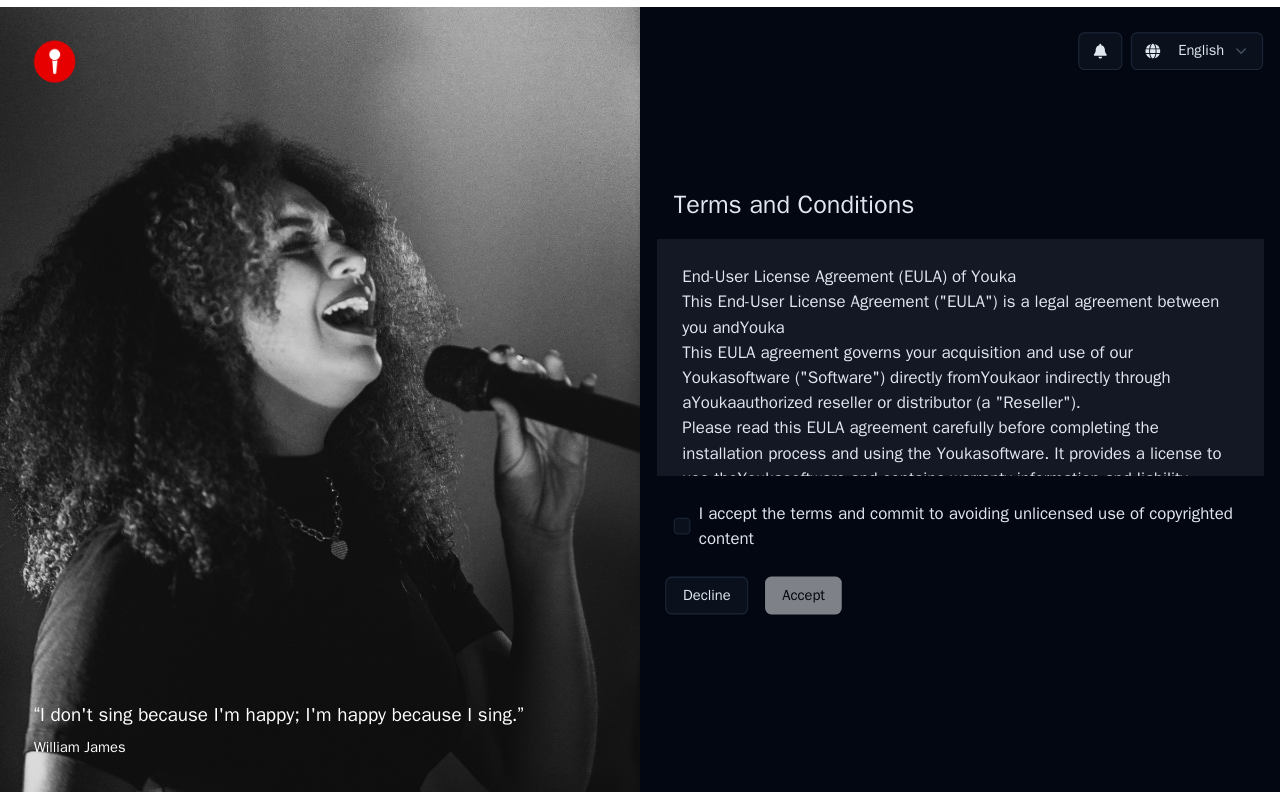 scroll, scrollTop: 0, scrollLeft: 0, axis: both 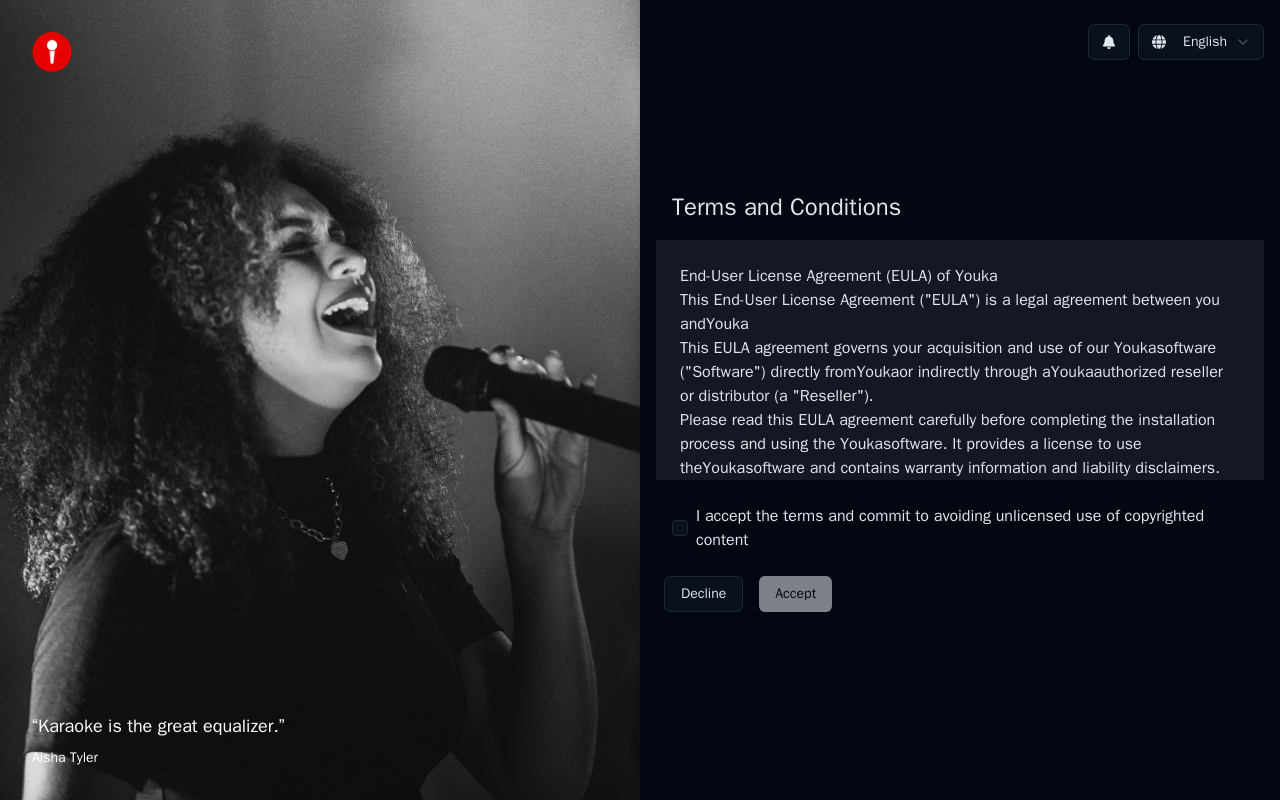 click on "I accept the terms and commit to avoiding unlicensed use of copyrighted content" at bounding box center (680, 528) 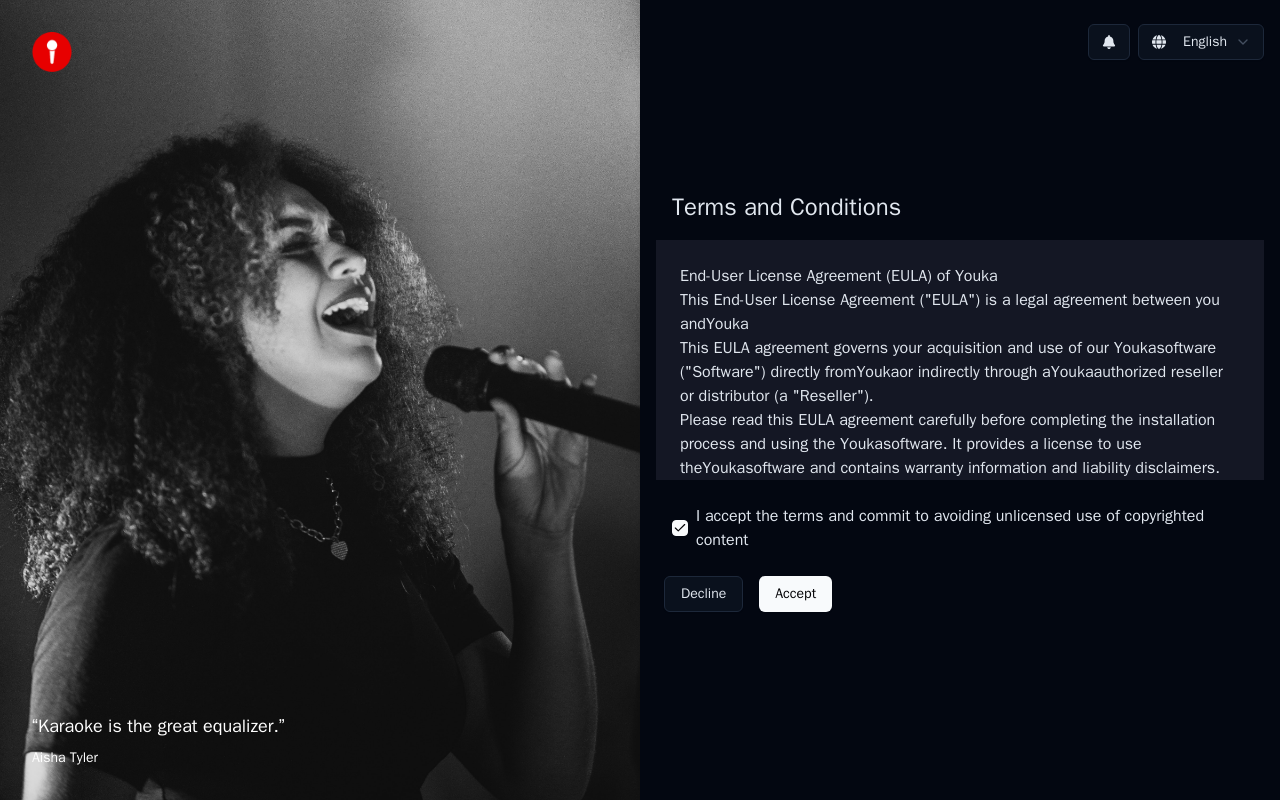 click on "Accept" at bounding box center [795, 594] 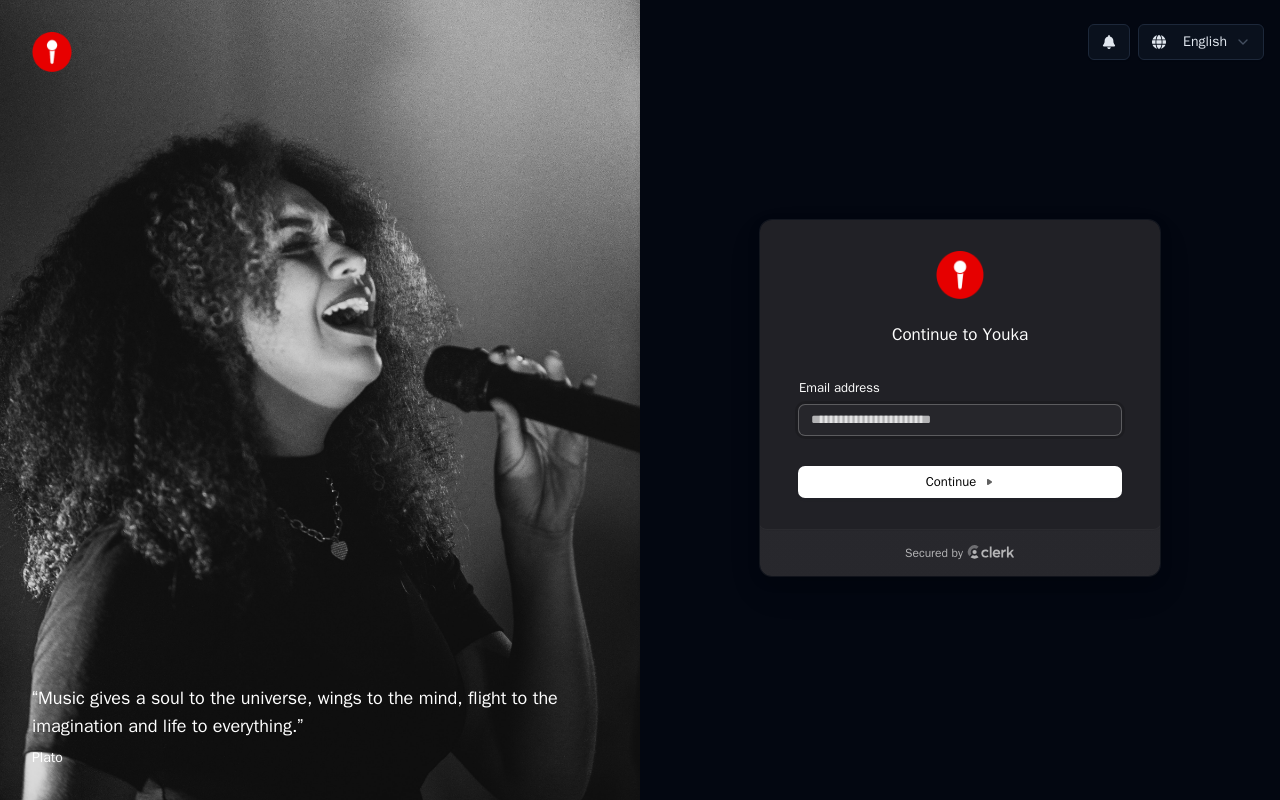 click on "Email address" at bounding box center (960, 420) 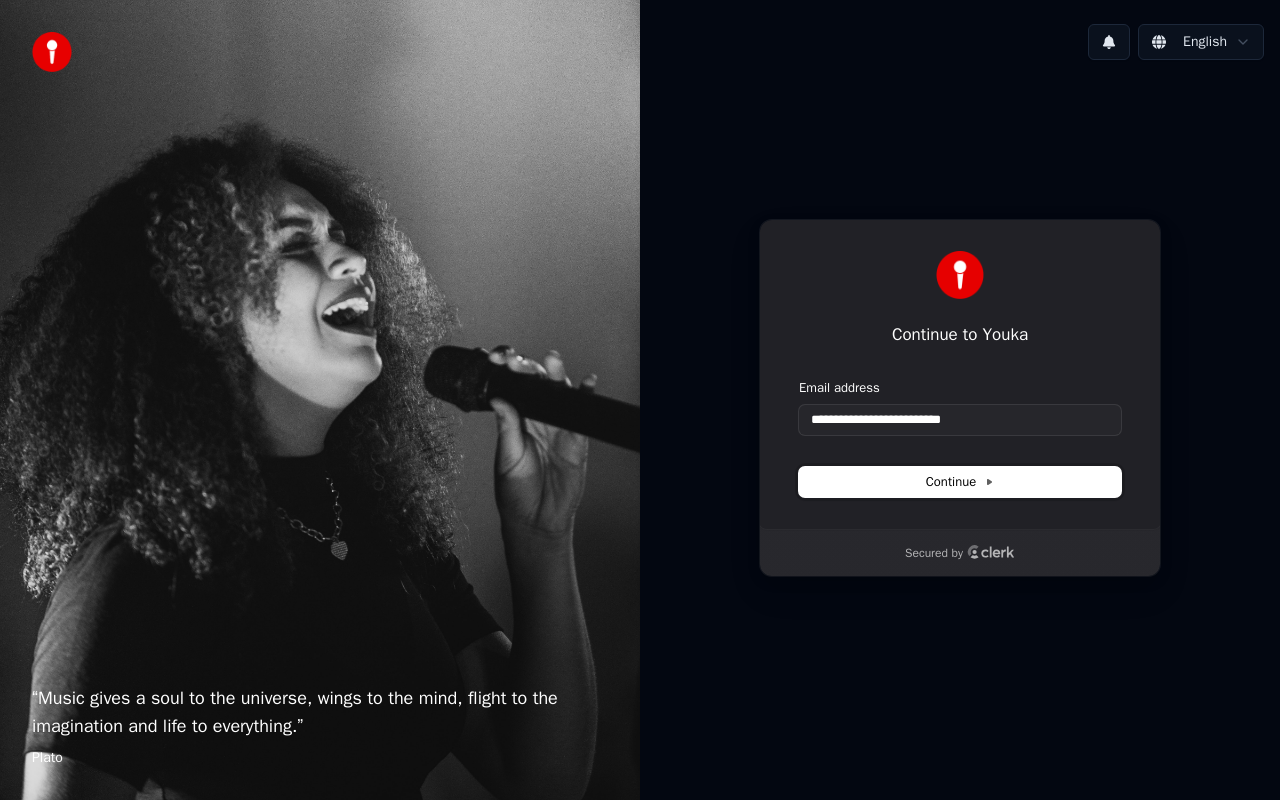 click on "Continue" at bounding box center (960, 482) 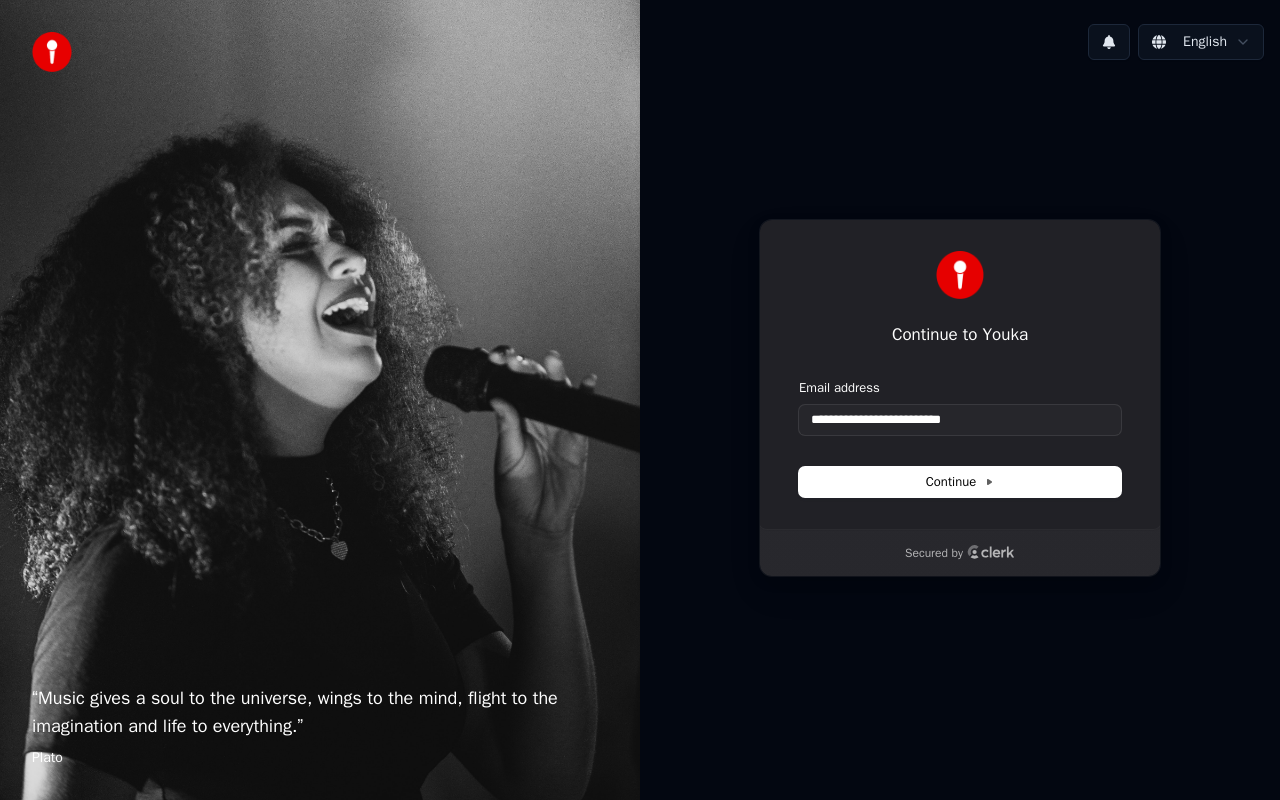 type on "**********" 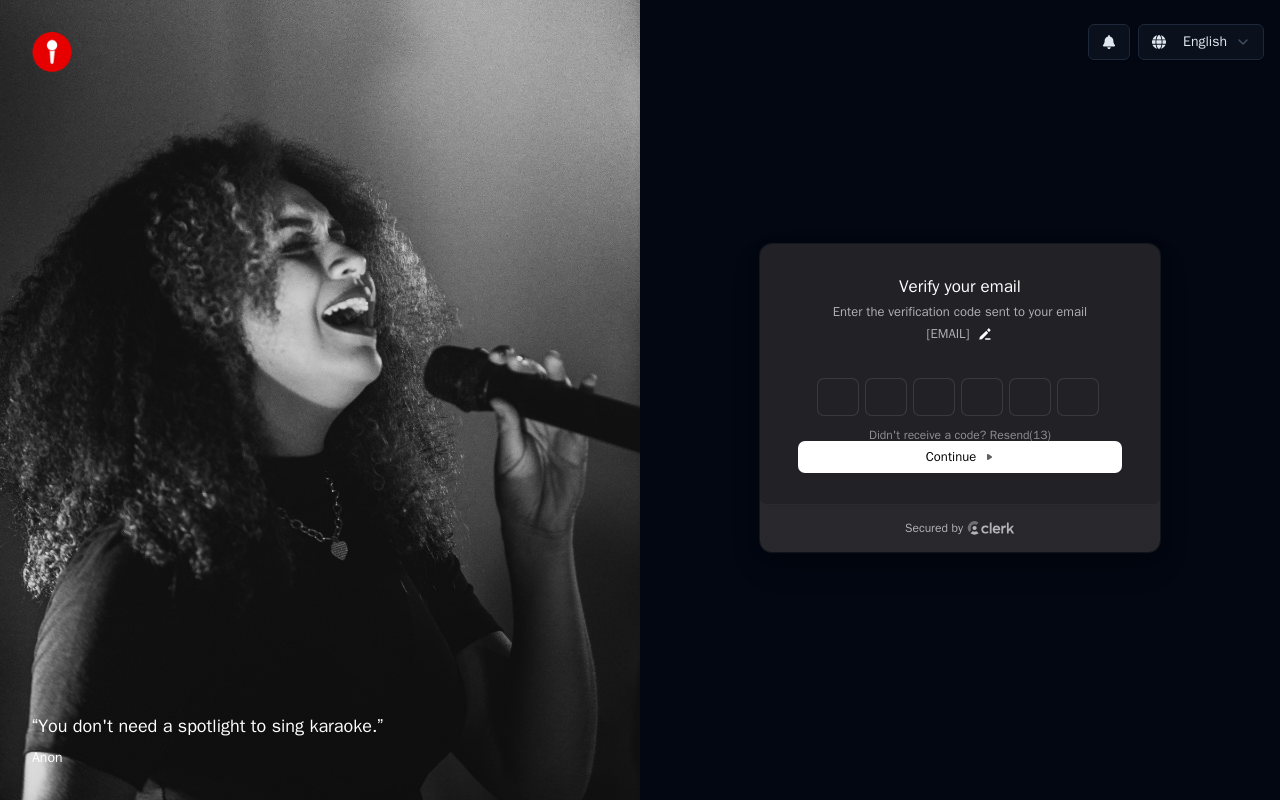 type on "*" 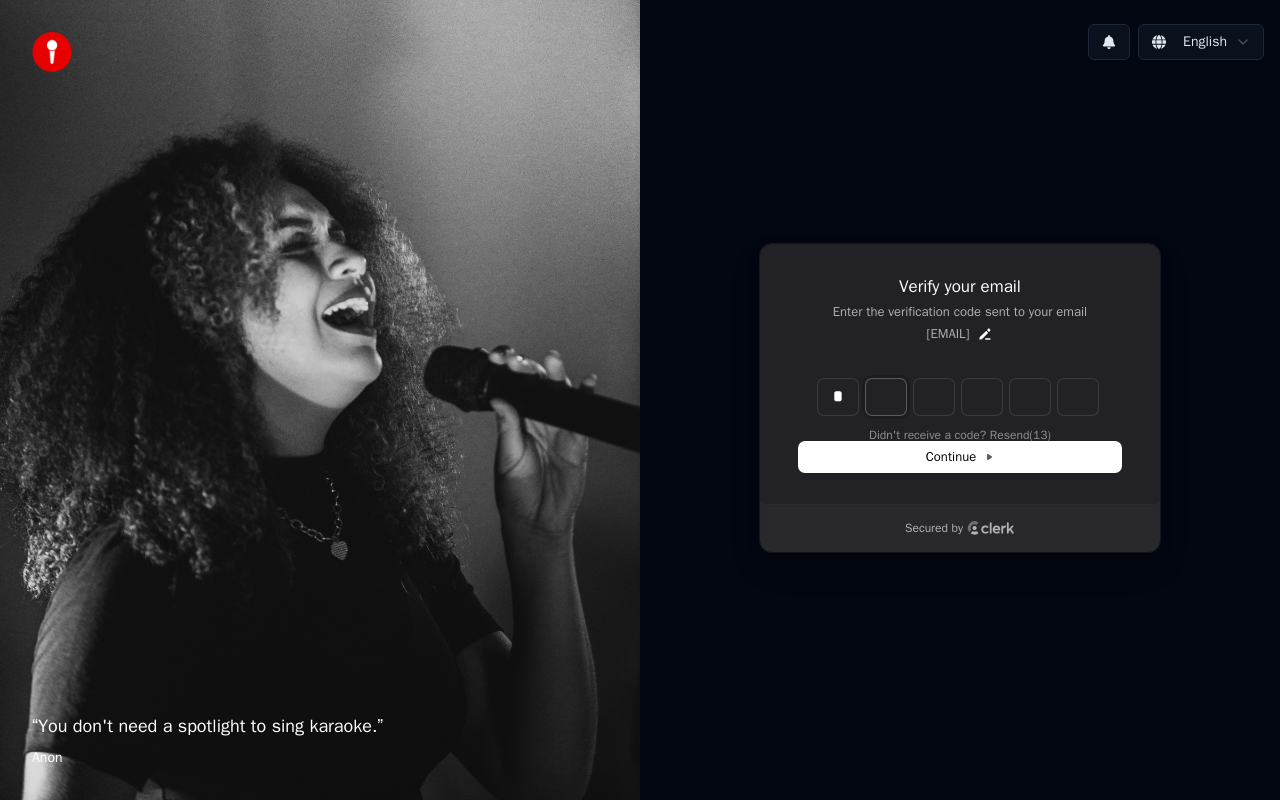 type on "*" 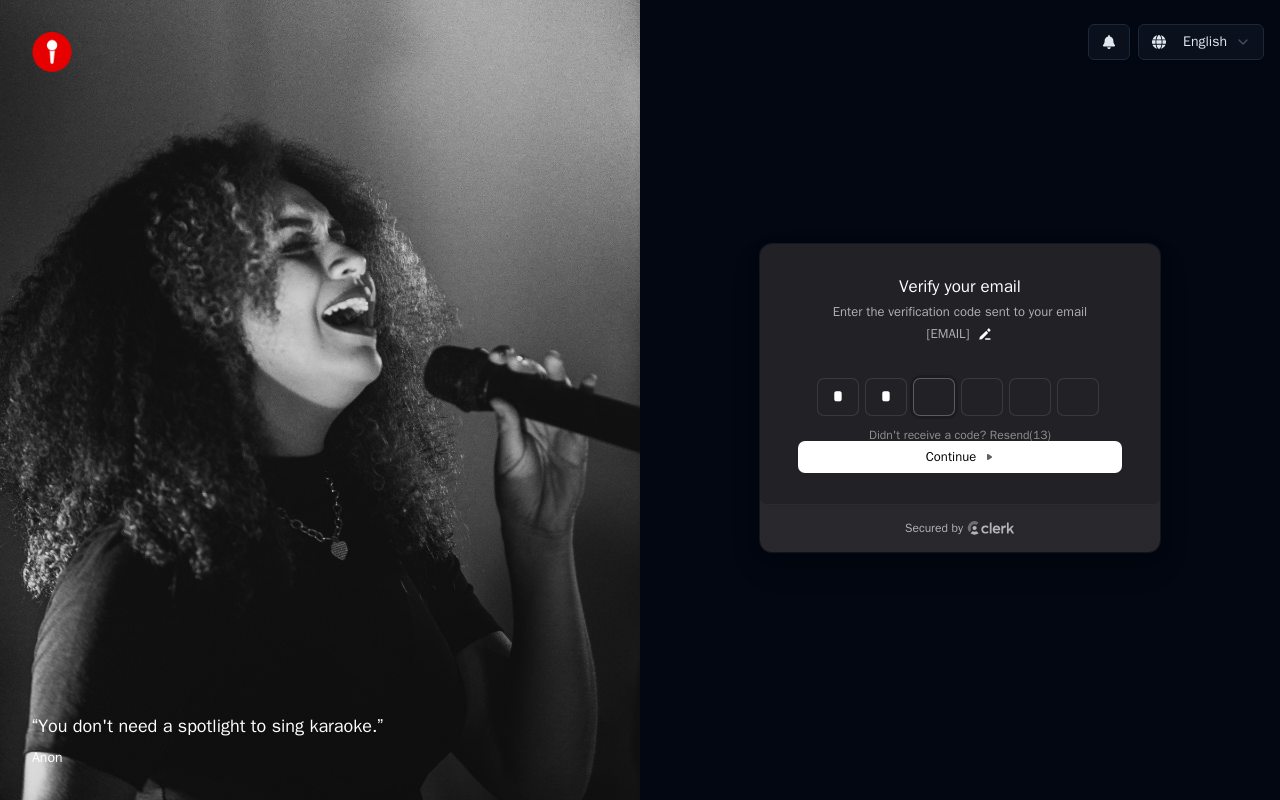 type on "**" 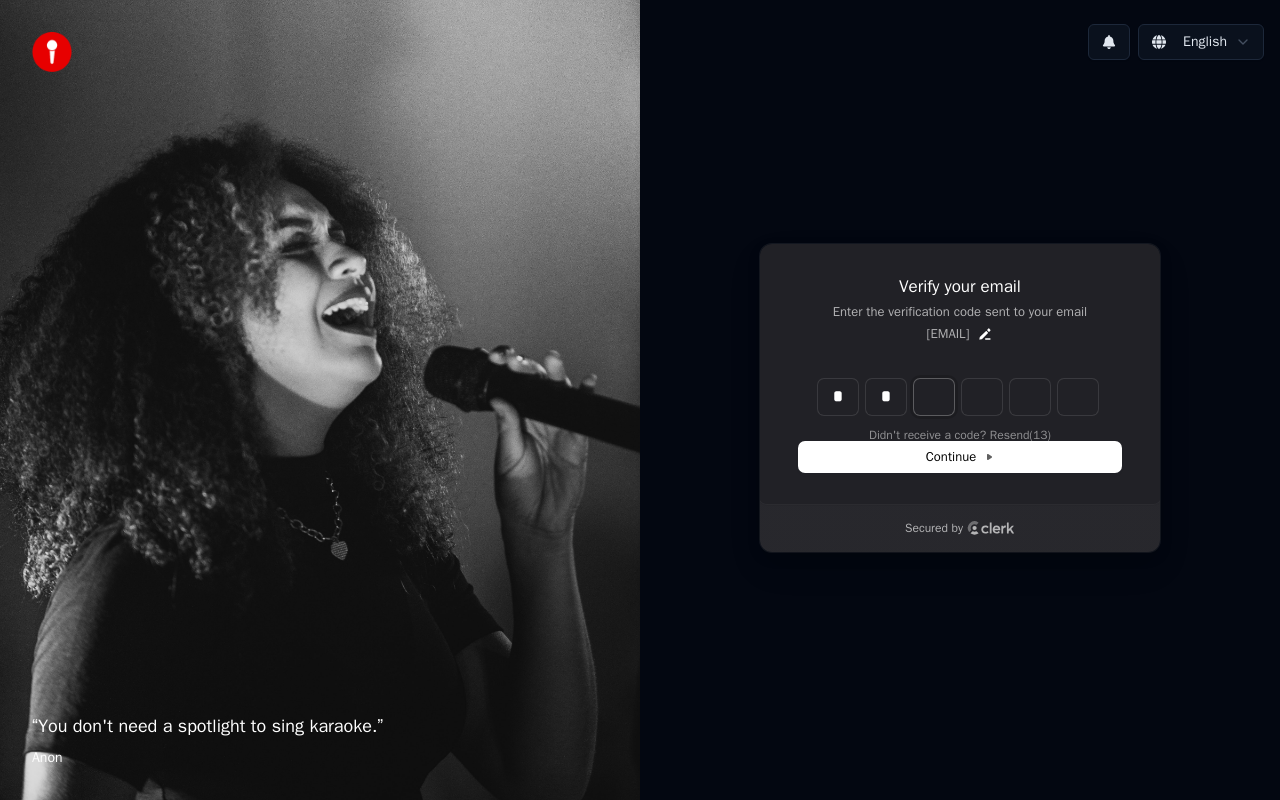 type on "*" 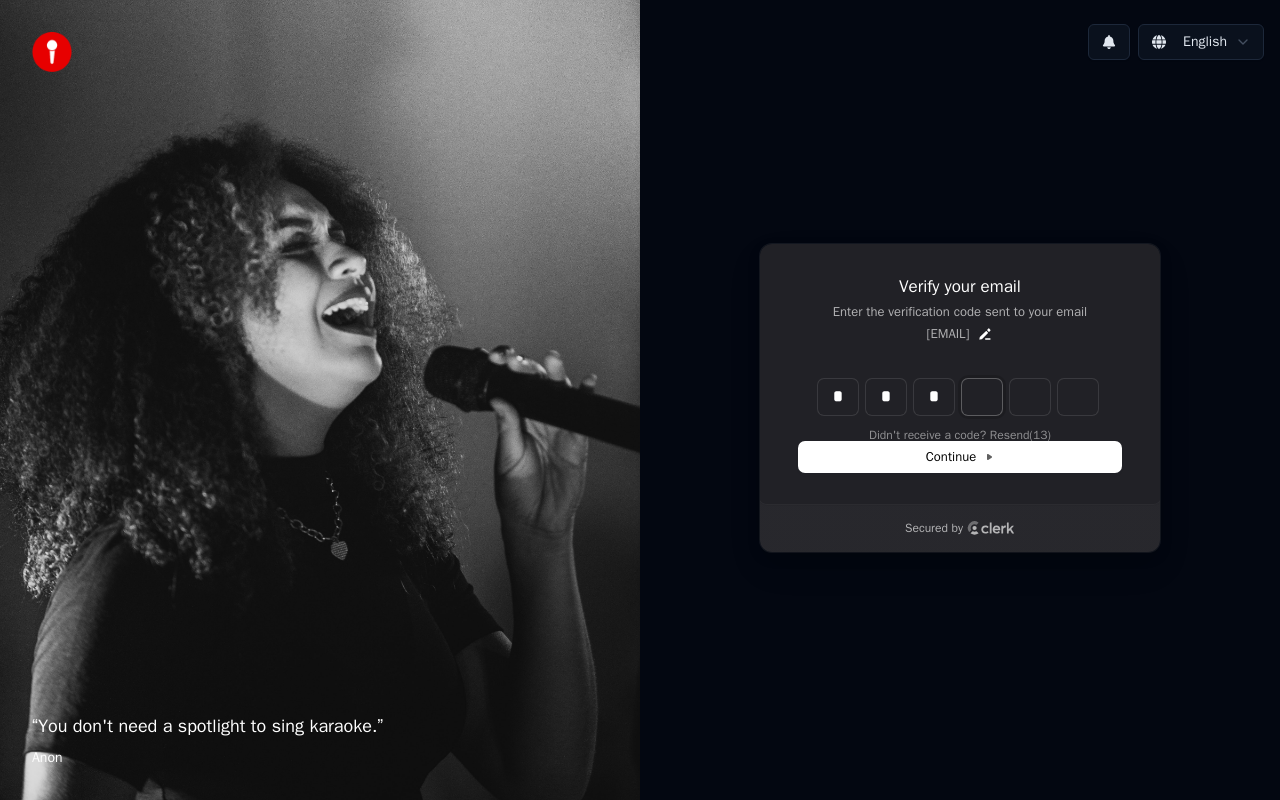 type on "***" 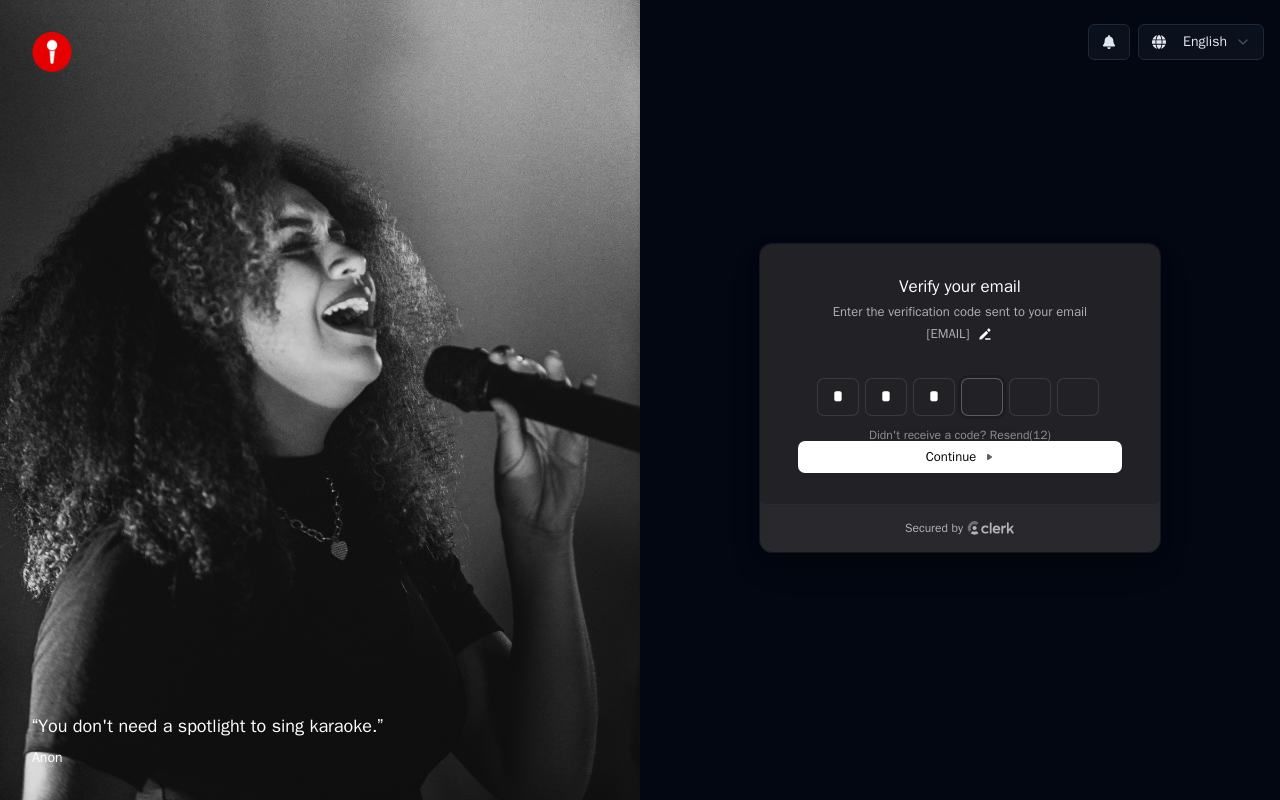 type on "*" 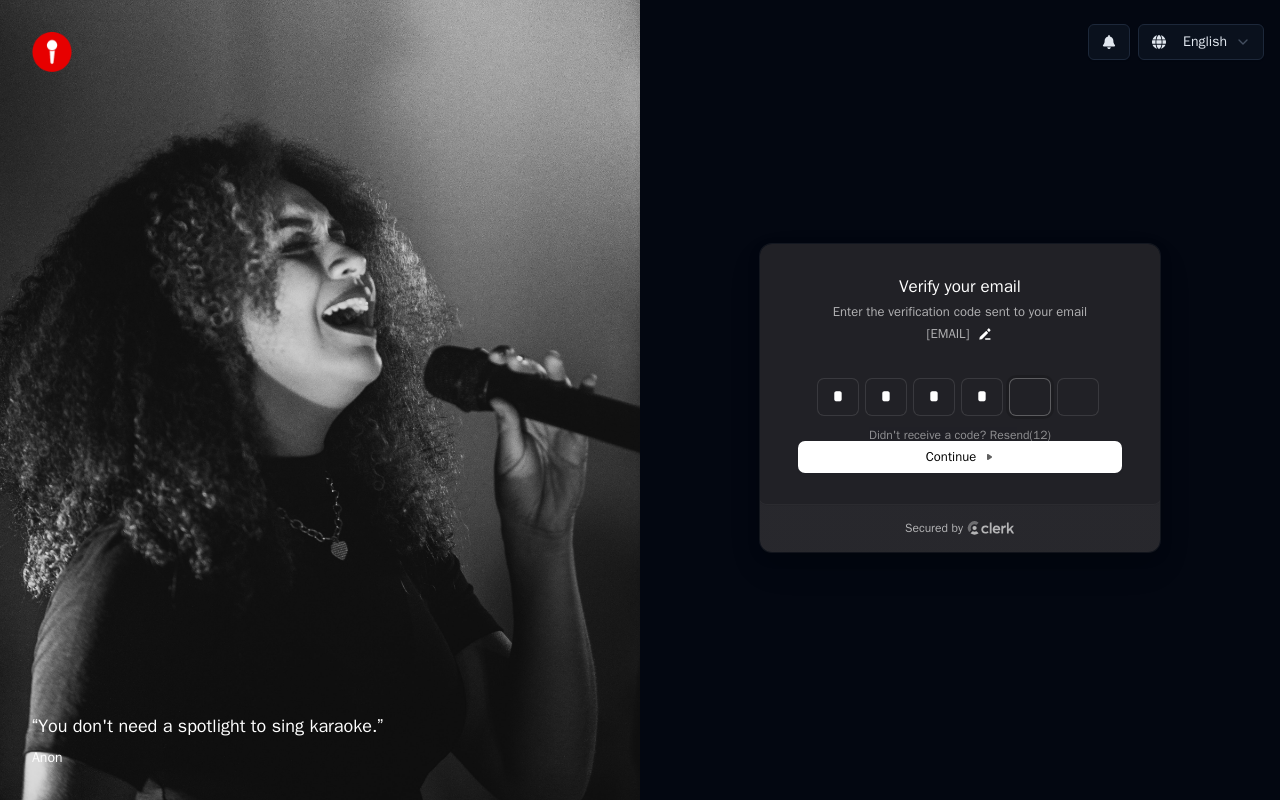 type on "****" 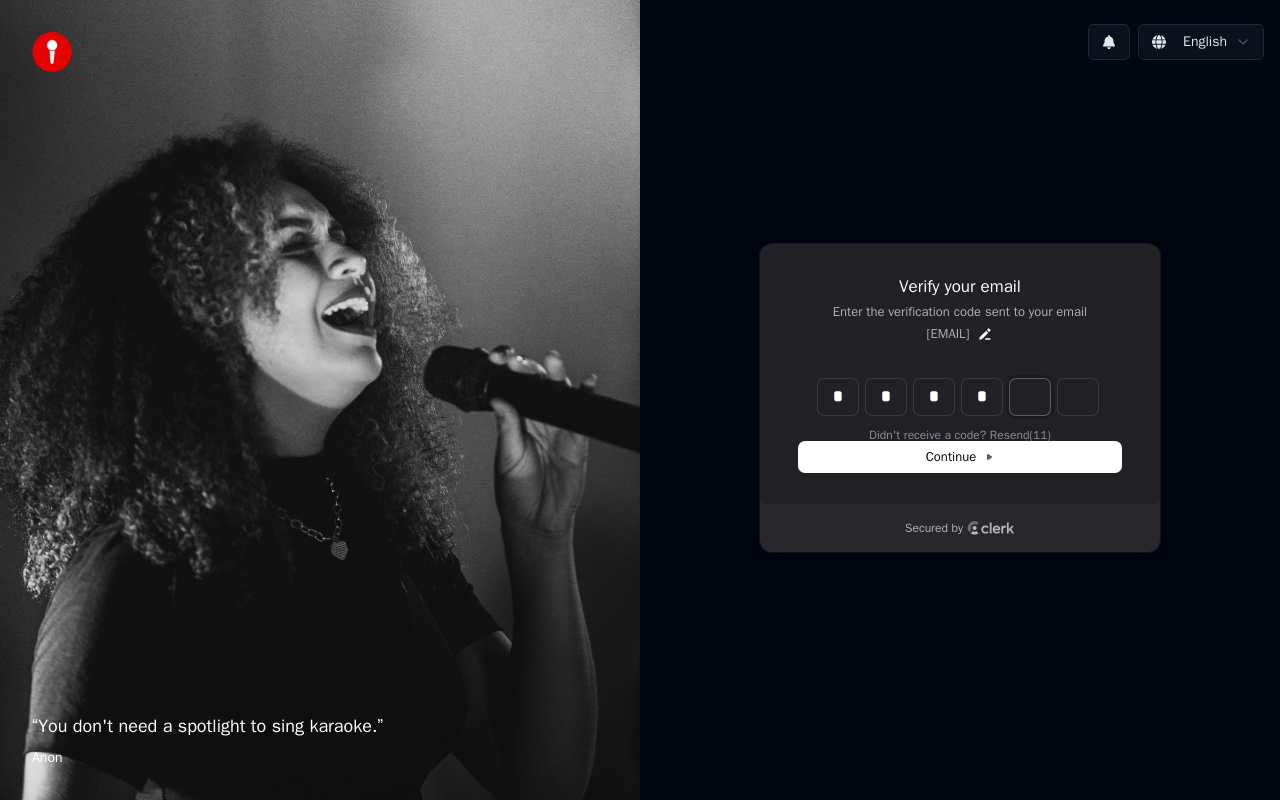 type on "*" 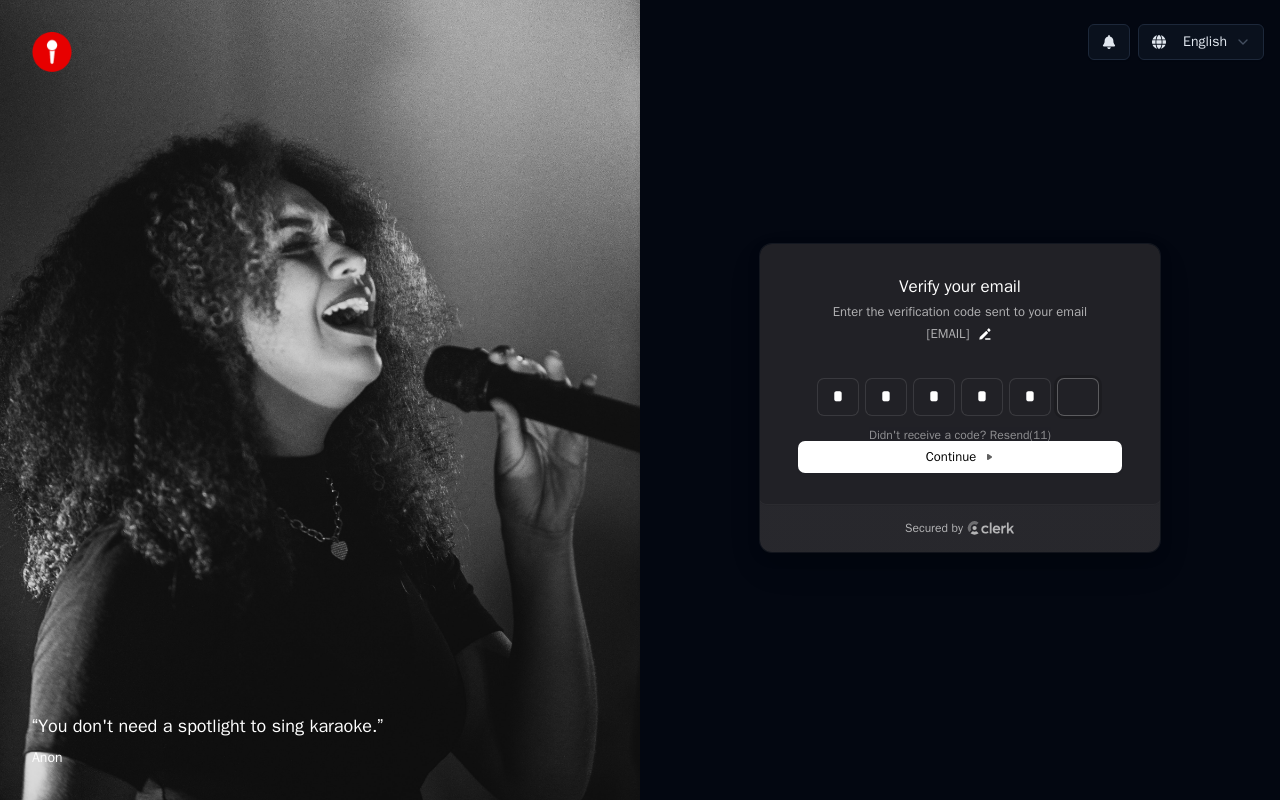 type on "*****" 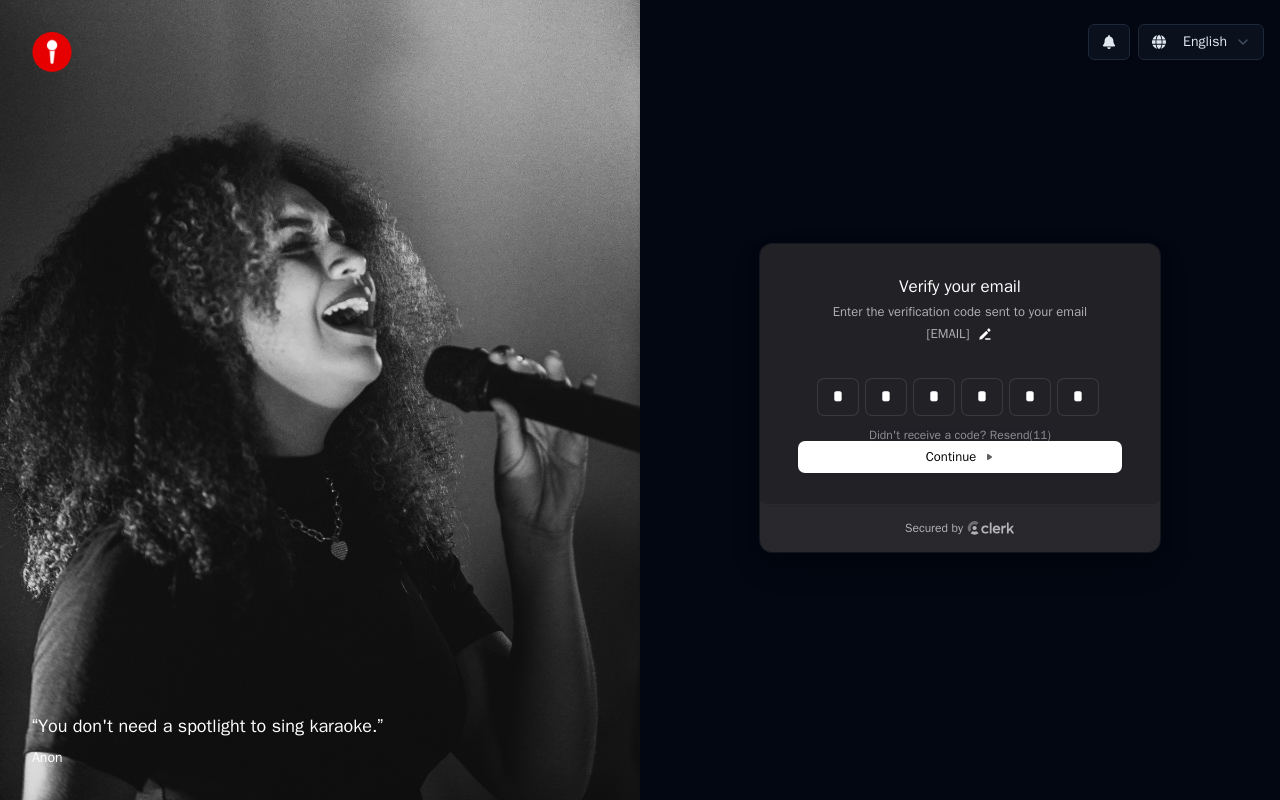type on "******" 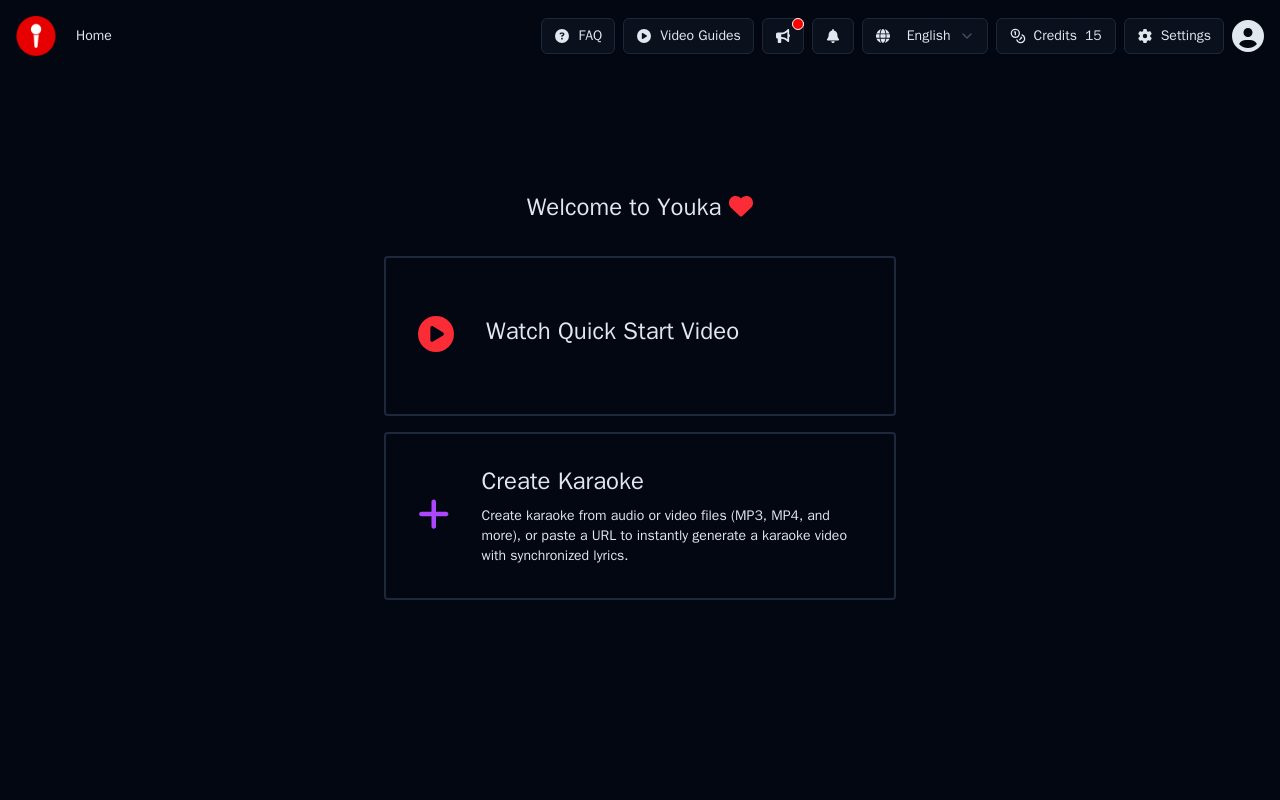click on "Create Karaoke" at bounding box center (672, 482) 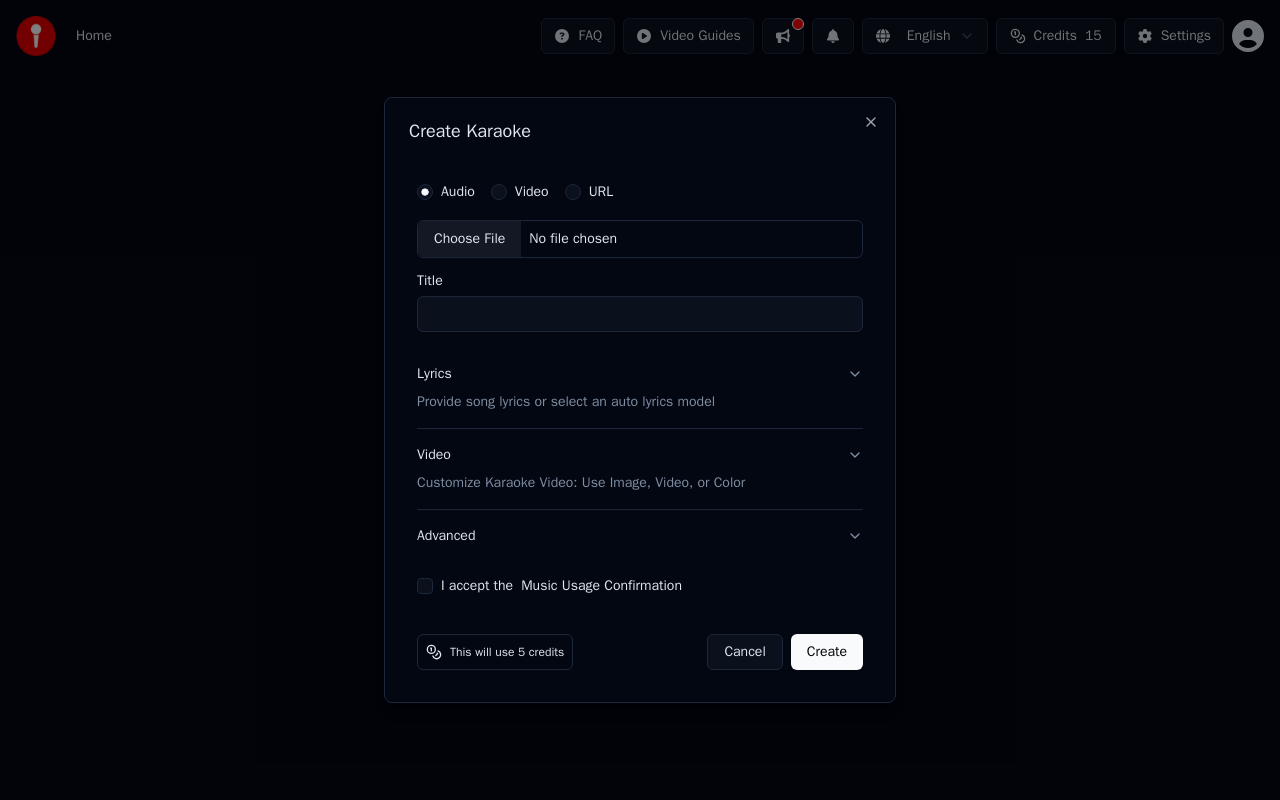 click on "Audio Video URL" at bounding box center [640, 192] 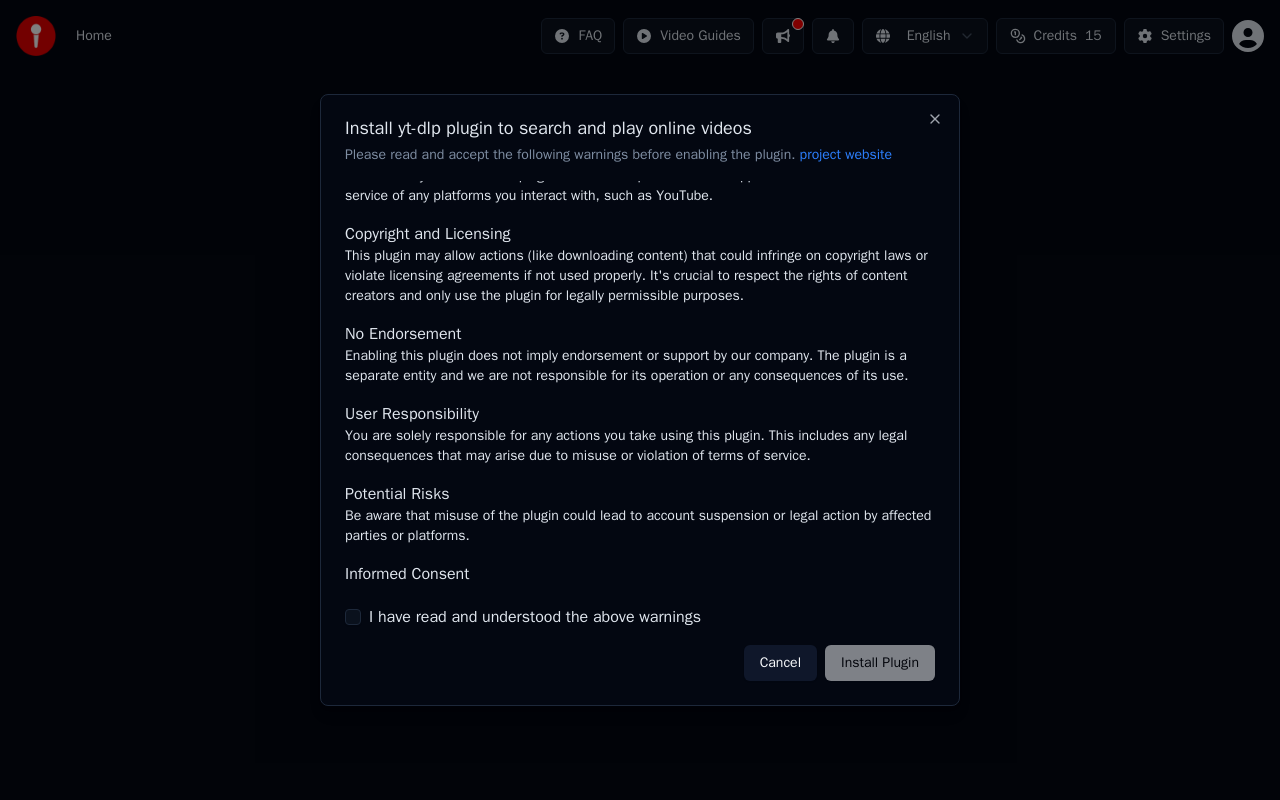 scroll, scrollTop: 104, scrollLeft: 0, axis: vertical 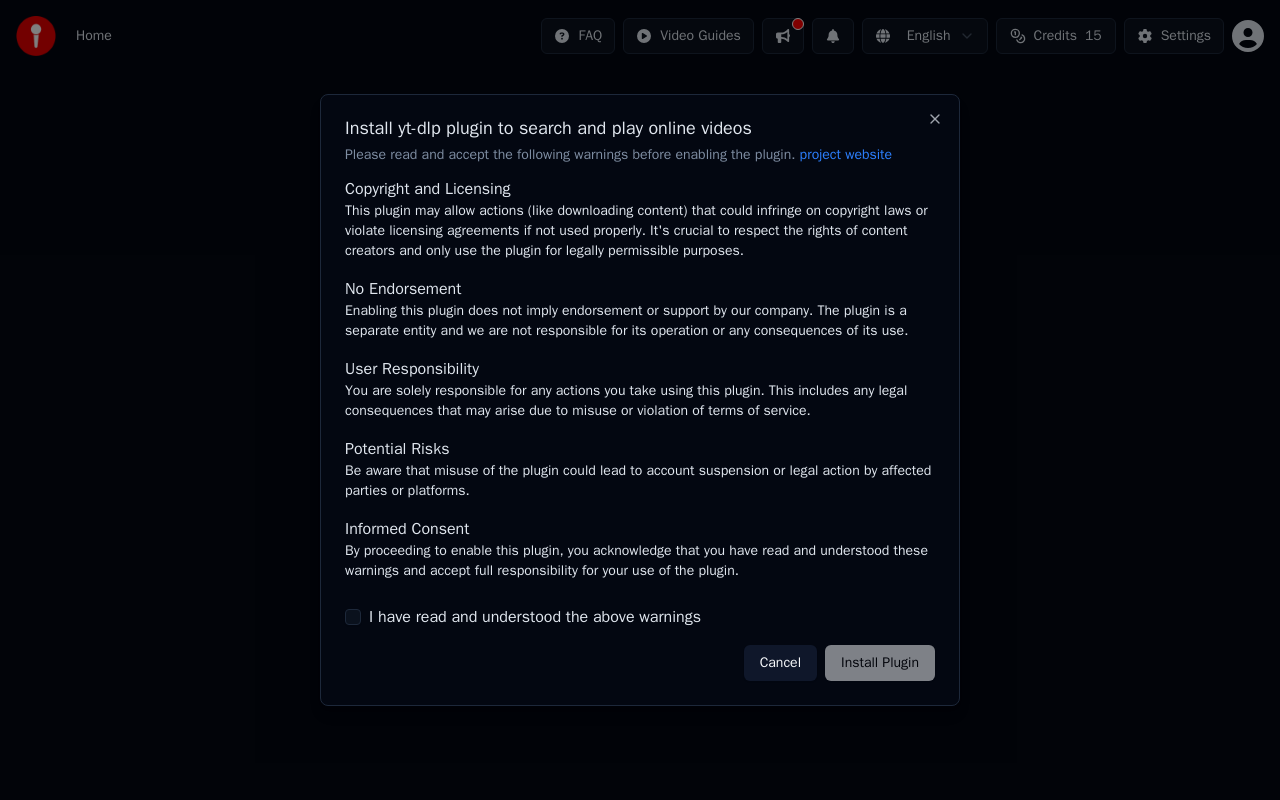 click on "I have read and understood the above warnings" at bounding box center (640, 617) 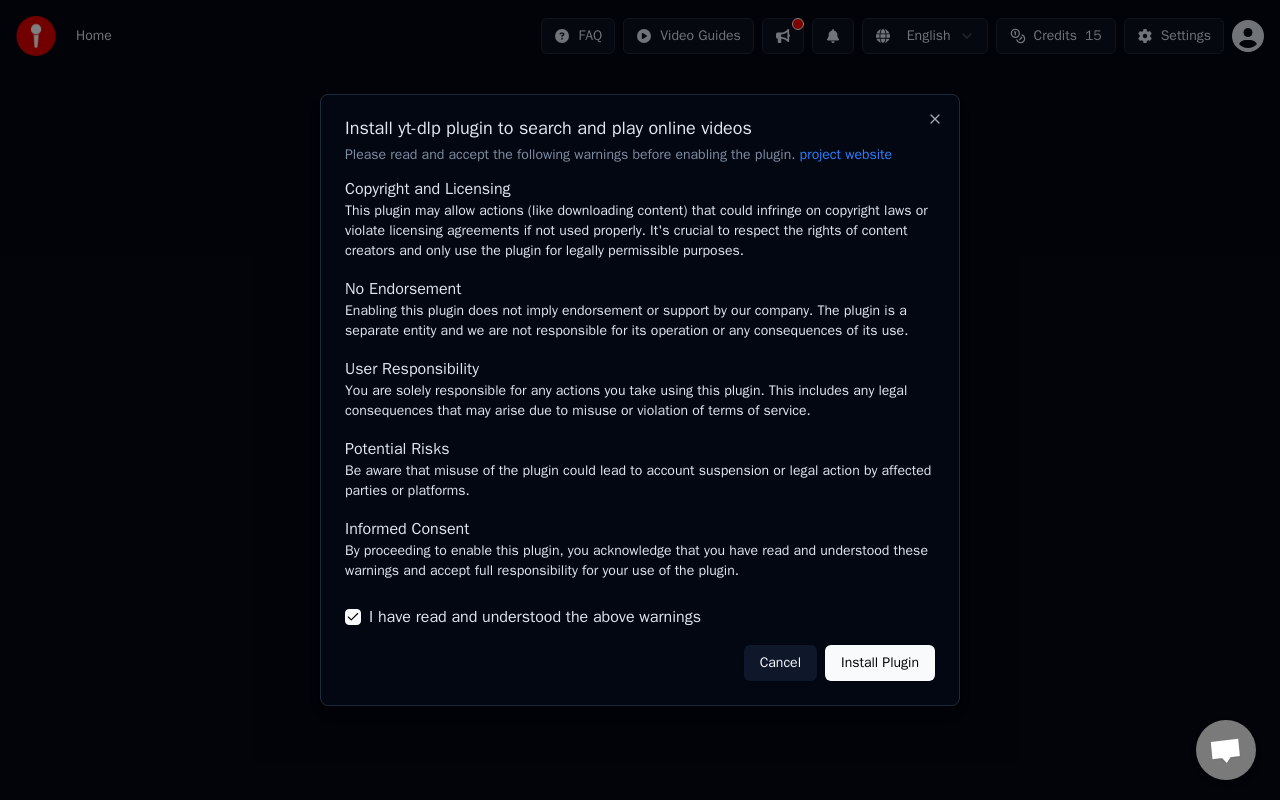 click on "Install Plugin" at bounding box center [880, 663] 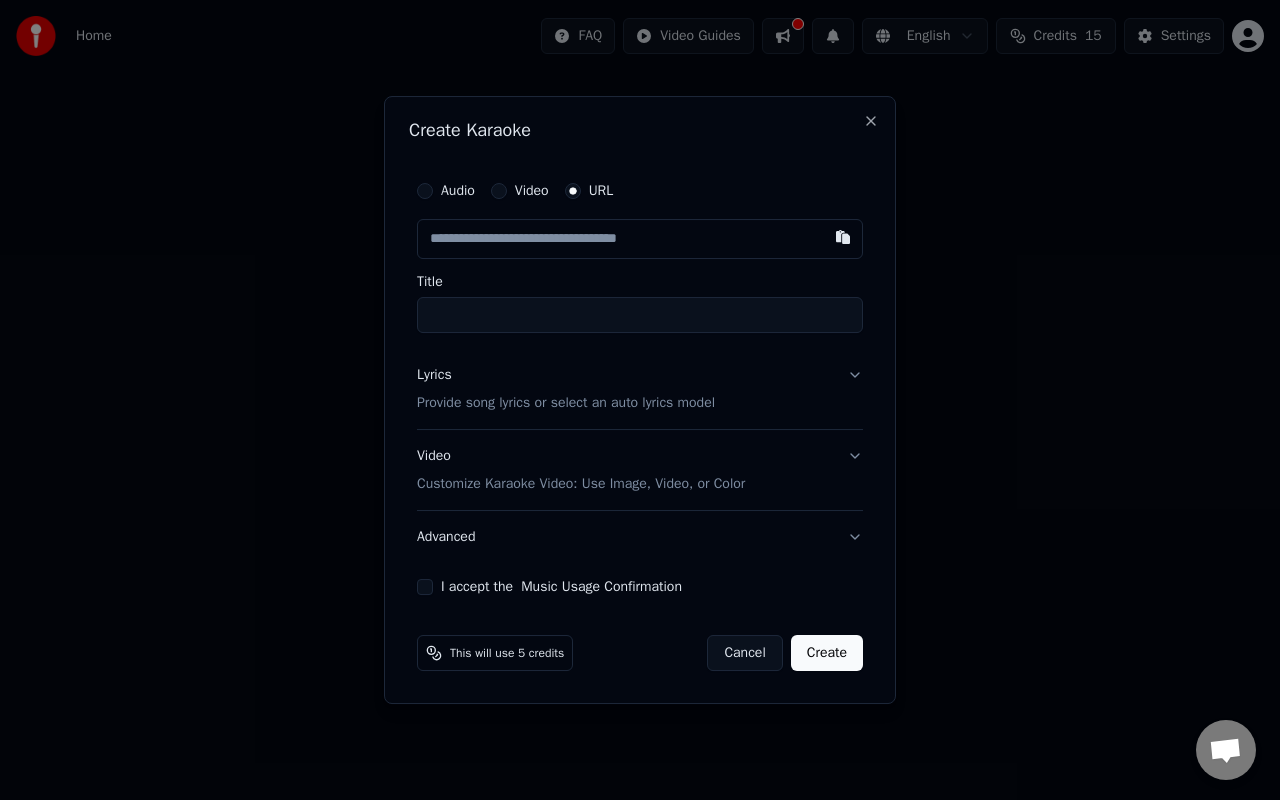 paste on "**********" 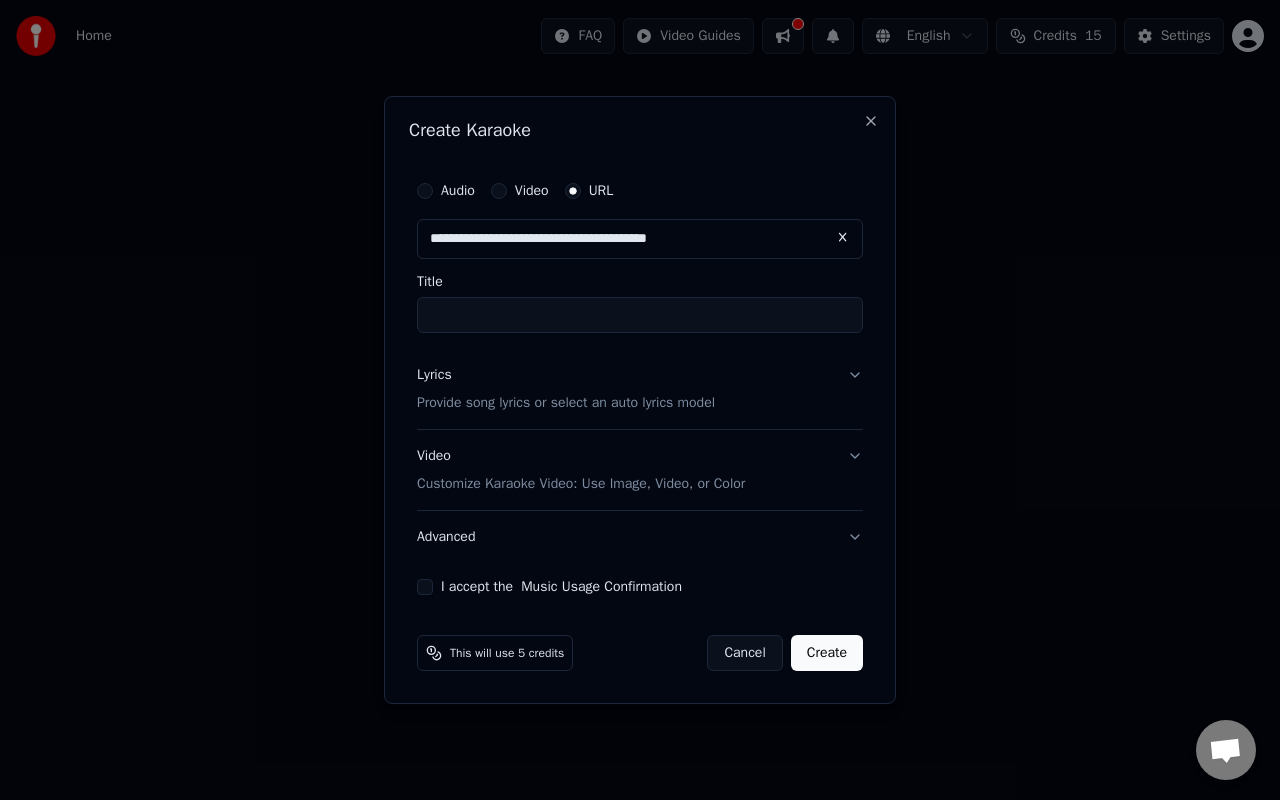 type on "**********" 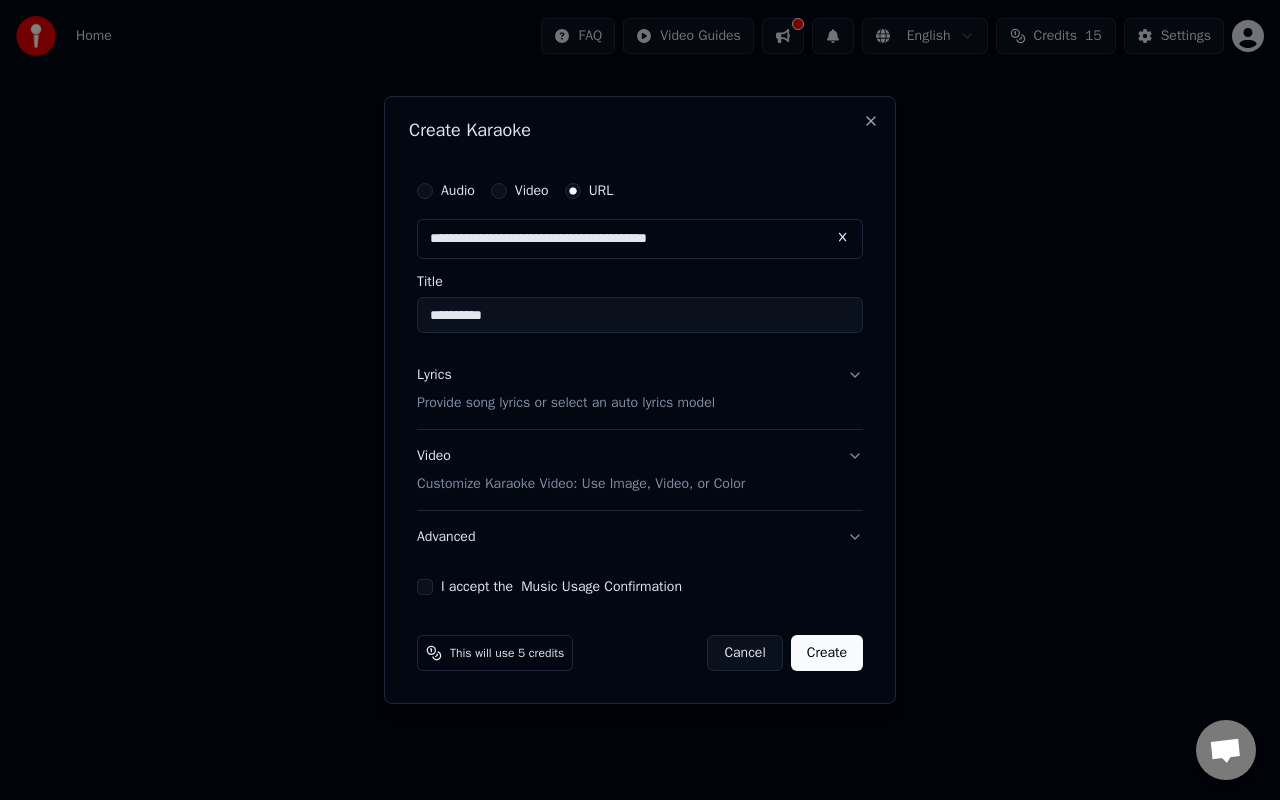 type on "**********" 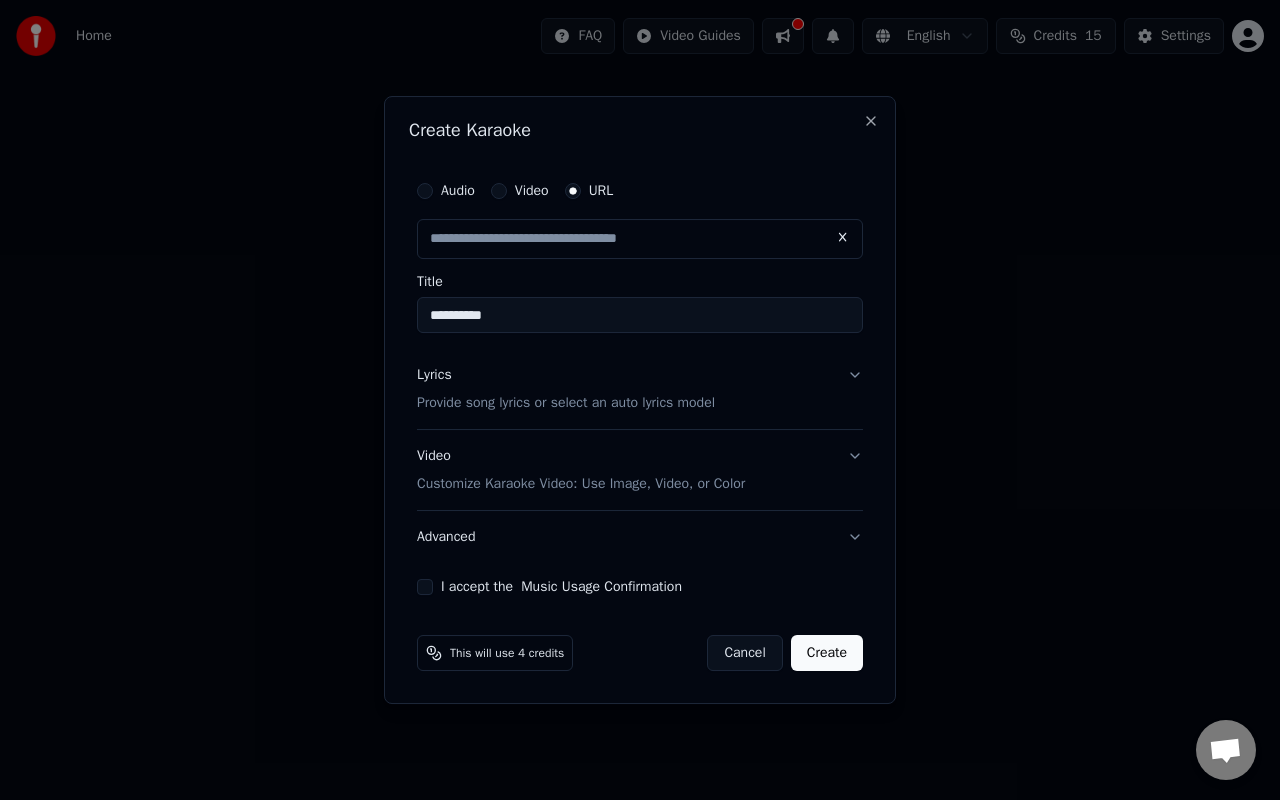 click on "**********" at bounding box center [640, 315] 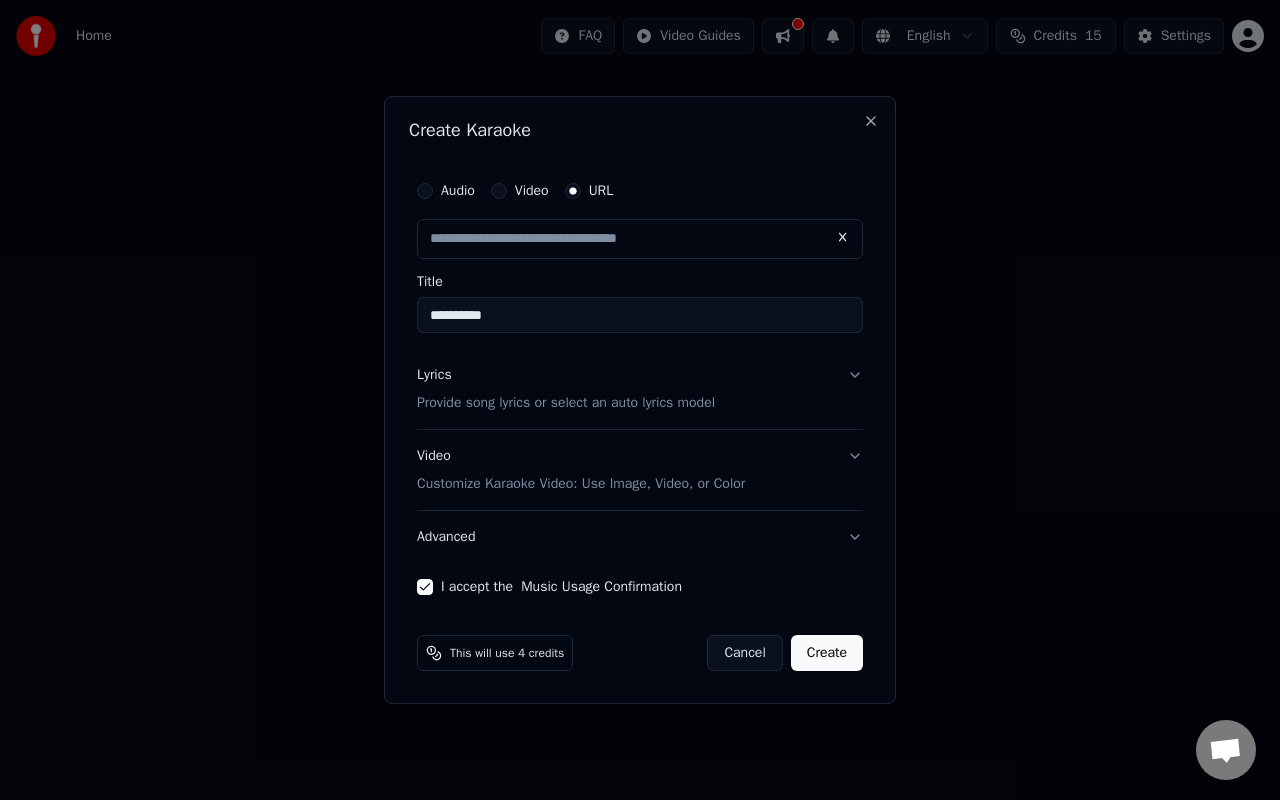 click on "Create" at bounding box center [827, 653] 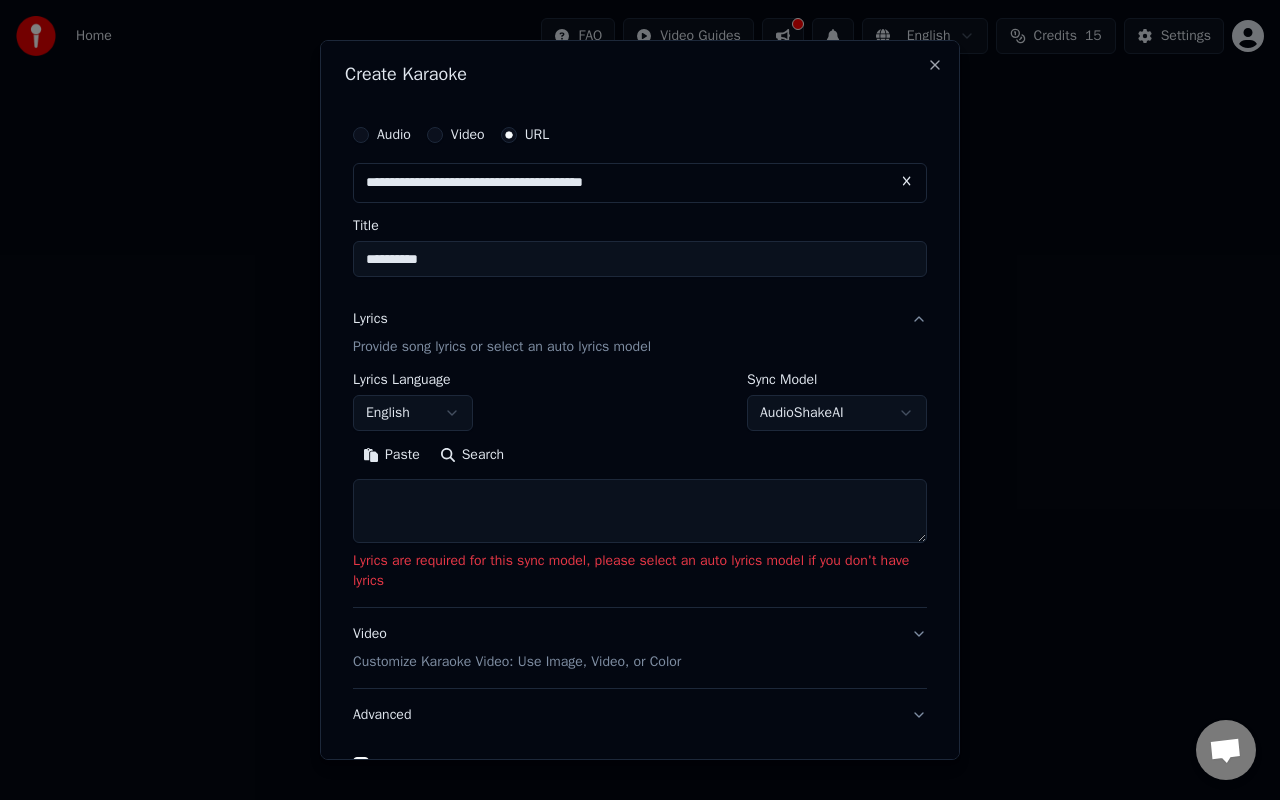 click on "English" at bounding box center (413, 413) 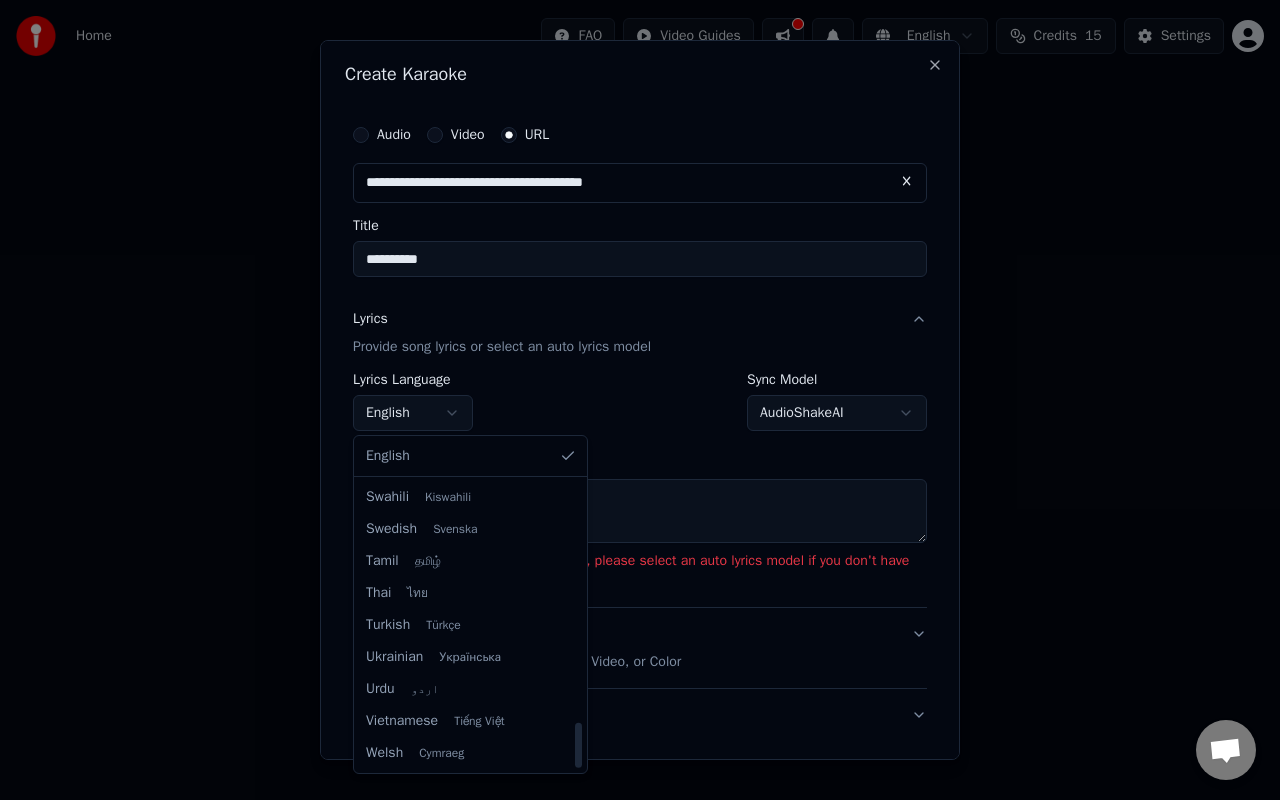 scroll, scrollTop: 1279, scrollLeft: 0, axis: vertical 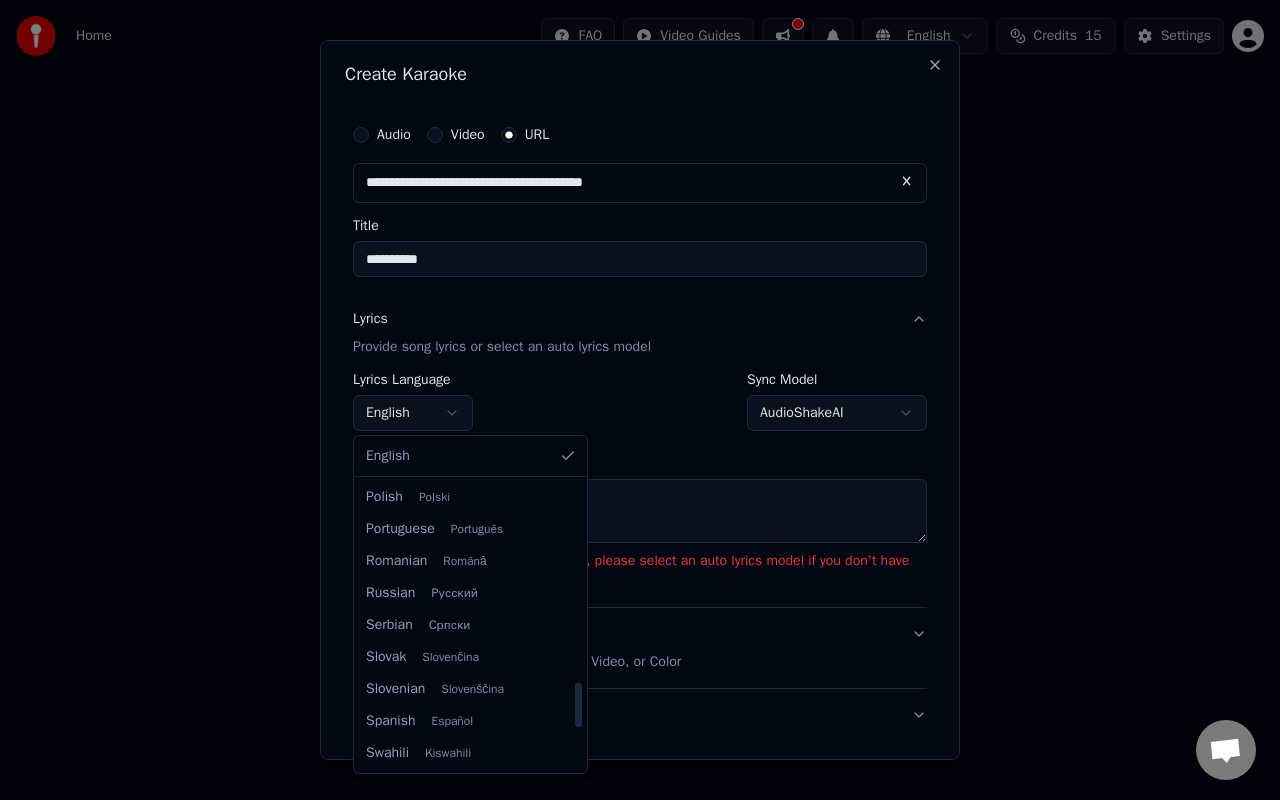 select on "**" 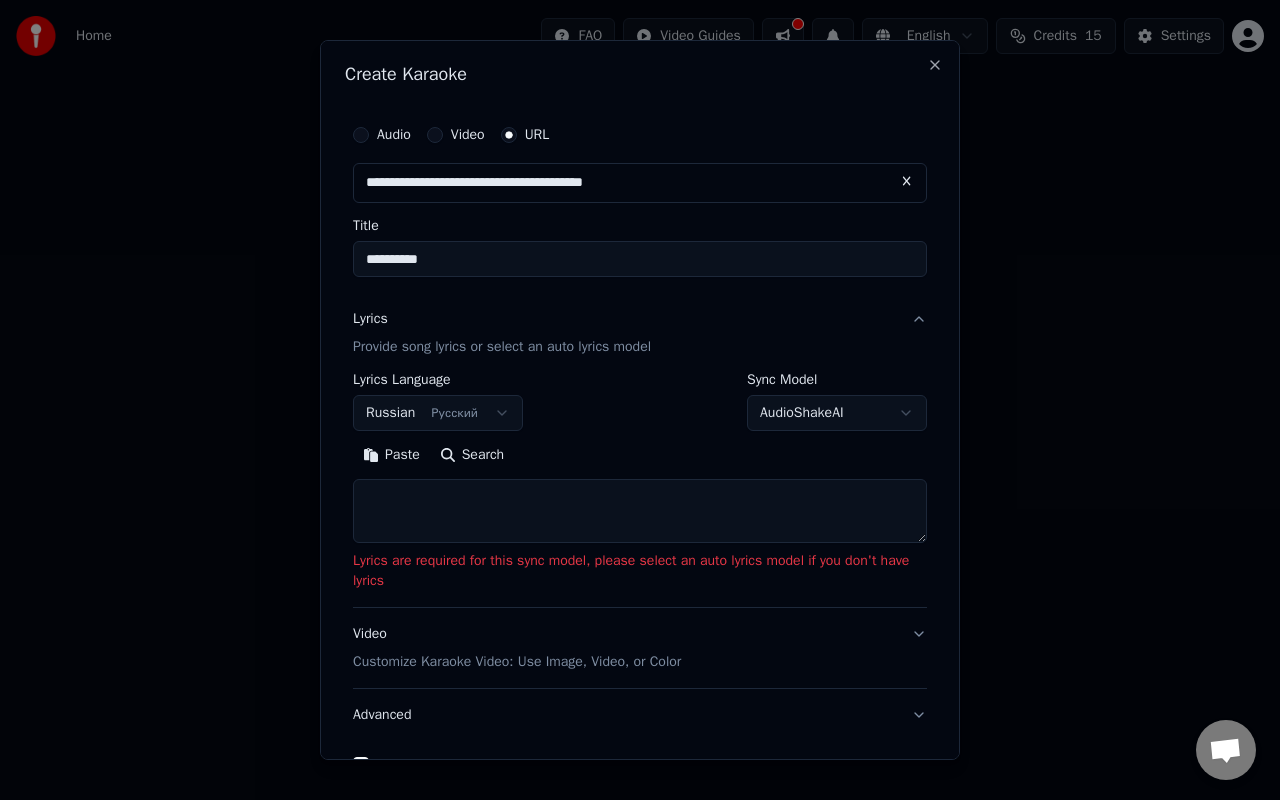 click on "**********" at bounding box center (640, 300) 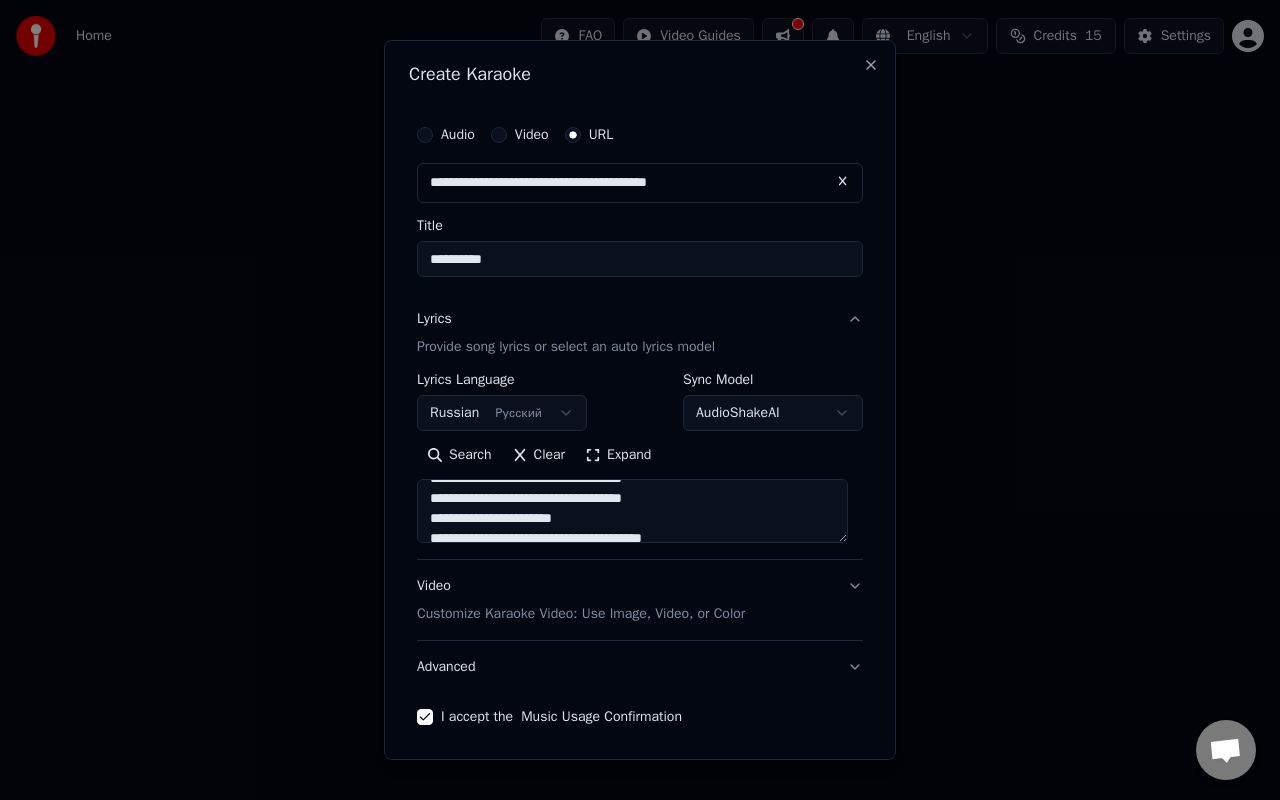 scroll, scrollTop: 244, scrollLeft: 0, axis: vertical 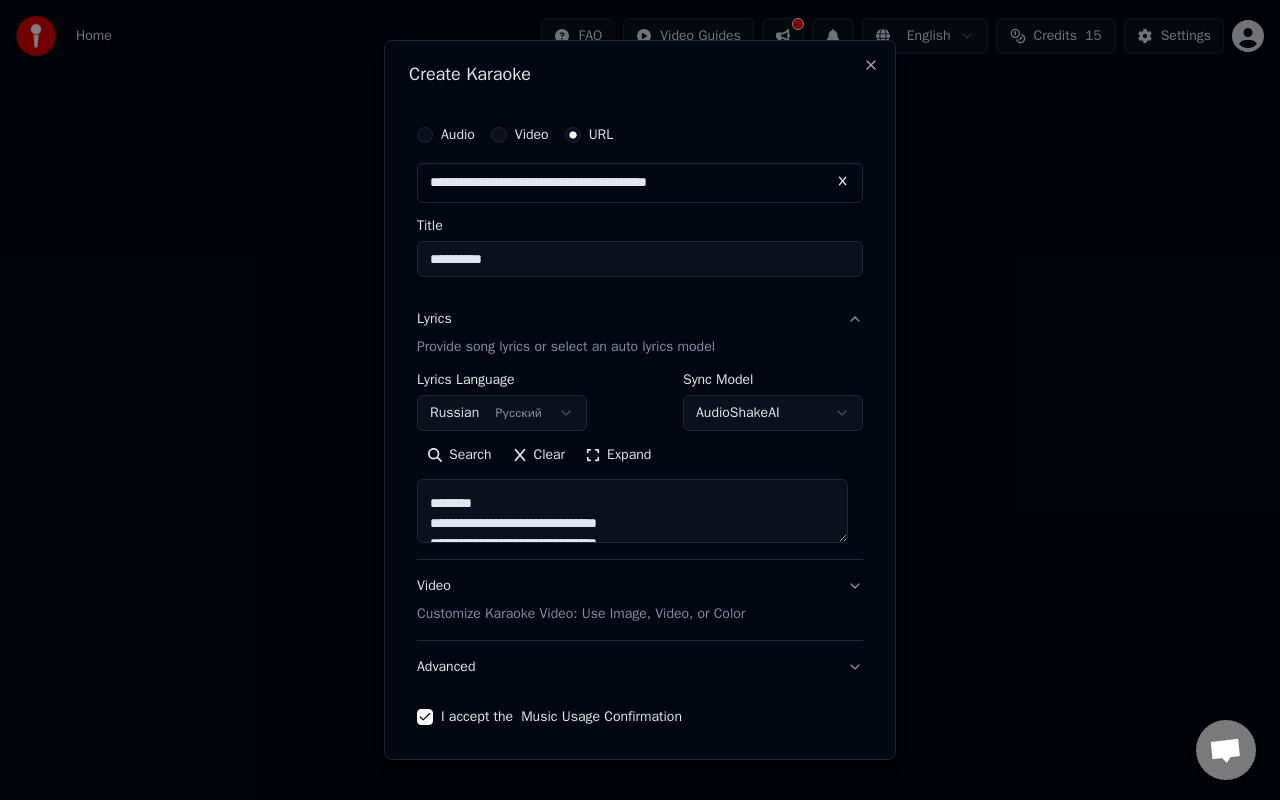 drag, startPoint x: 548, startPoint y: 505, endPoint x: 516, endPoint y: 503, distance: 32.06244 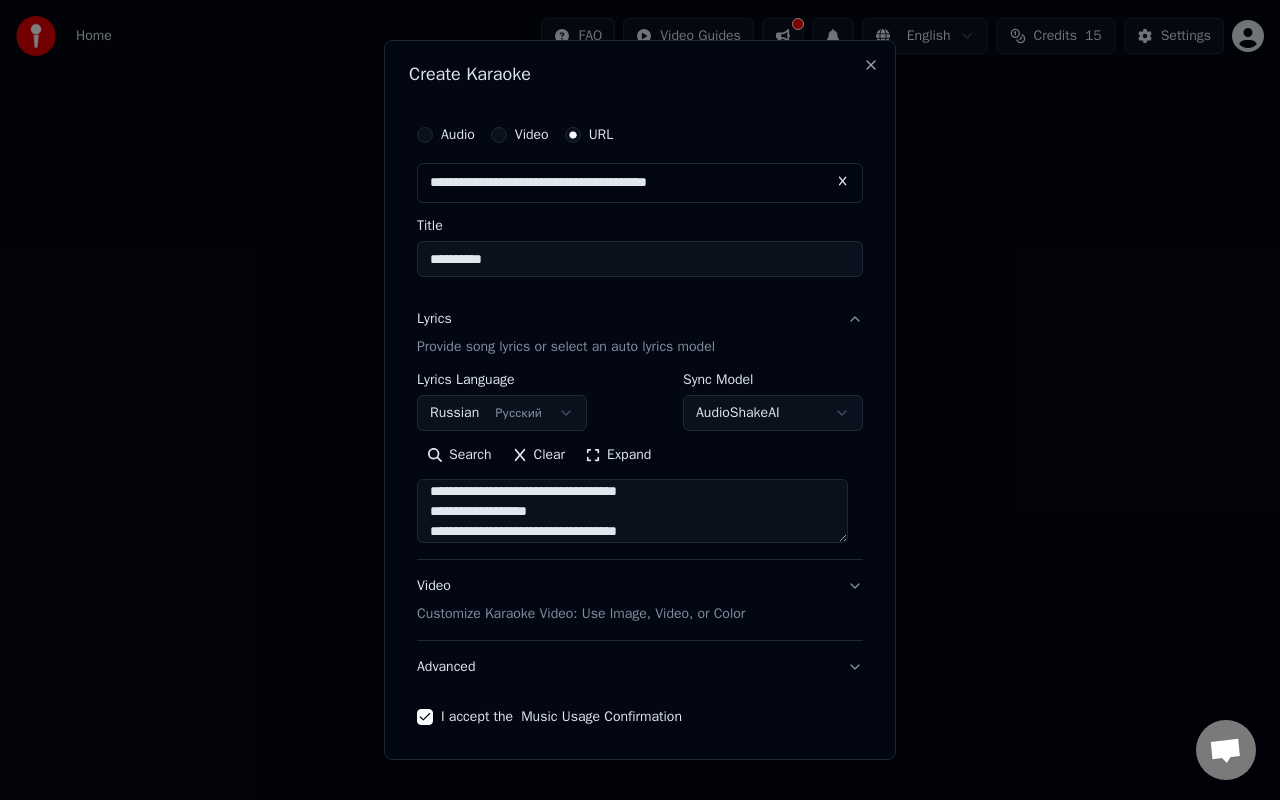scroll, scrollTop: 506, scrollLeft: 0, axis: vertical 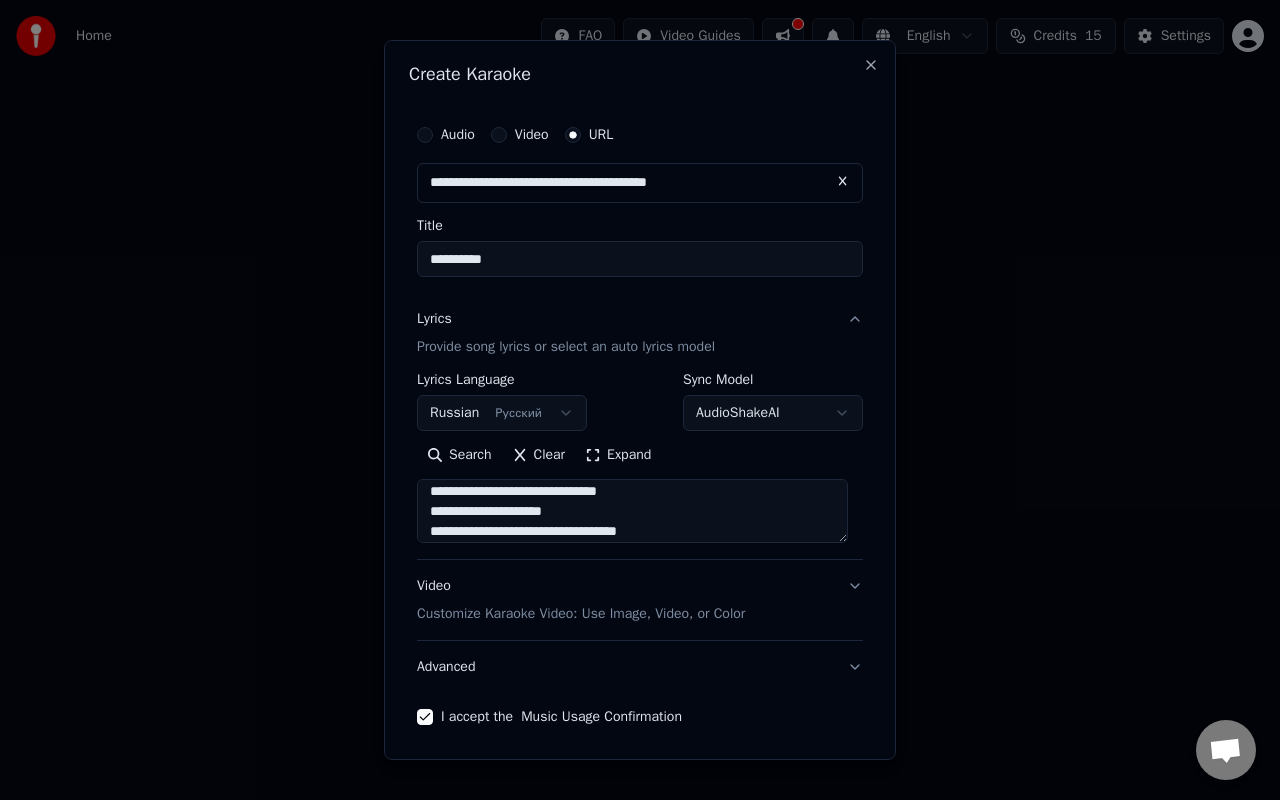 drag, startPoint x: 664, startPoint y: 530, endPoint x: 429, endPoint y: 517, distance: 235.3593 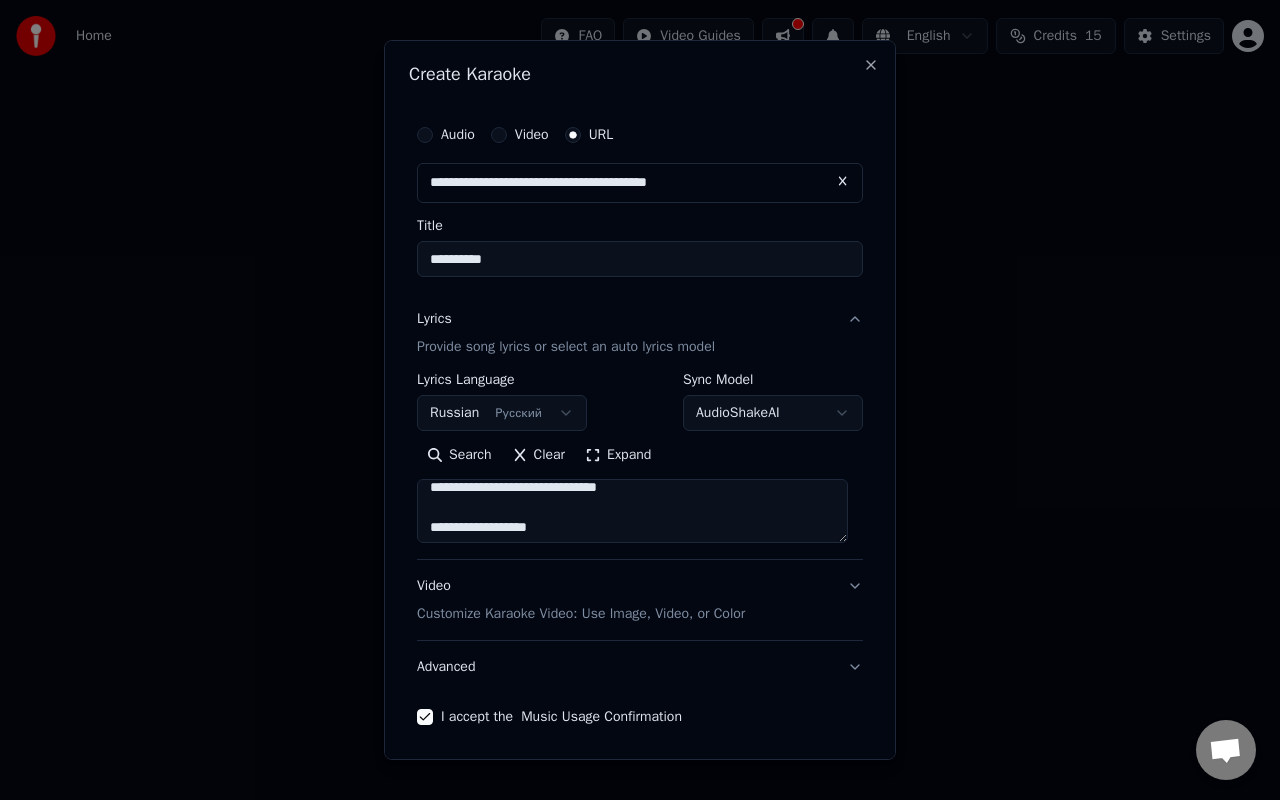 scroll, scrollTop: 510, scrollLeft: 0, axis: vertical 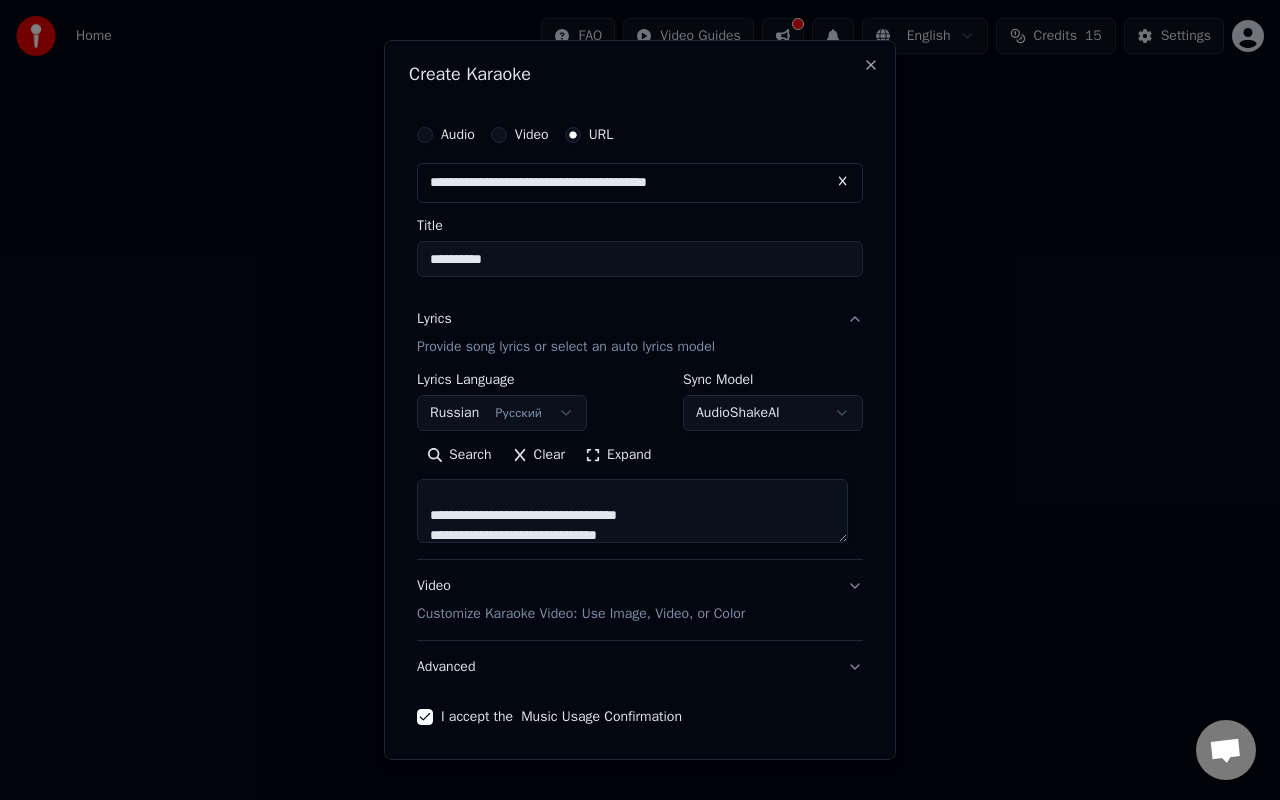 drag, startPoint x: 717, startPoint y: 519, endPoint x: 421, endPoint y: 510, distance: 296.13678 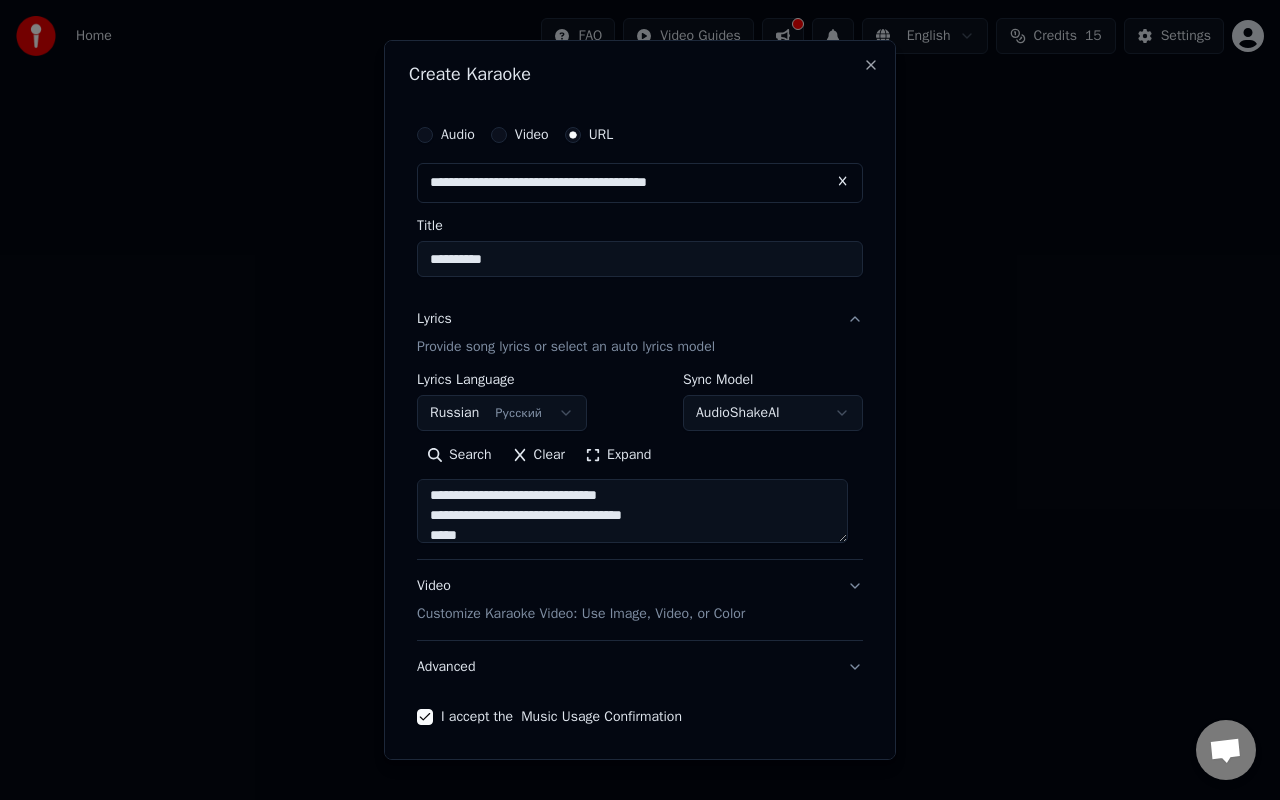 scroll, scrollTop: 529, scrollLeft: 0, axis: vertical 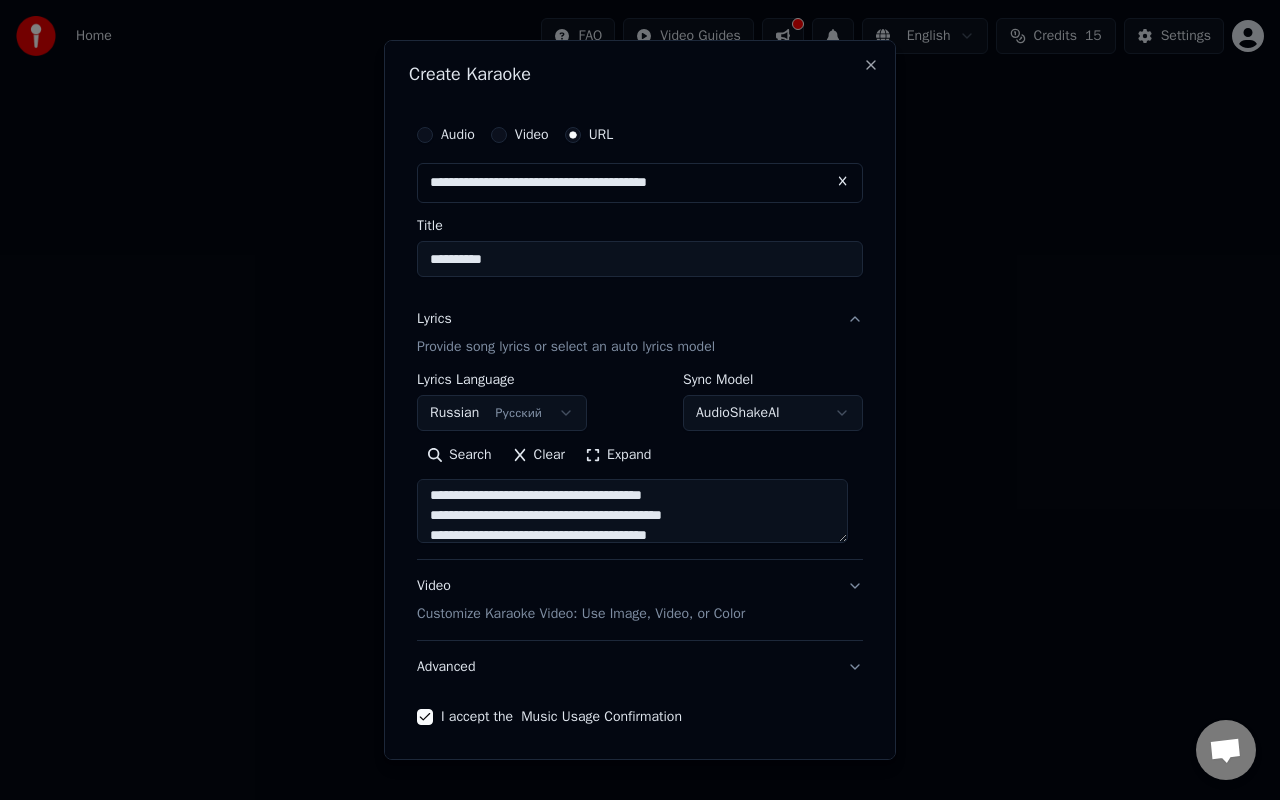 drag, startPoint x: 728, startPoint y: 526, endPoint x: 549, endPoint y: 491, distance: 182.3897 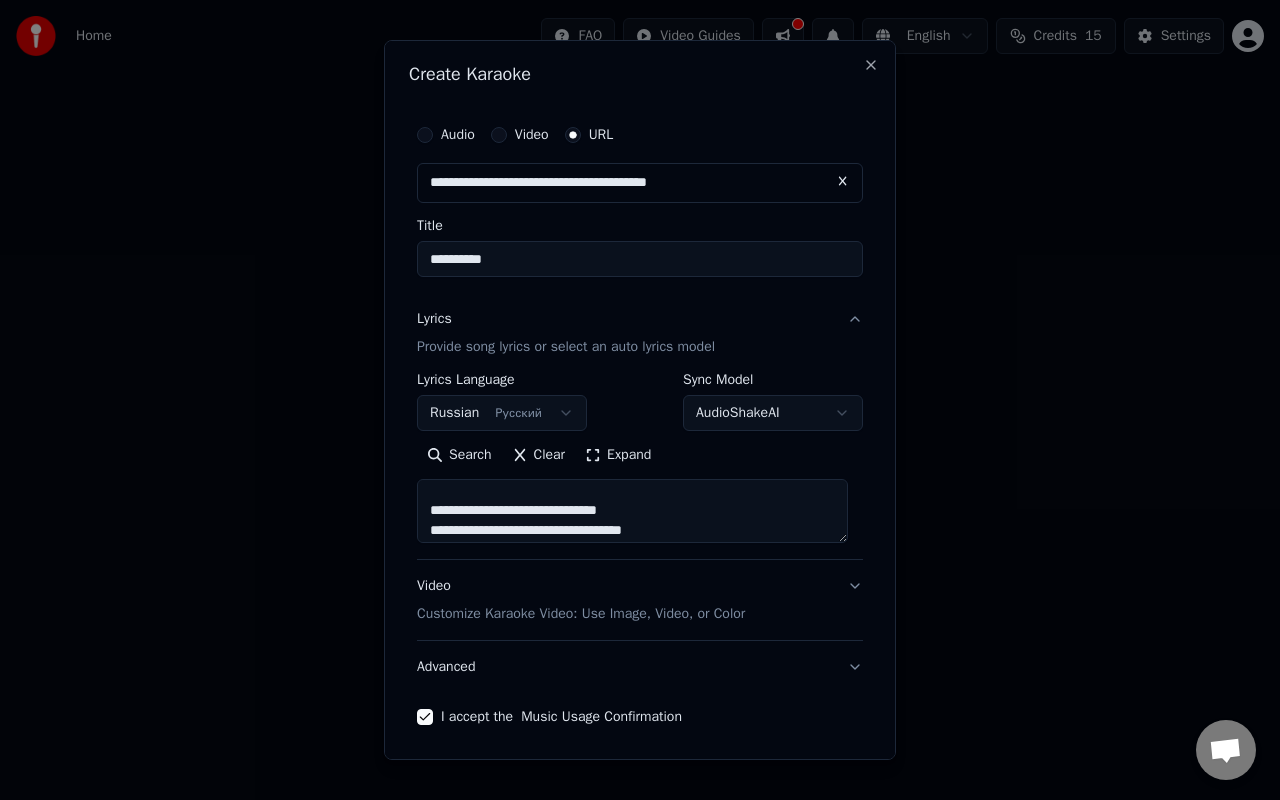scroll, scrollTop: 526, scrollLeft: 0, axis: vertical 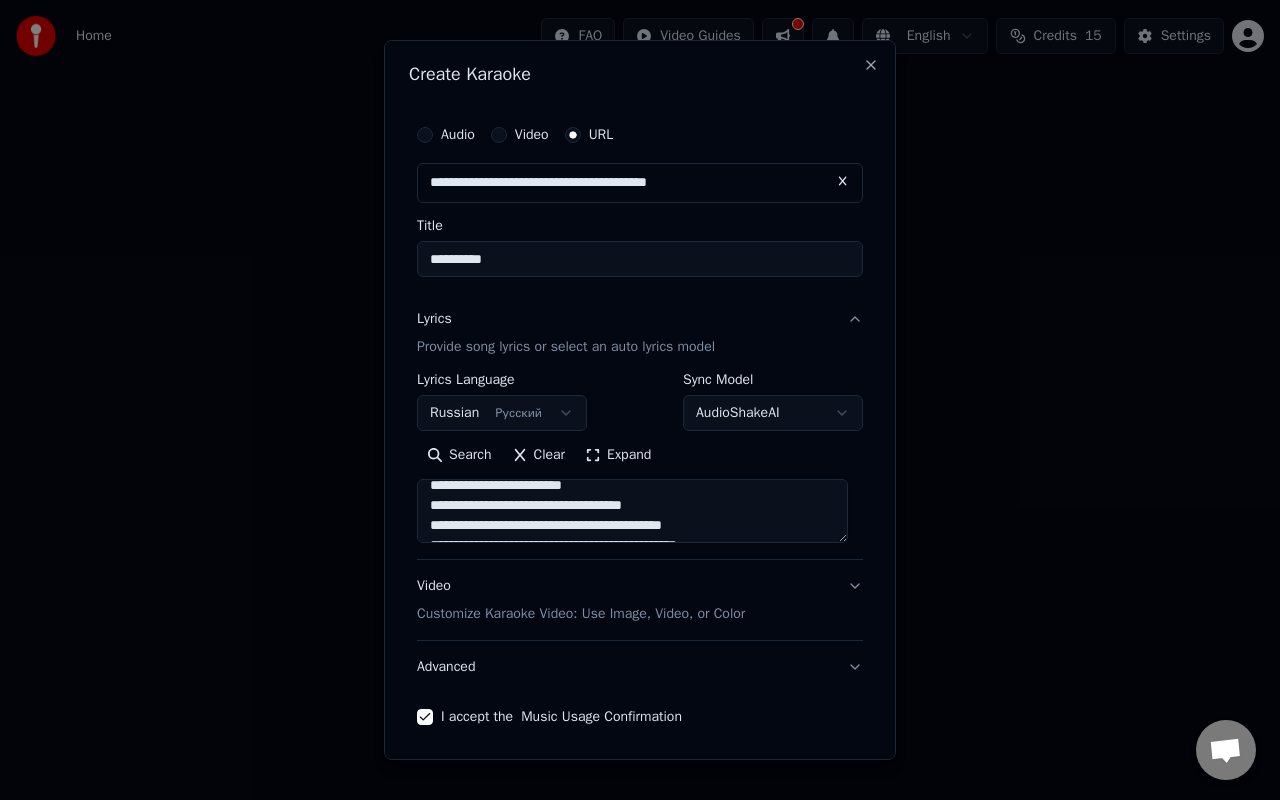 drag, startPoint x: 727, startPoint y: 526, endPoint x: 446, endPoint y: 551, distance: 282.1099 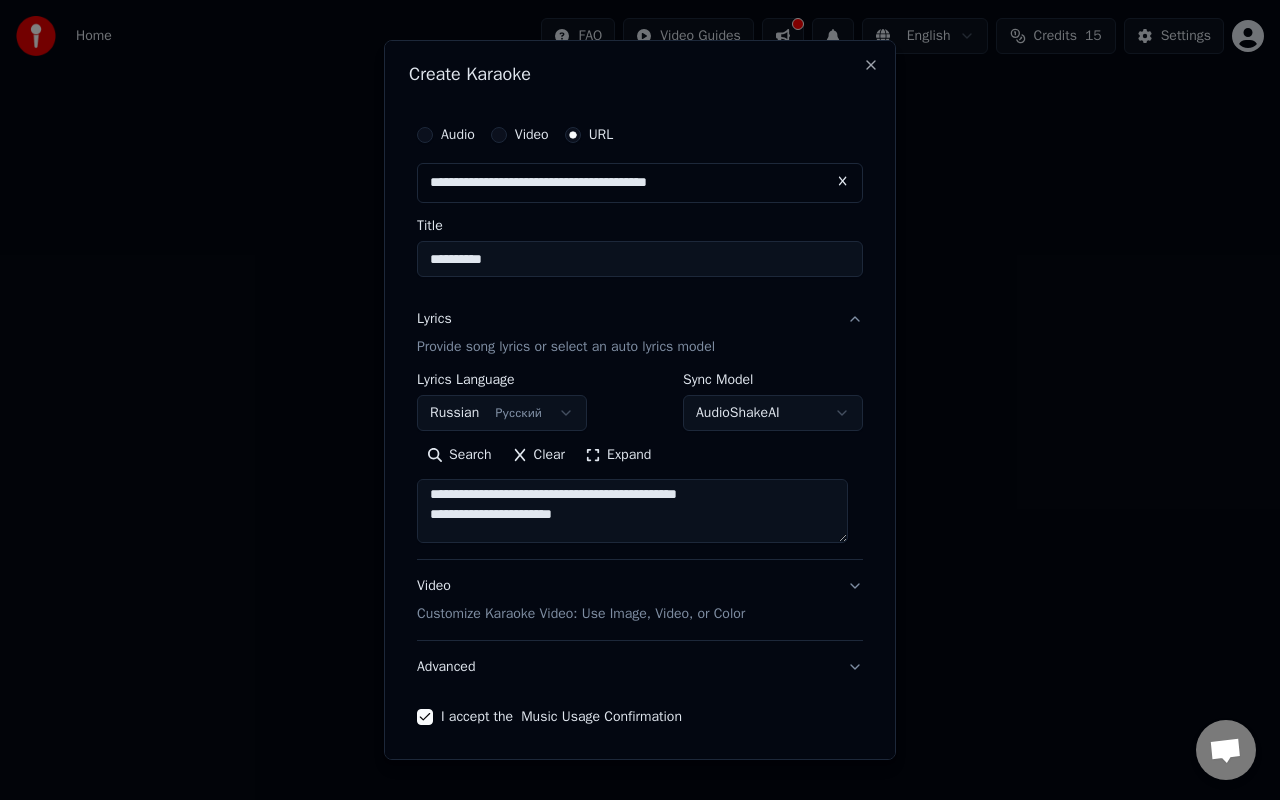 click at bounding box center [632, 511] 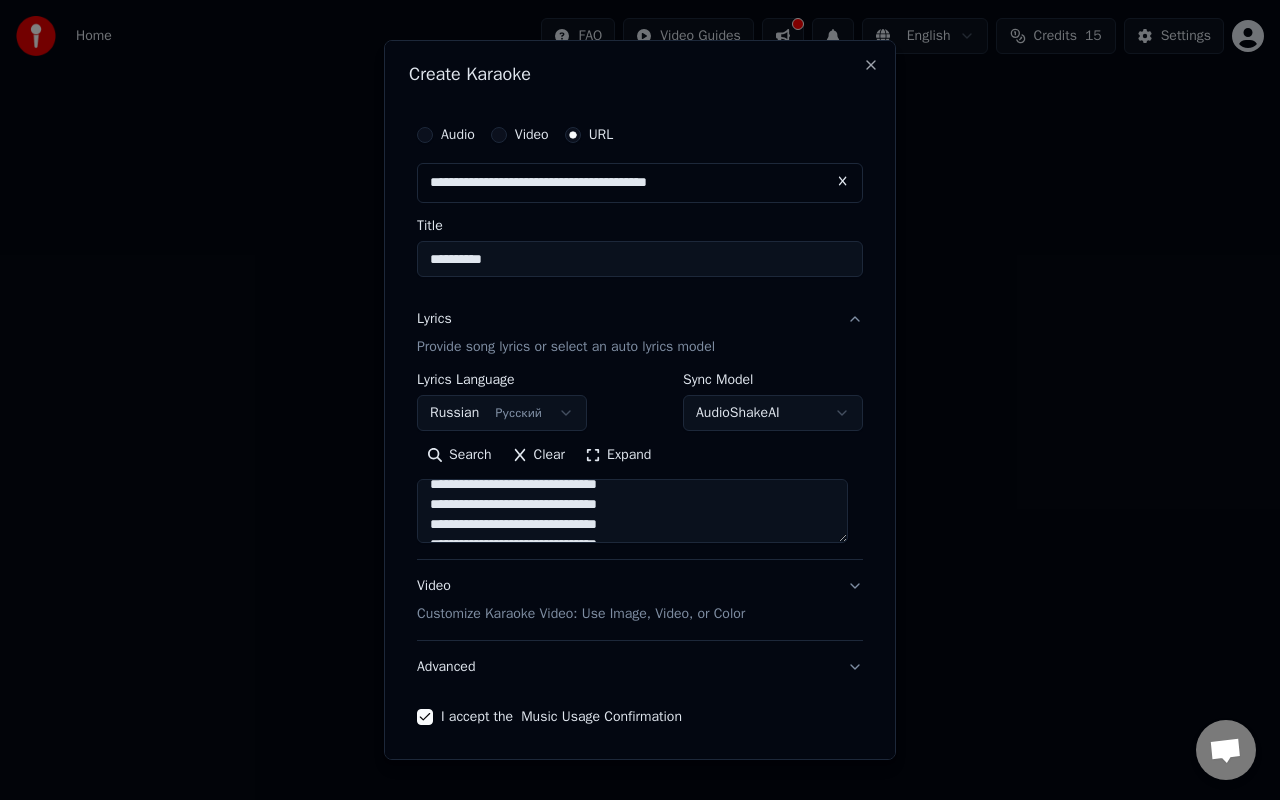 scroll, scrollTop: 1173, scrollLeft: 0, axis: vertical 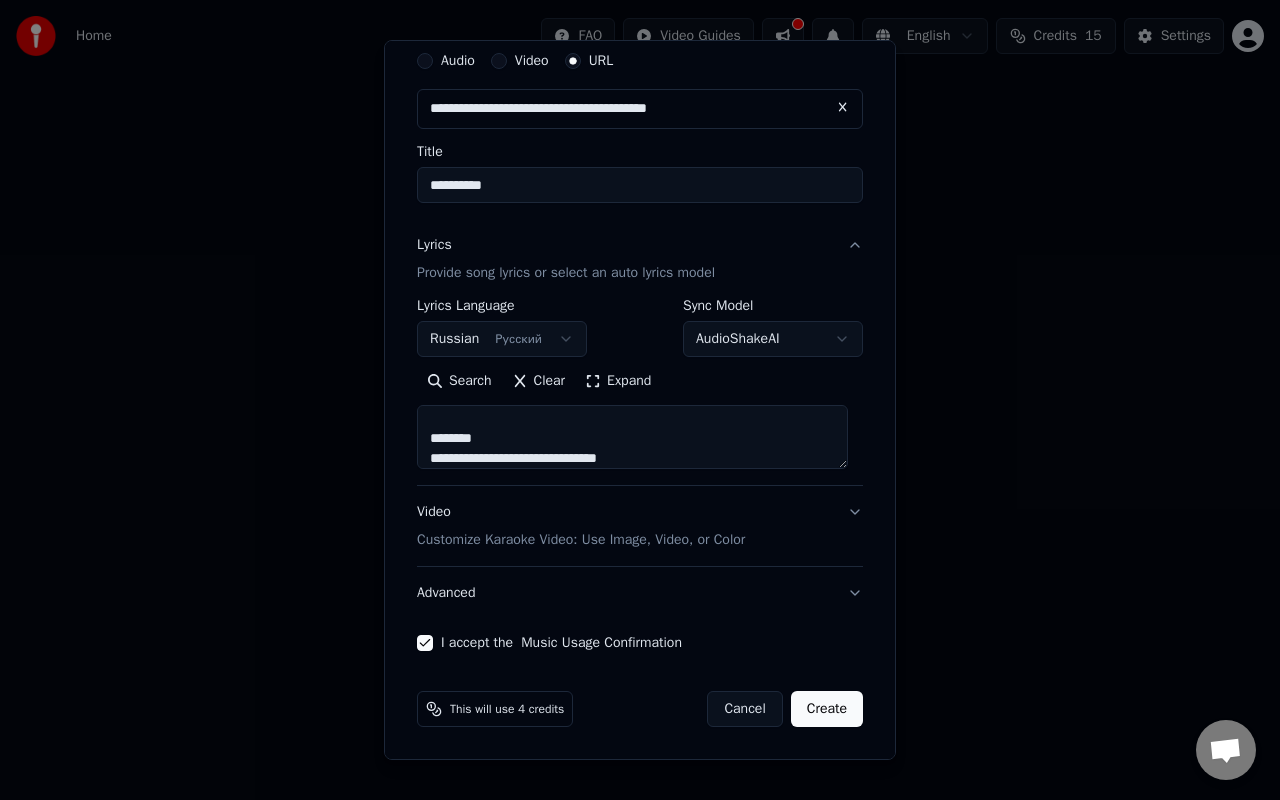 drag, startPoint x: 519, startPoint y: 438, endPoint x: 424, endPoint y: 434, distance: 95.084175 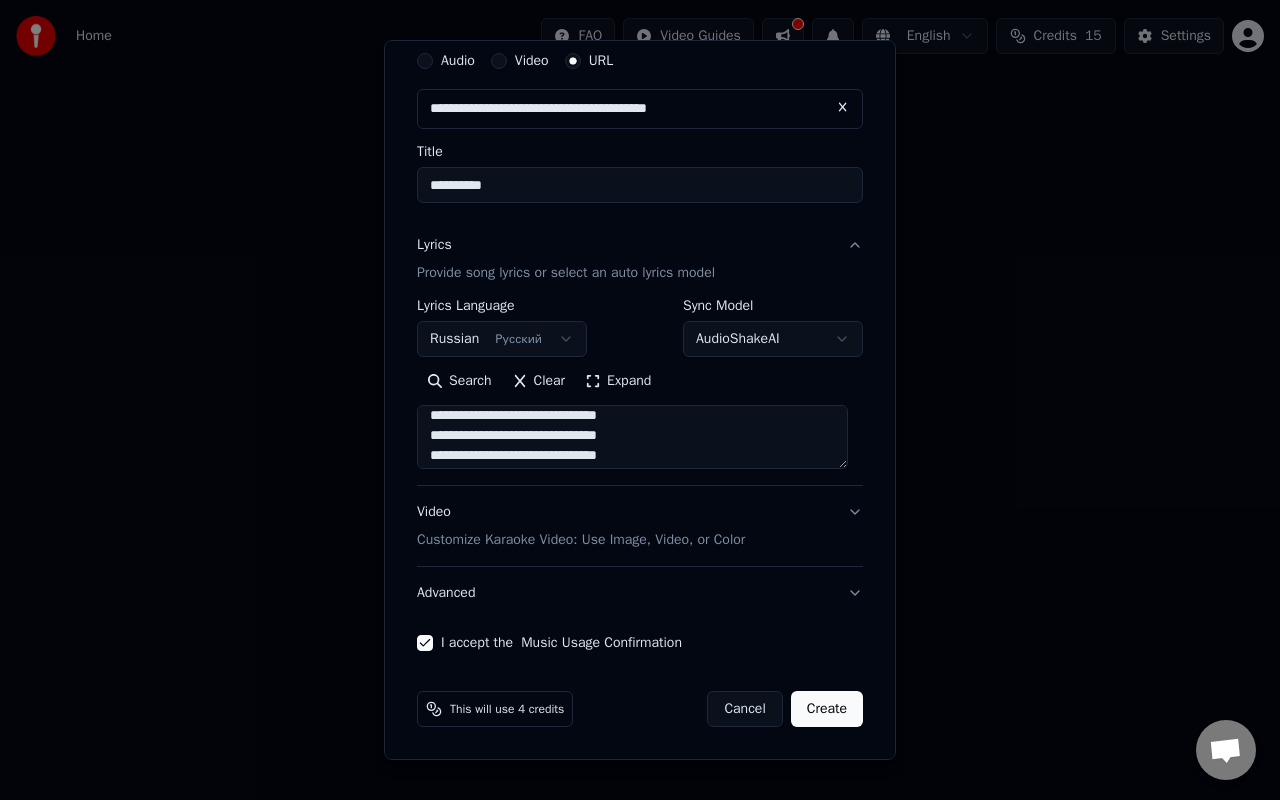 scroll, scrollTop: 0, scrollLeft: 0, axis: both 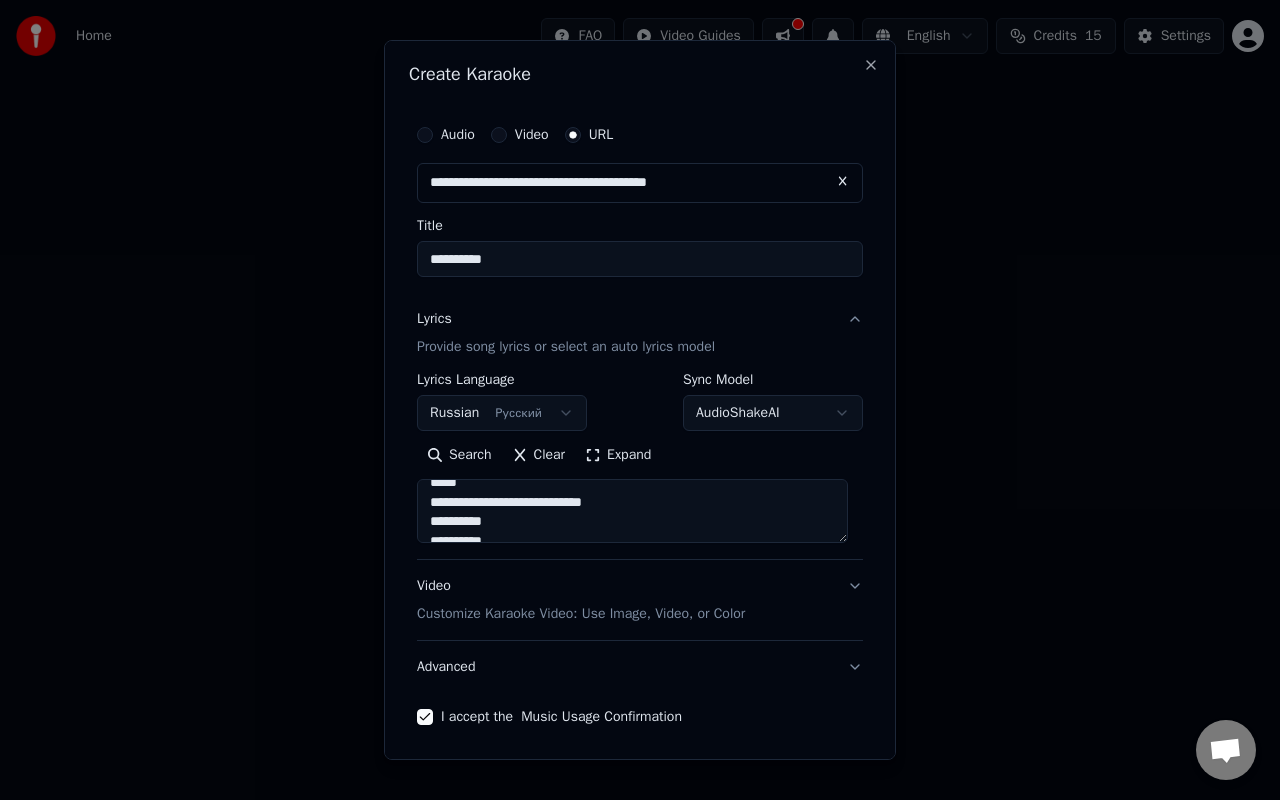 drag, startPoint x: 660, startPoint y: 505, endPoint x: 420, endPoint y: 501, distance: 240.03333 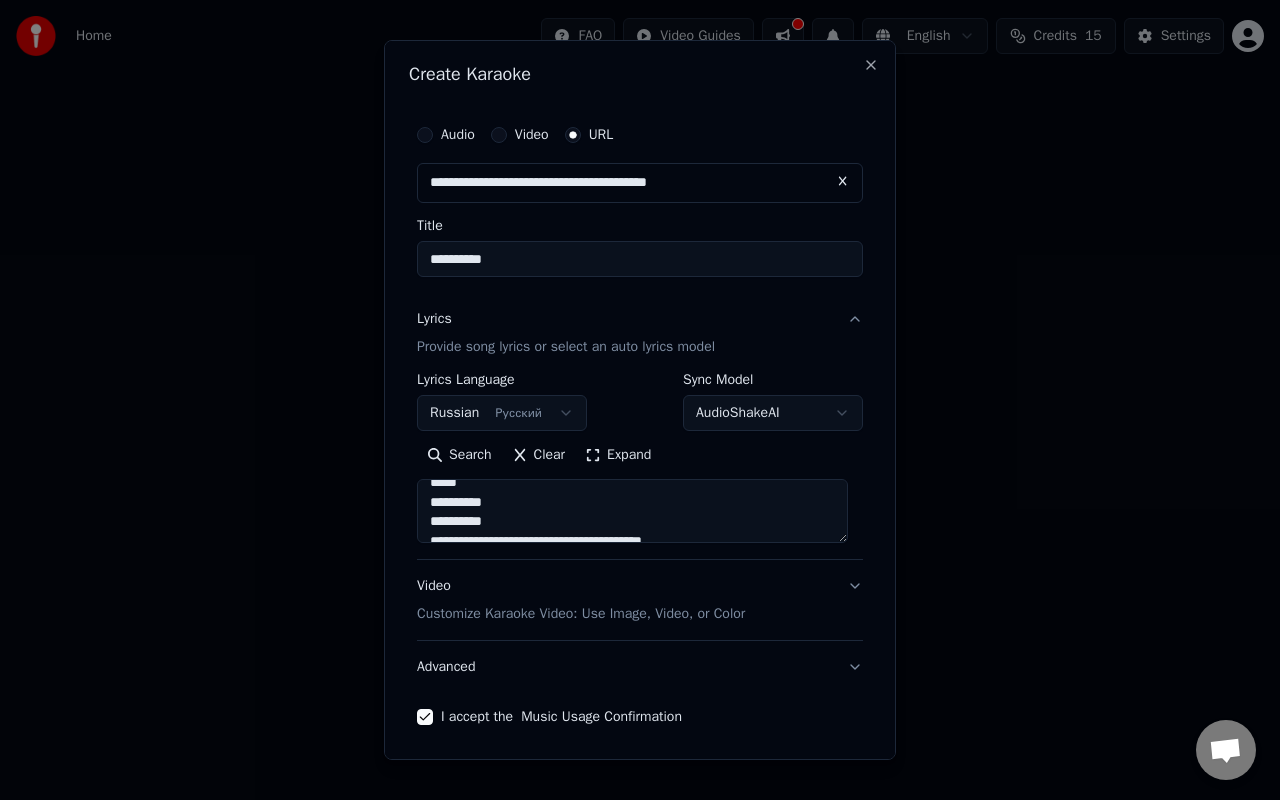 scroll, scrollTop: 589, scrollLeft: 0, axis: vertical 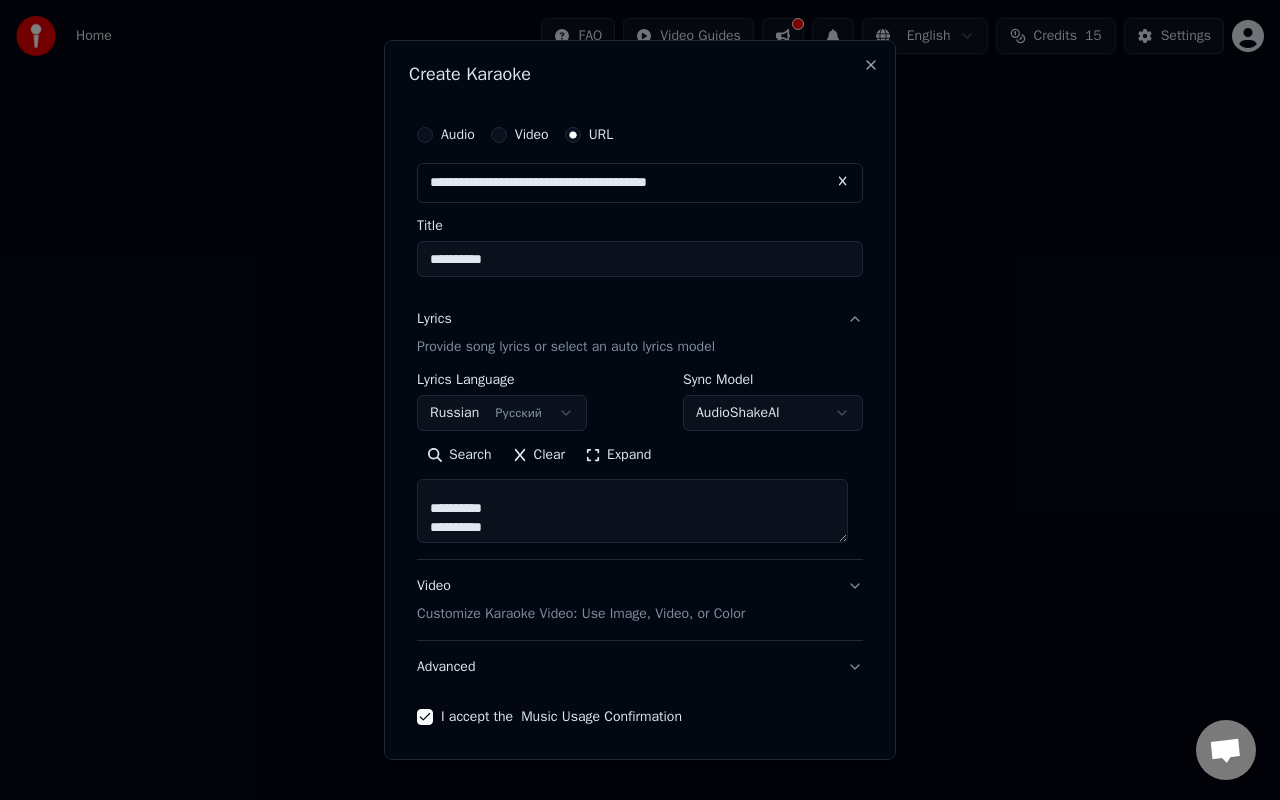 drag, startPoint x: 513, startPoint y: 534, endPoint x: 411, endPoint y: 500, distance: 107.51744 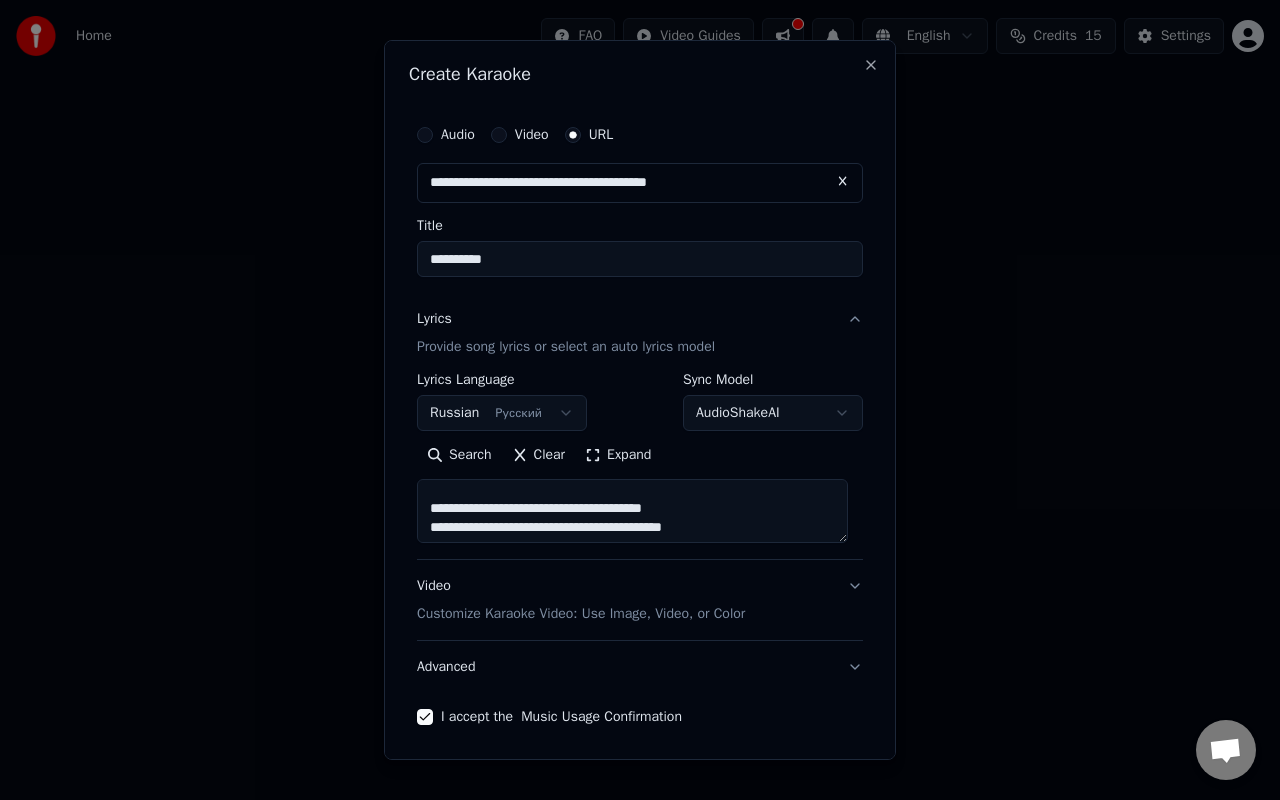 scroll, scrollTop: 546, scrollLeft: 0, axis: vertical 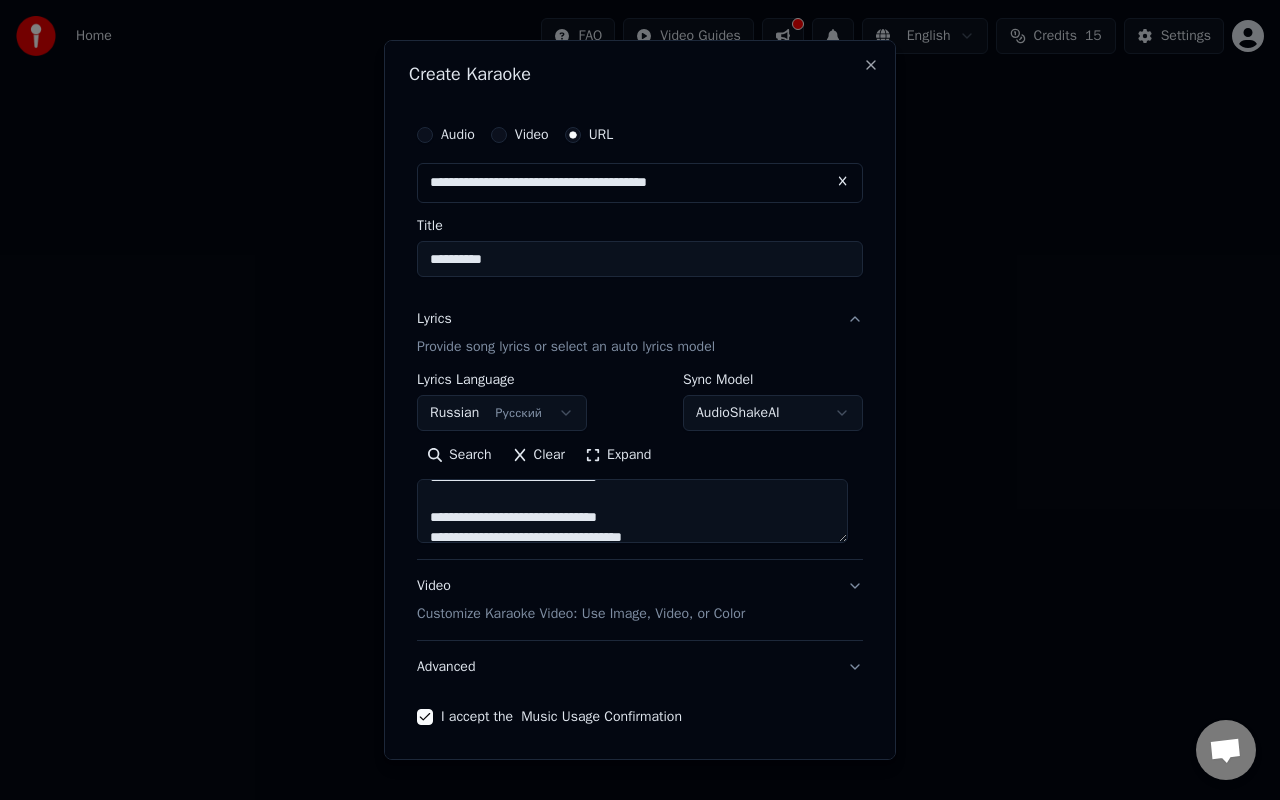 drag, startPoint x: 710, startPoint y: 508, endPoint x: 407, endPoint y: 506, distance: 303.0066 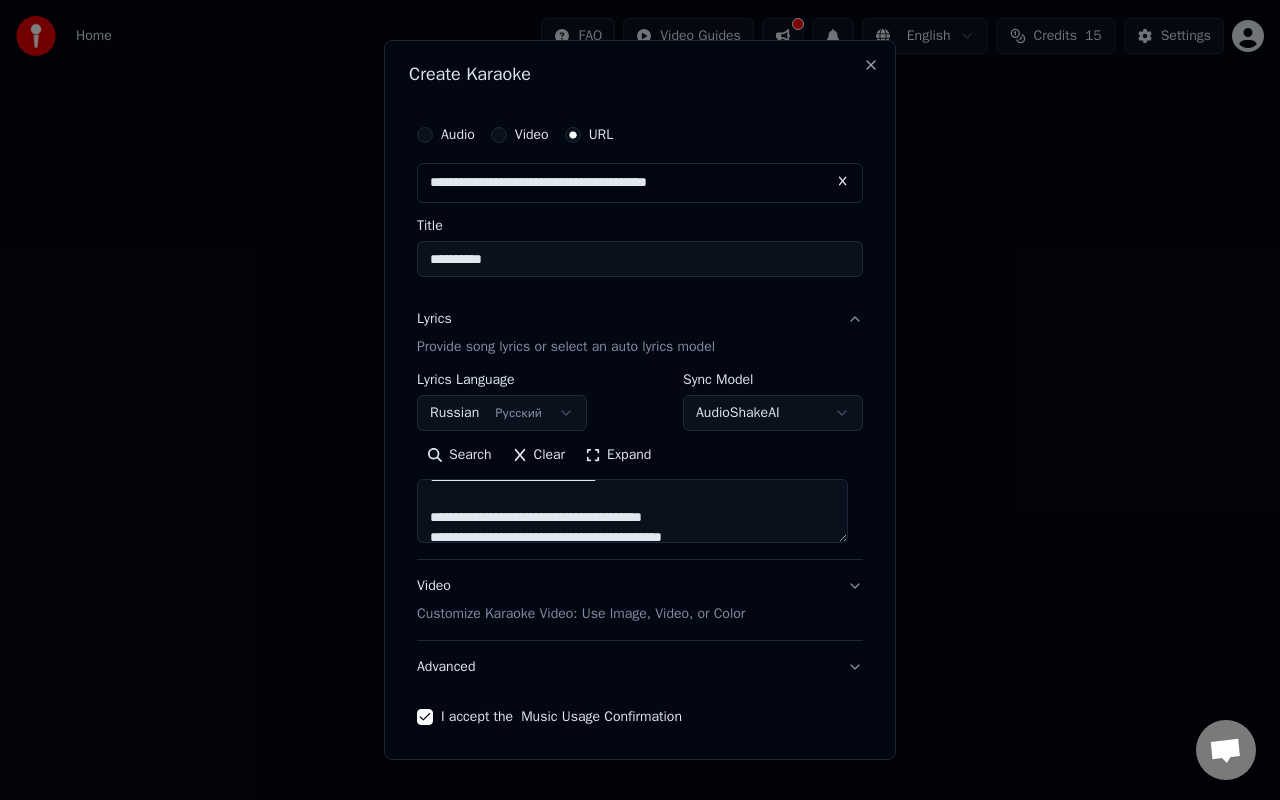 scroll, scrollTop: 509, scrollLeft: 0, axis: vertical 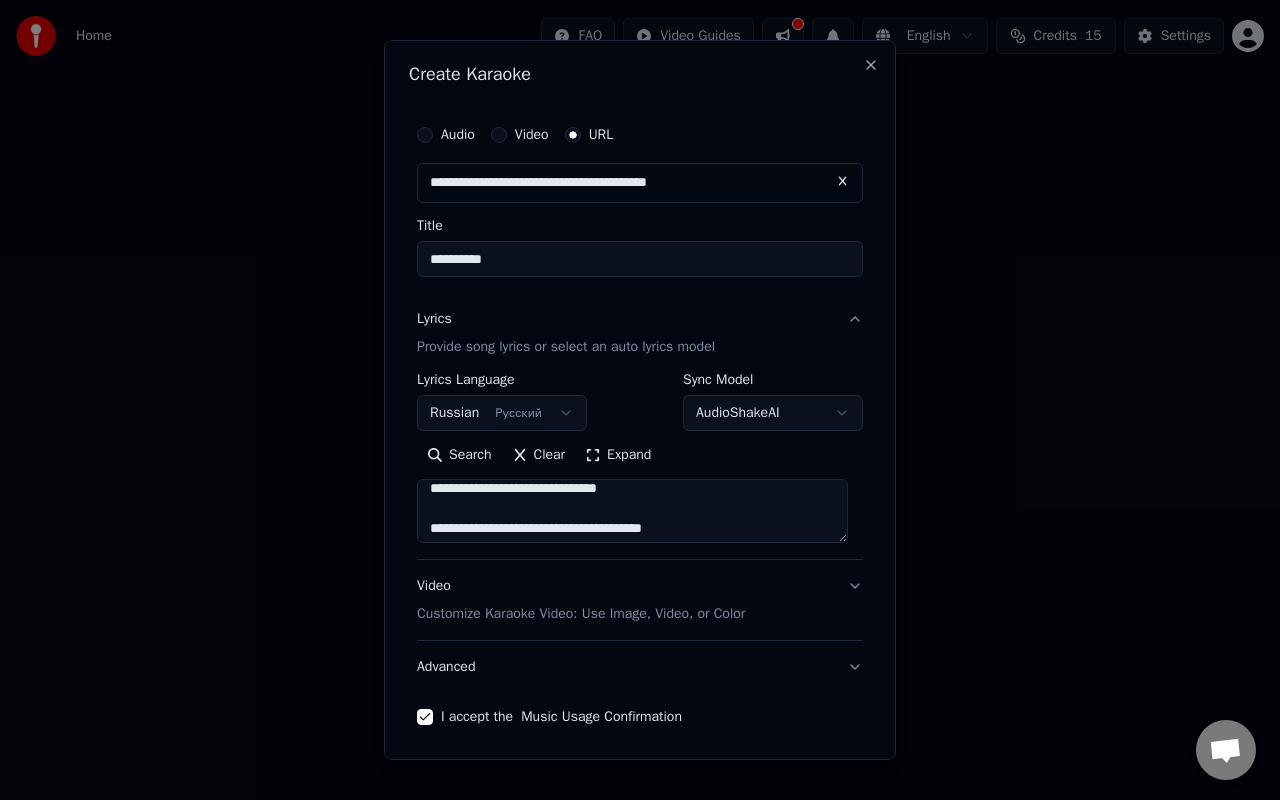 click at bounding box center (632, 511) 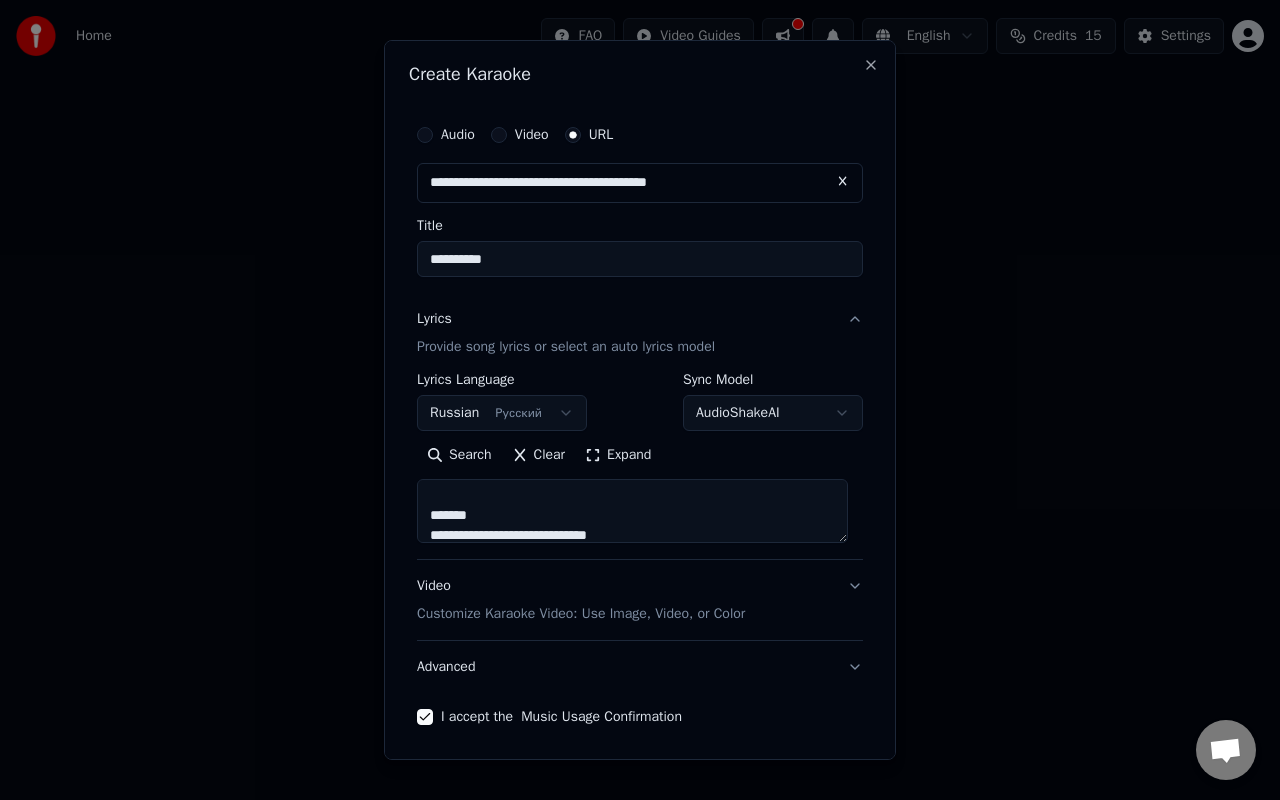 scroll, scrollTop: 695, scrollLeft: 0, axis: vertical 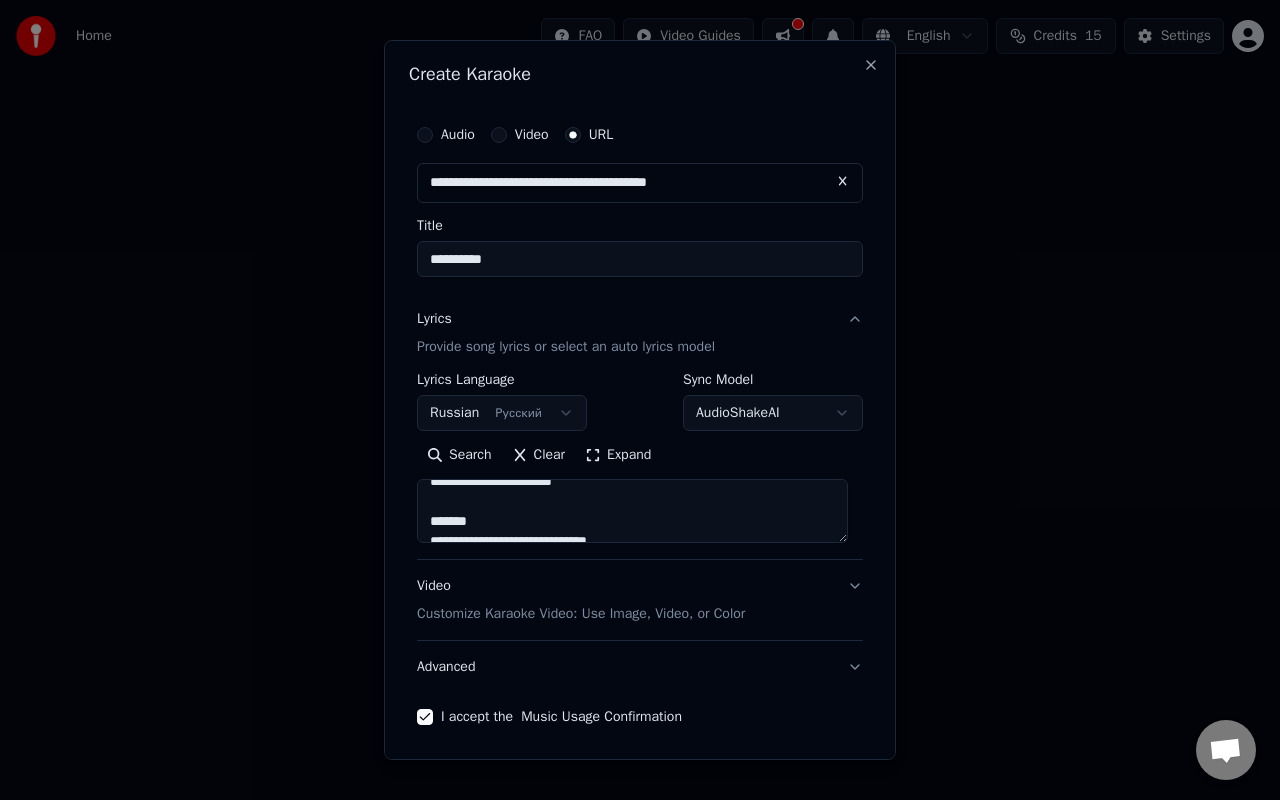 drag, startPoint x: 505, startPoint y: 520, endPoint x: 388, endPoint y: 511, distance: 117.34564 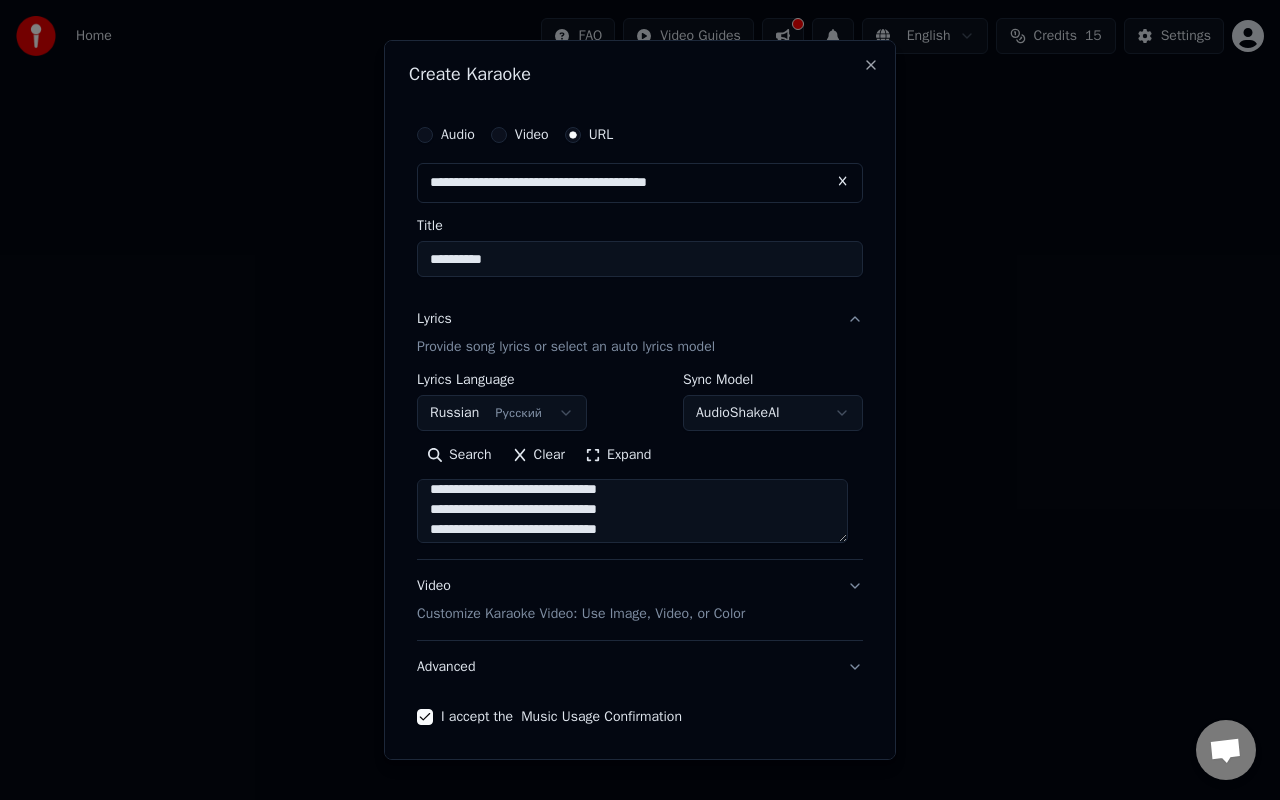 scroll, scrollTop: 1033, scrollLeft: 0, axis: vertical 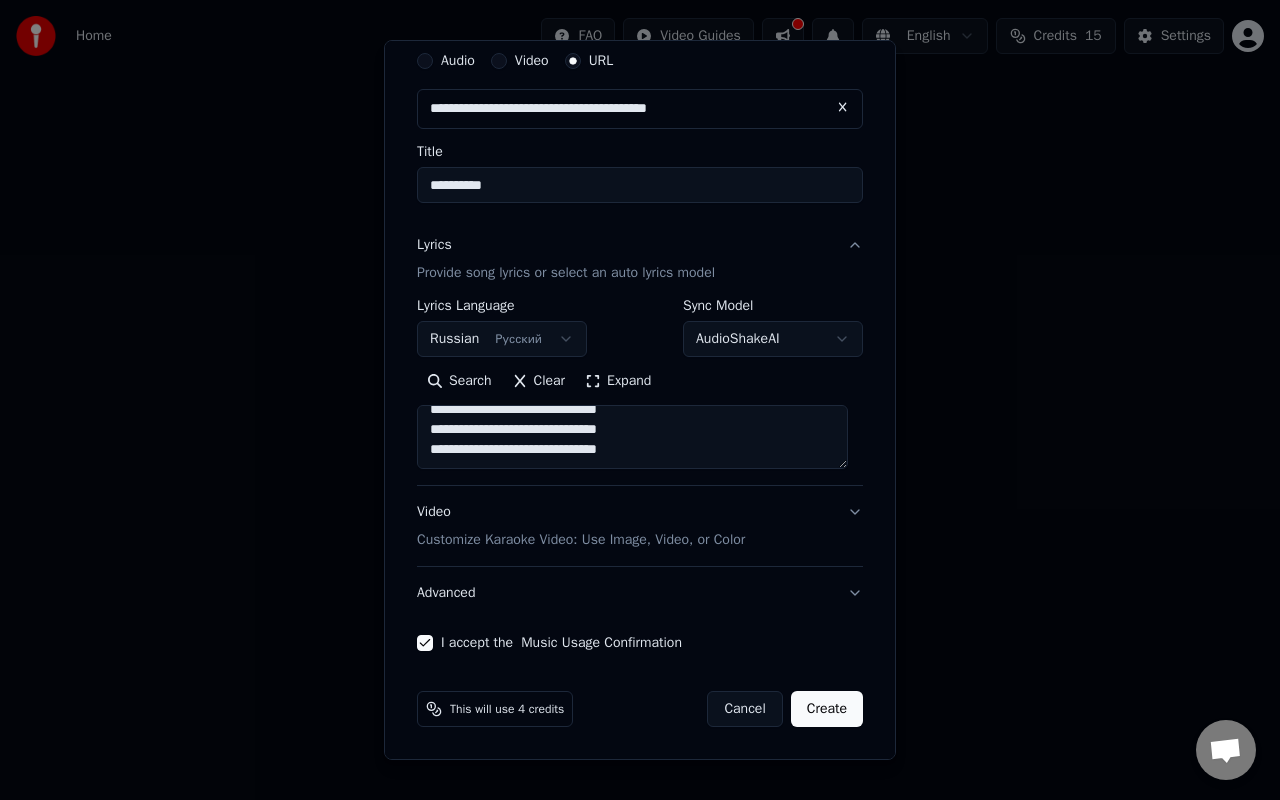 type on "**********" 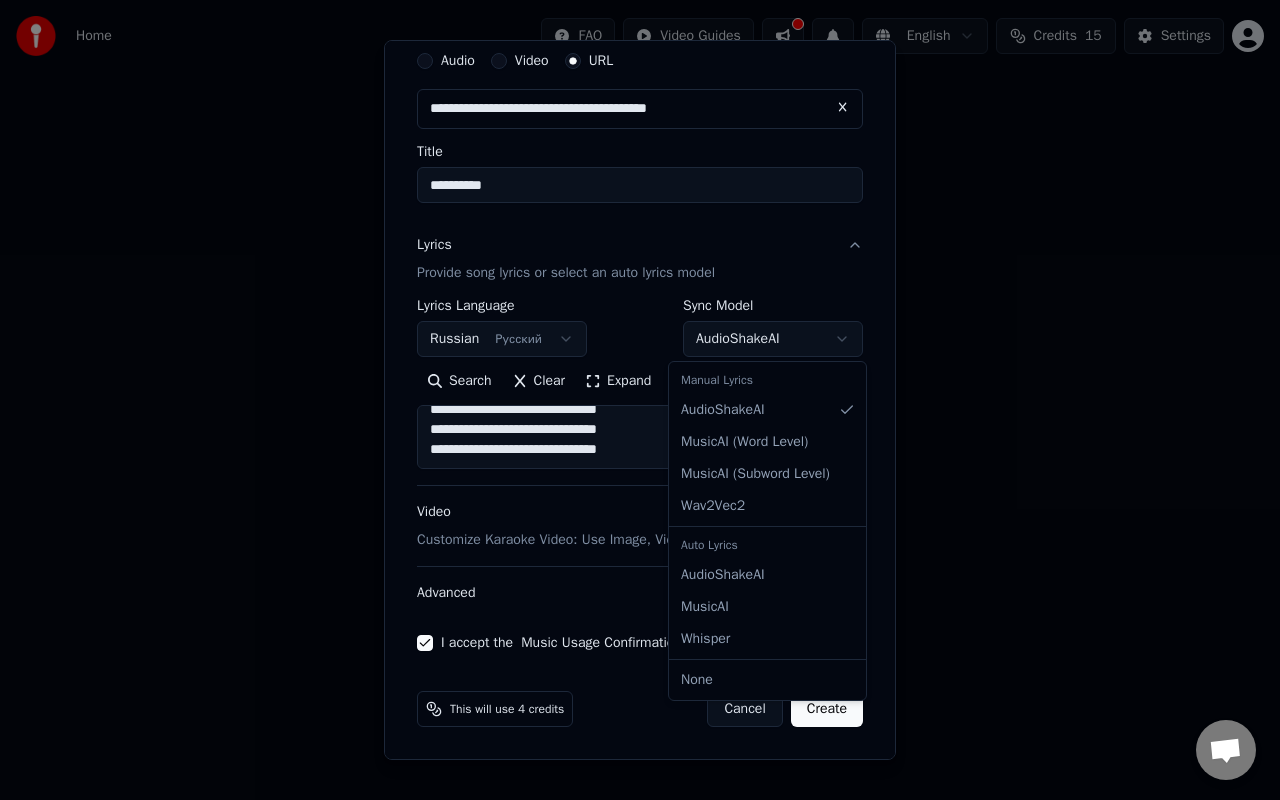 click at bounding box center (640, 400) 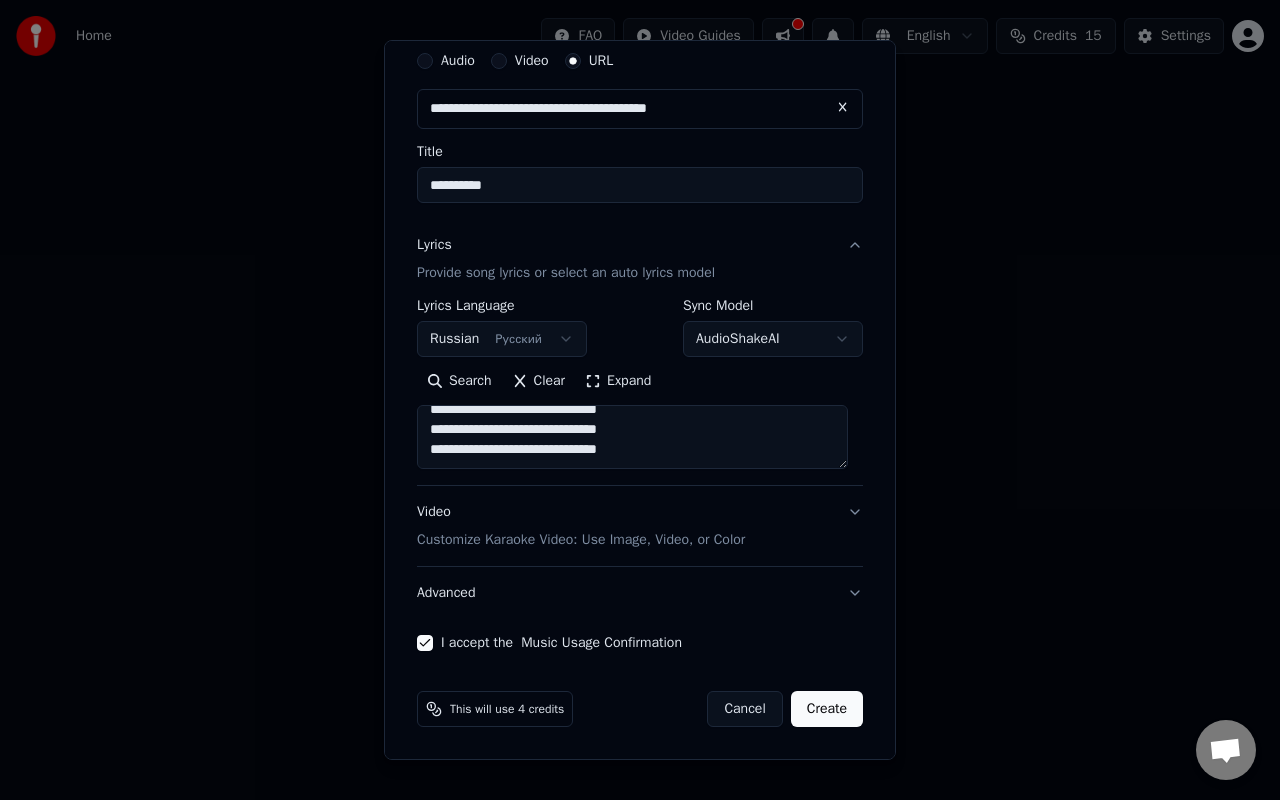 click on "Video Customize Karaoke Video: Use Image, Video, or Color" at bounding box center [581, 526] 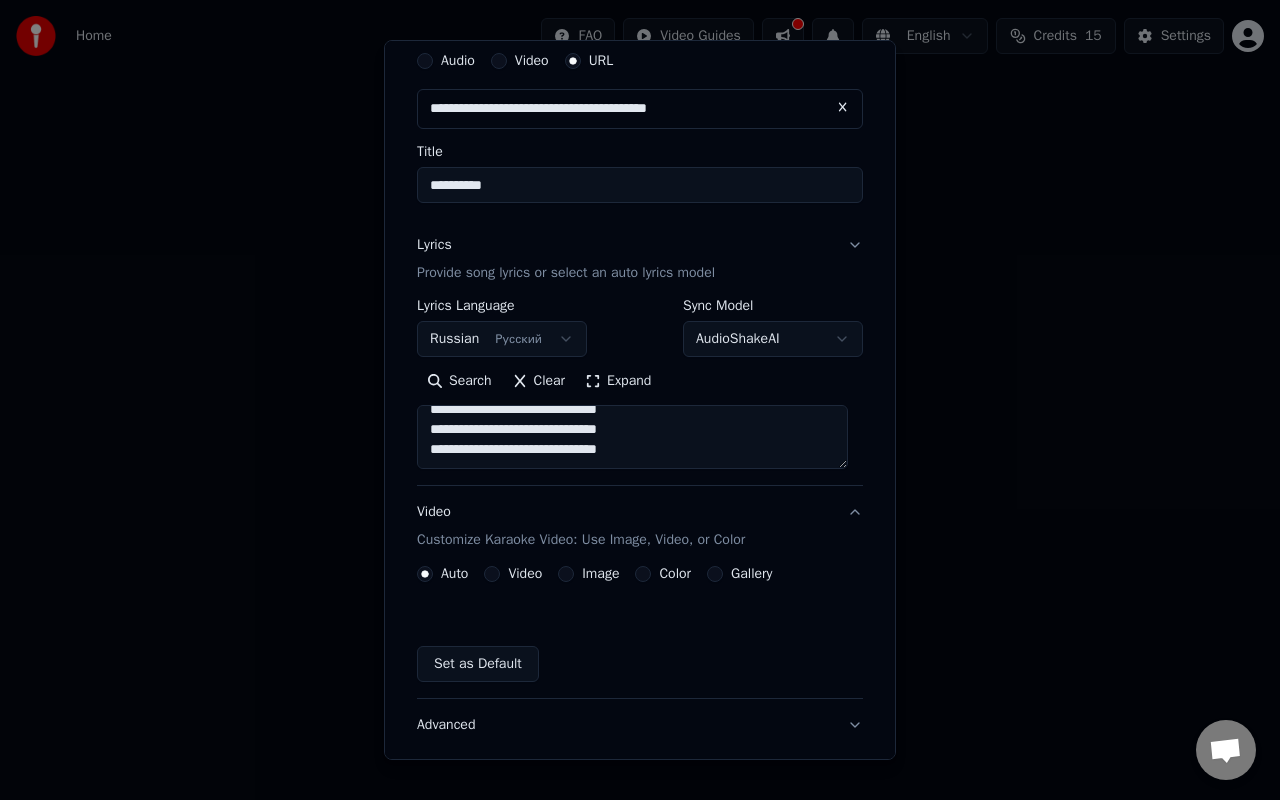 scroll, scrollTop: 20, scrollLeft: 0, axis: vertical 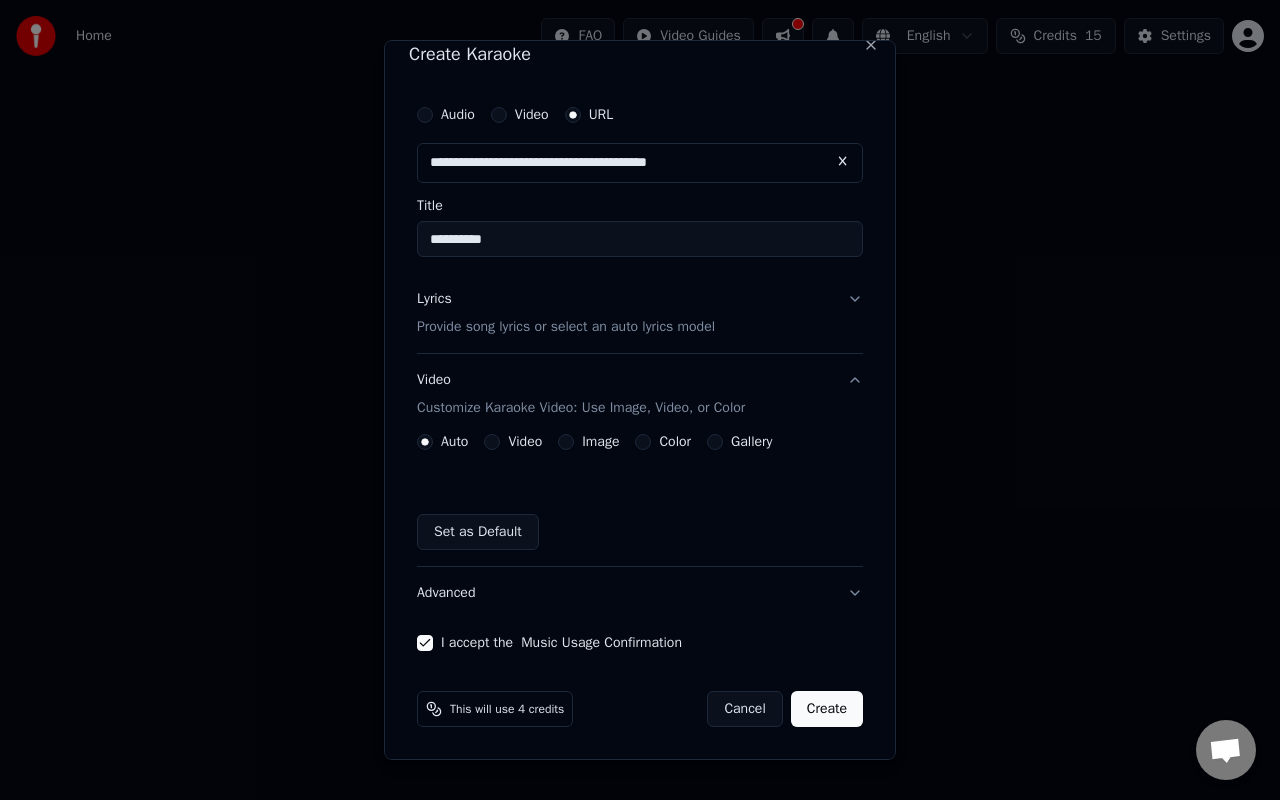click on "Image" at bounding box center [588, 442] 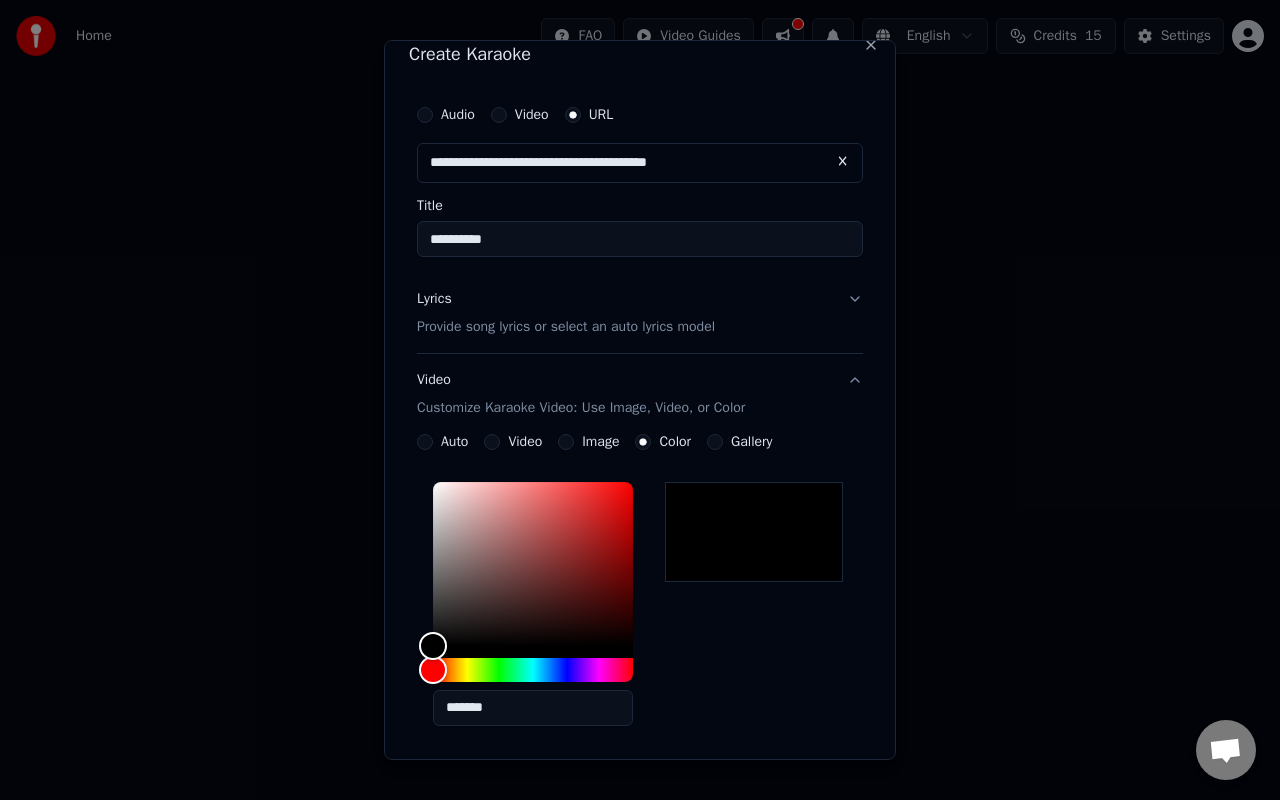 click on "Gallery" at bounding box center (715, 442) 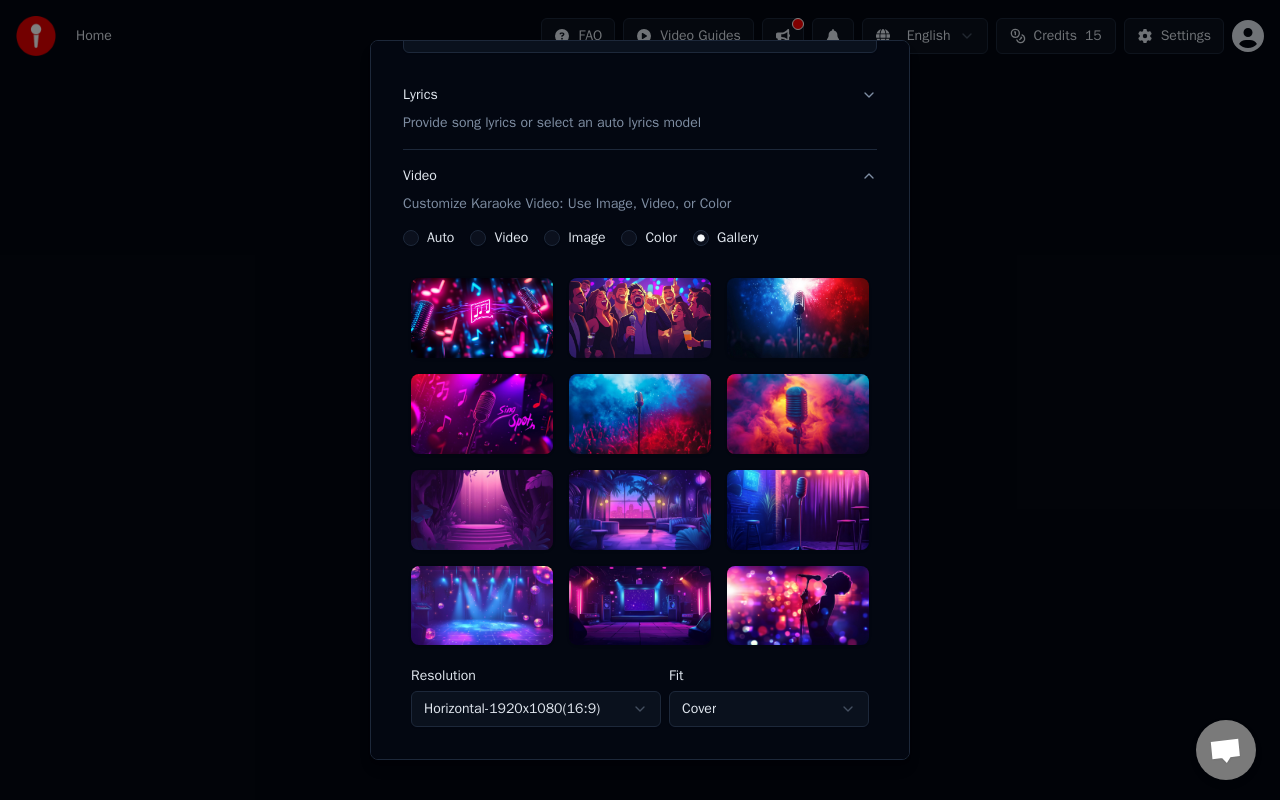 scroll, scrollTop: 228, scrollLeft: 0, axis: vertical 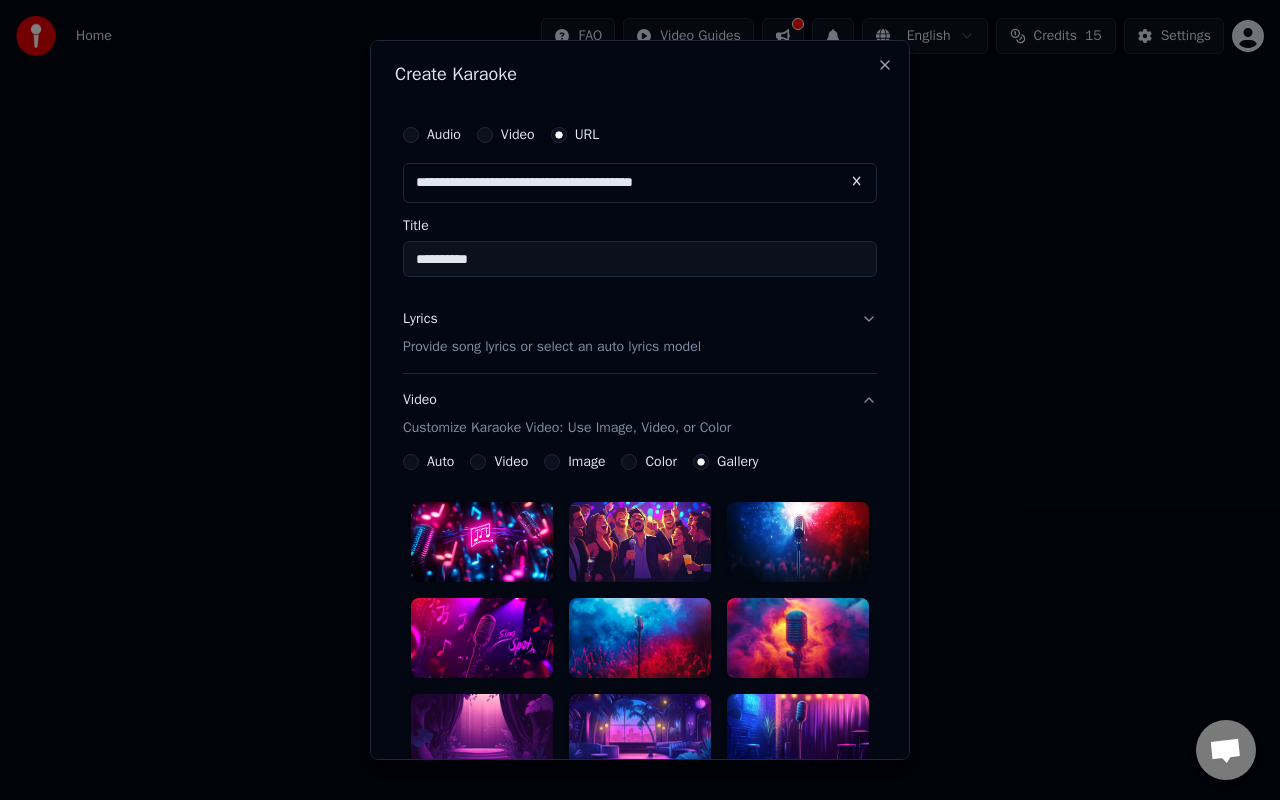 click on "Image" at bounding box center [552, 462] 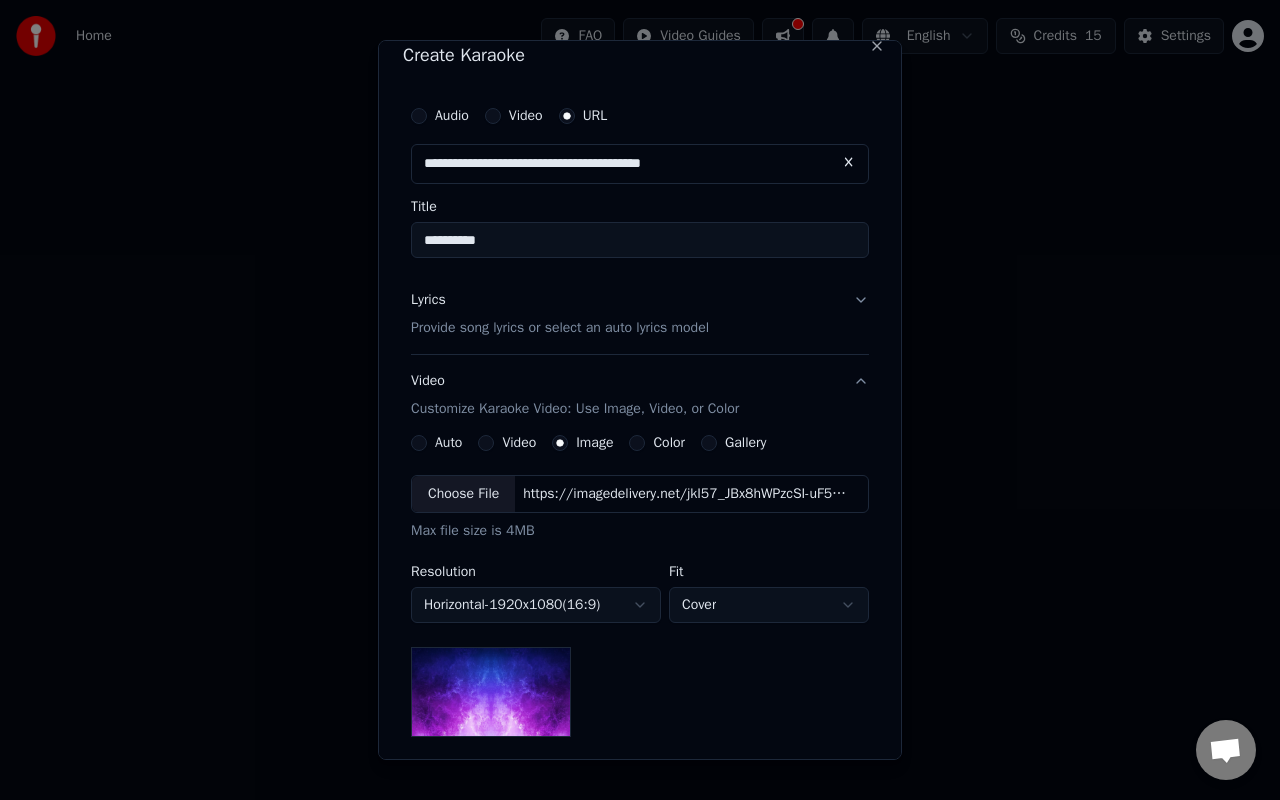 scroll, scrollTop: 20, scrollLeft: 0, axis: vertical 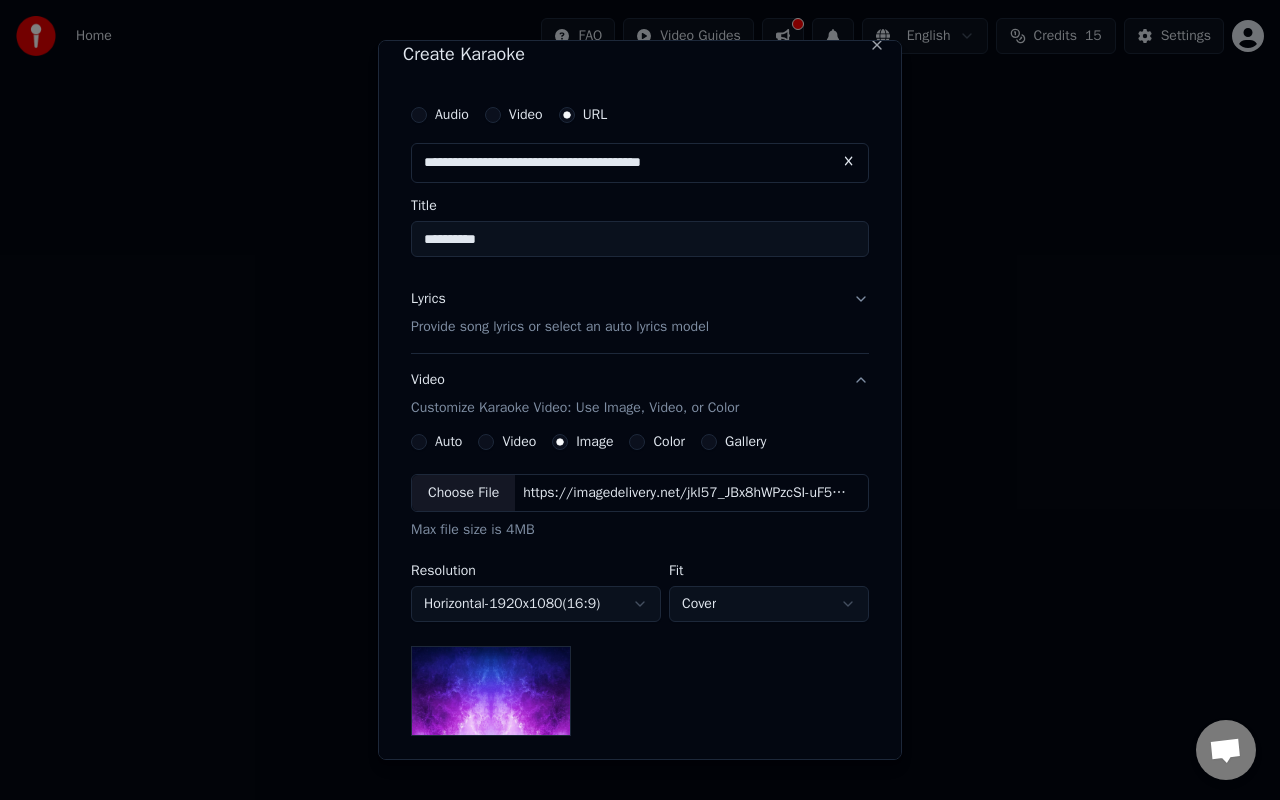 click on "https://imagedelivery.net/jkI57_JBx8hWPzcSI-uF5w/c7639807-3f76-4ea5-9112-66e75e03d200/16x9" at bounding box center (685, 493) 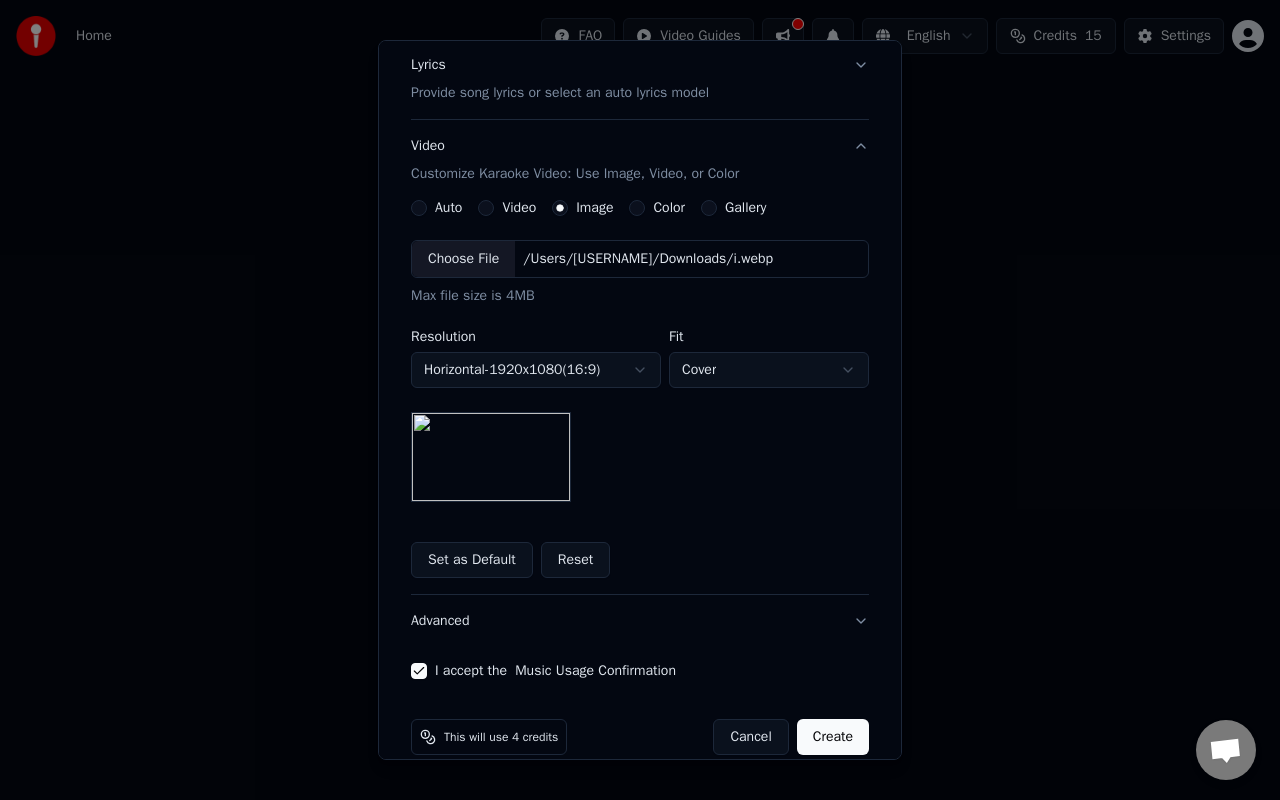 scroll, scrollTop: 255, scrollLeft: 0, axis: vertical 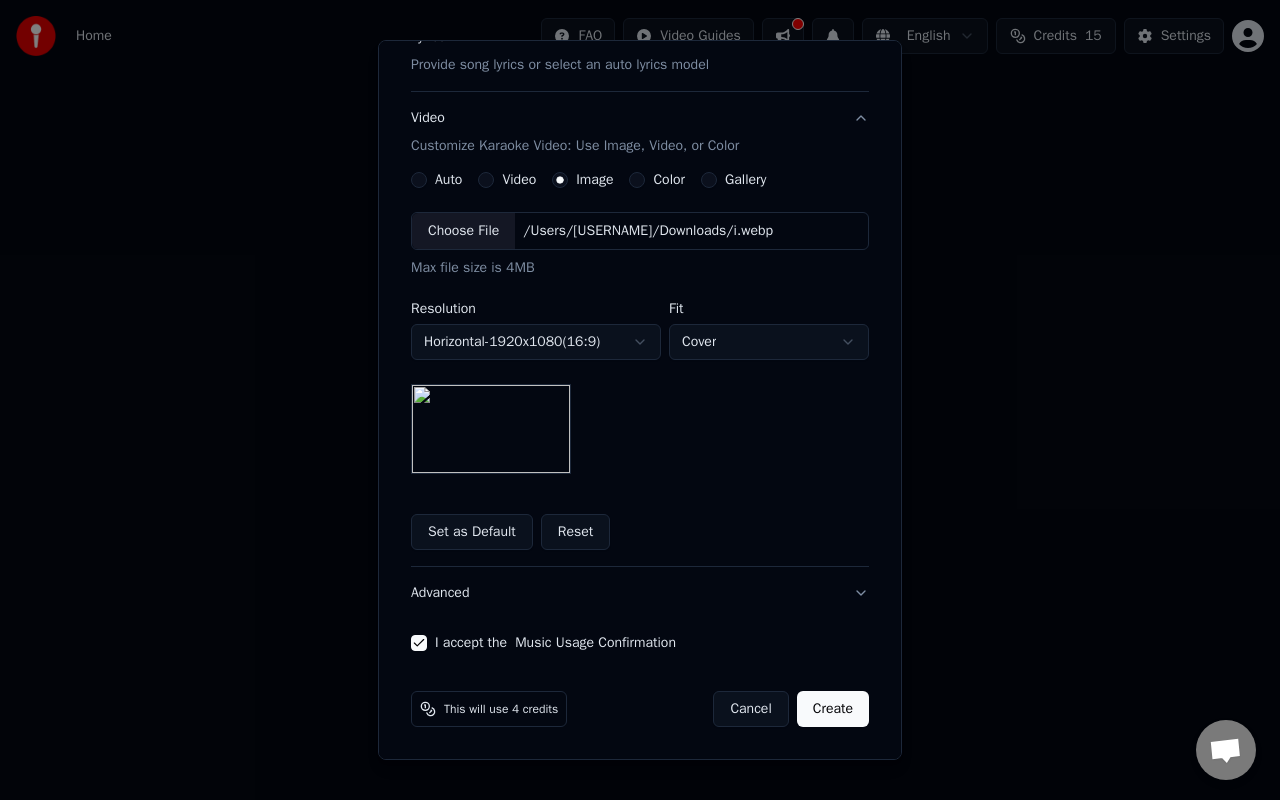 click on "Create" at bounding box center (833, 709) 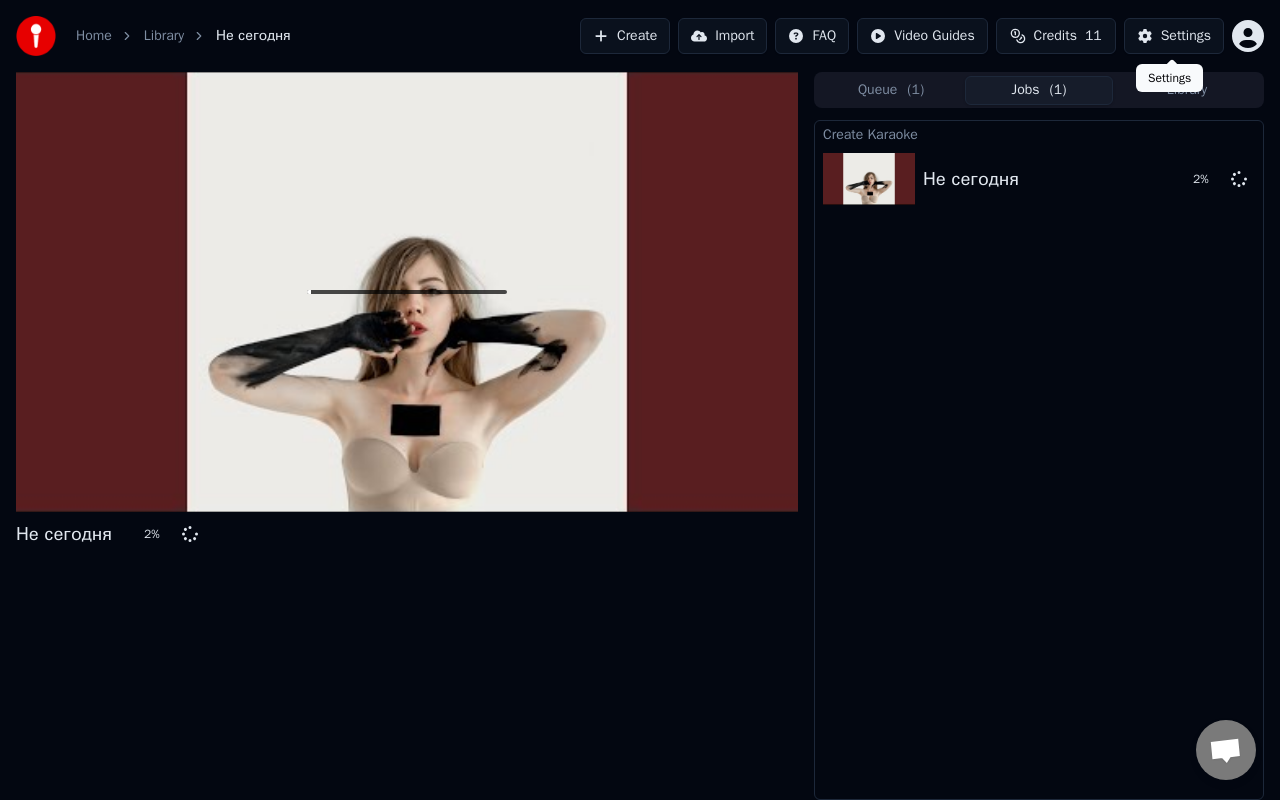 click on "Settings" at bounding box center (1186, 36) 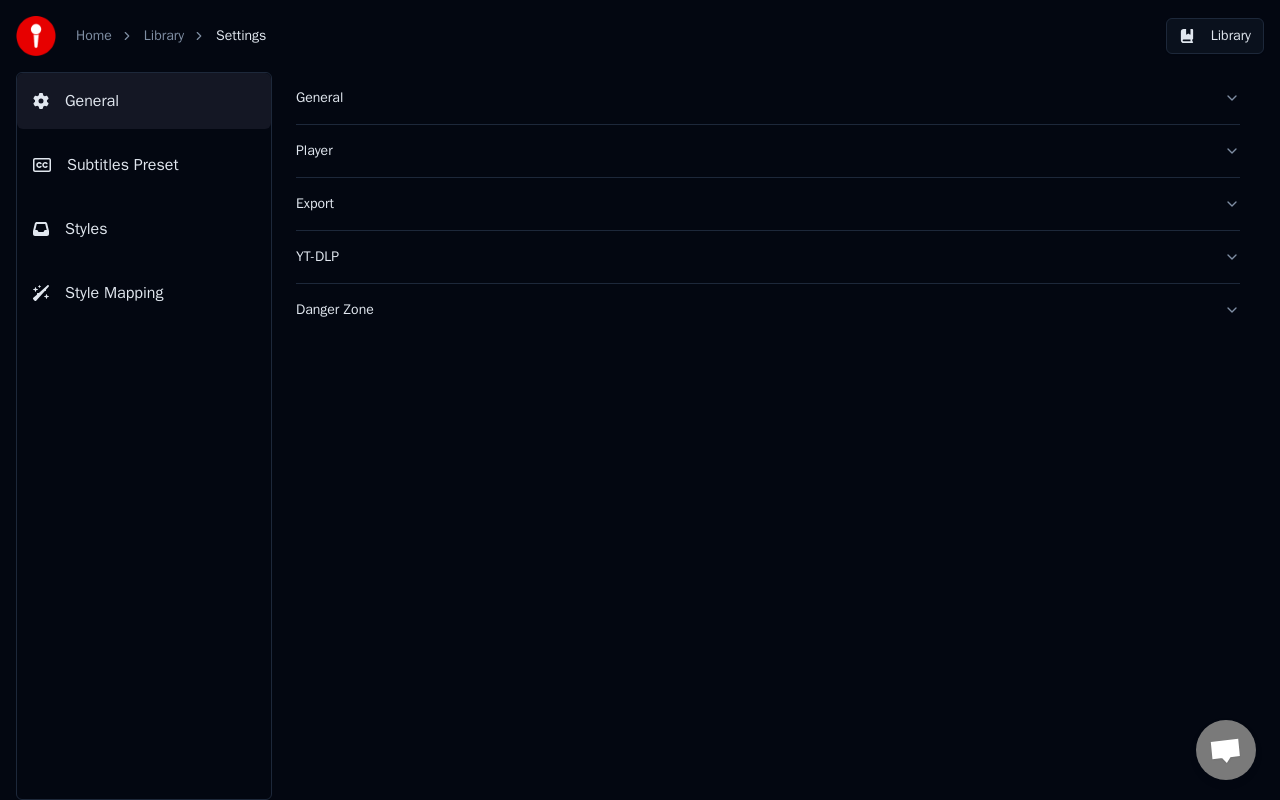 click on "Home" at bounding box center (94, 36) 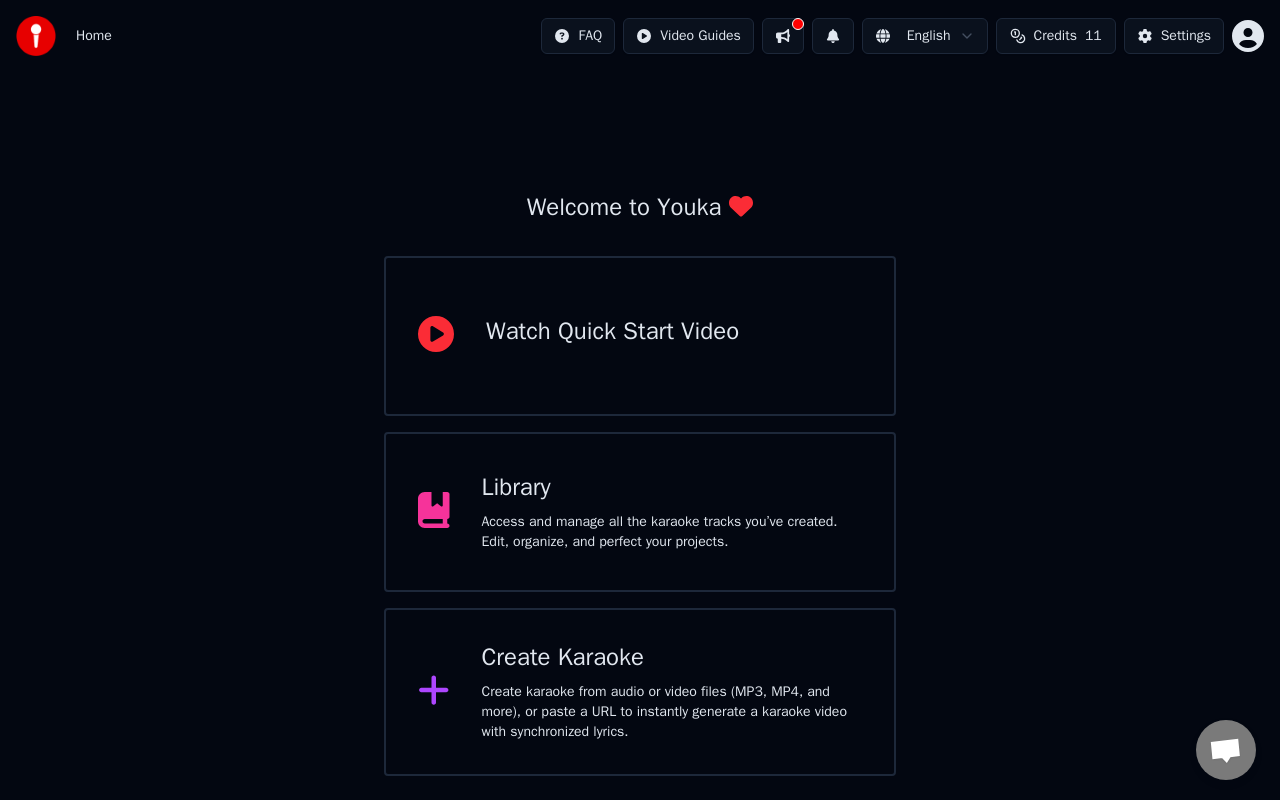 click at bounding box center (783, 36) 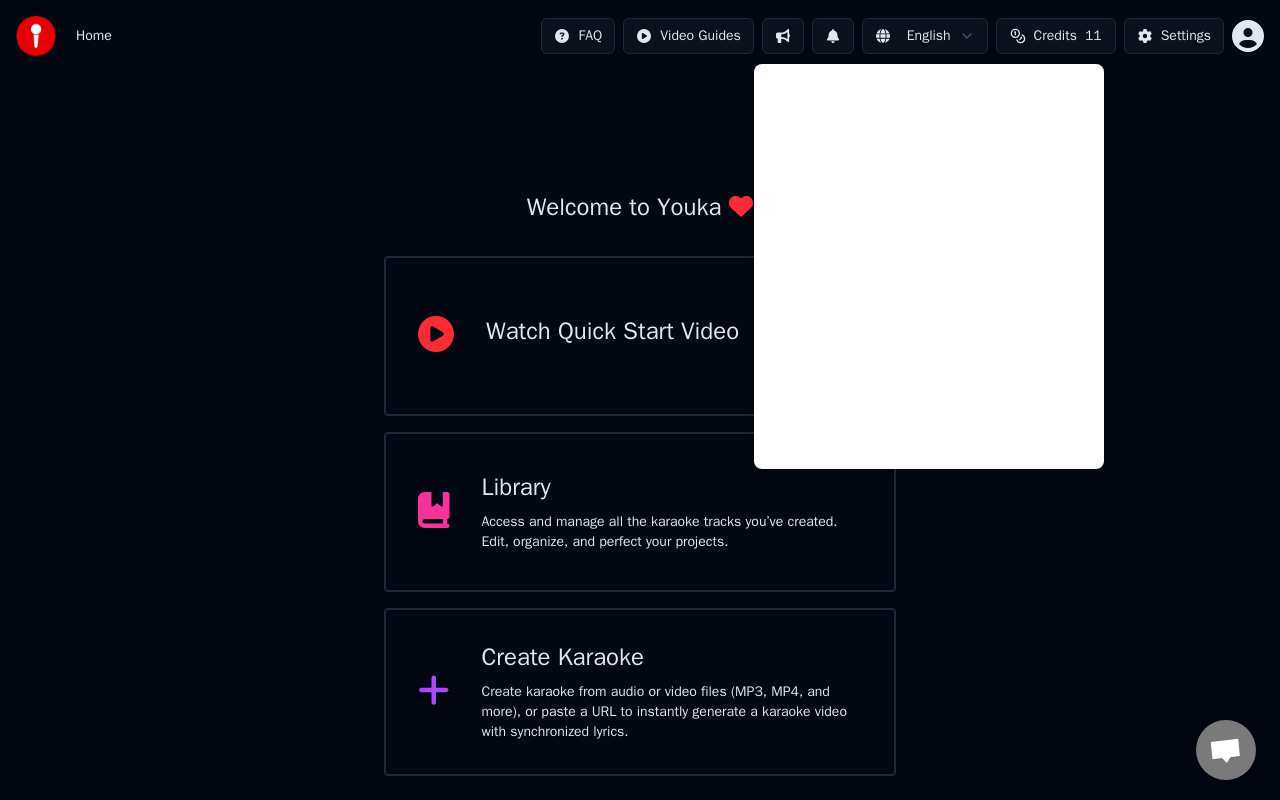 click on "Home FAQ Video Guides English Credits 11 Settings Welcome to Youka Watch Quick Start Video Library Access and manage all the karaoke tracks you’ve created. Edit, organize, and perfect your projects. Create Karaoke Create karaoke from audio or video files (MP3, MP4, and more), or paste a URL to instantly generate a karaoke video with synchronized lyrics." at bounding box center (640, 388) 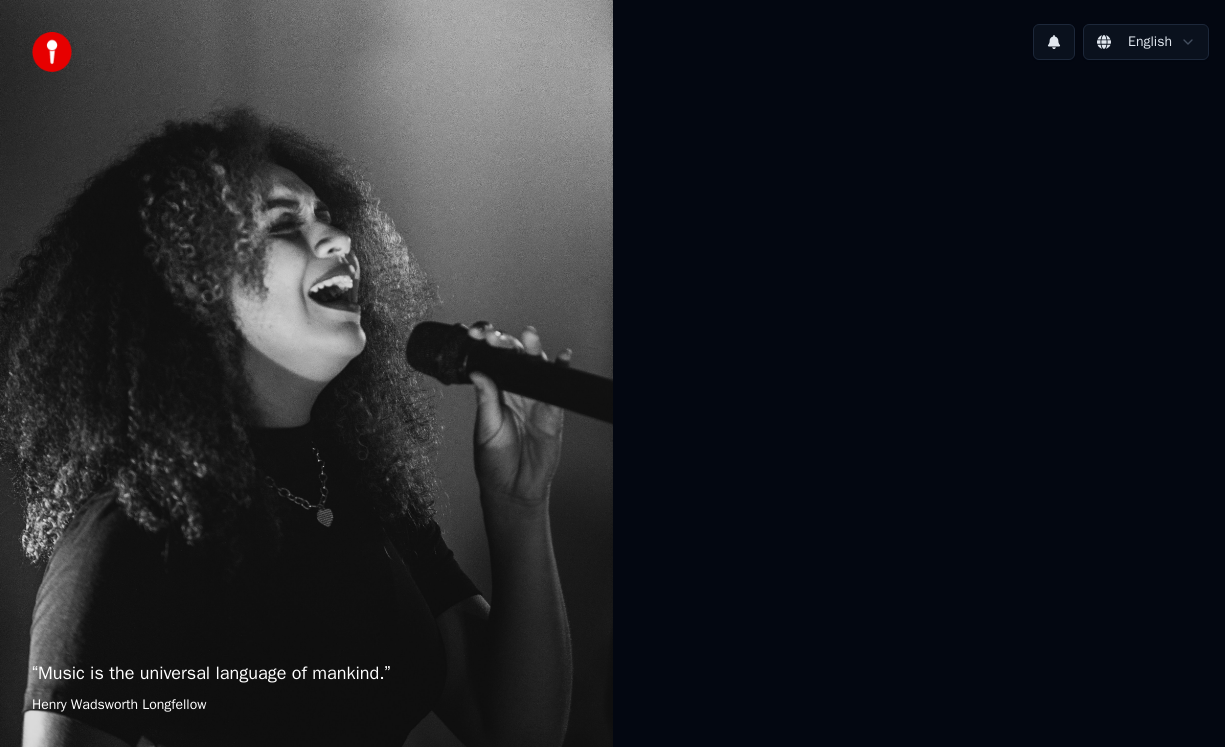 scroll, scrollTop: 0, scrollLeft: 0, axis: both 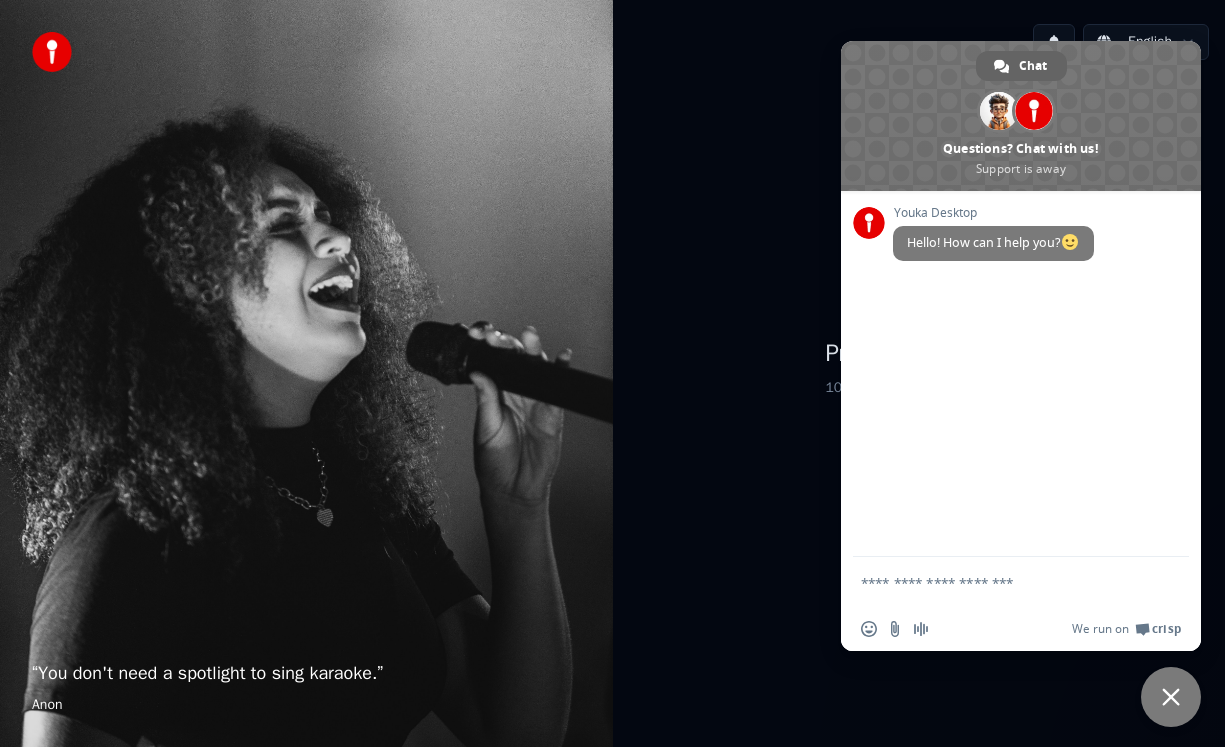 click at bounding box center [1171, 697] 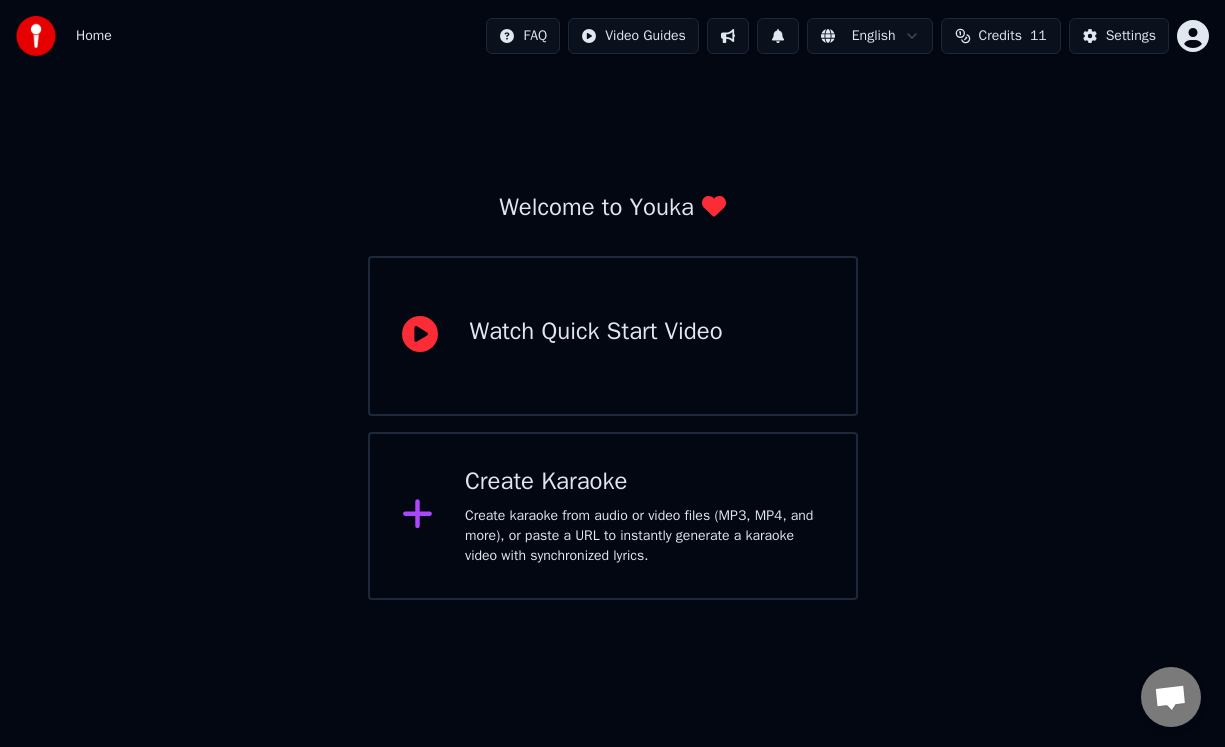 click on "Credits" at bounding box center (1000, 36) 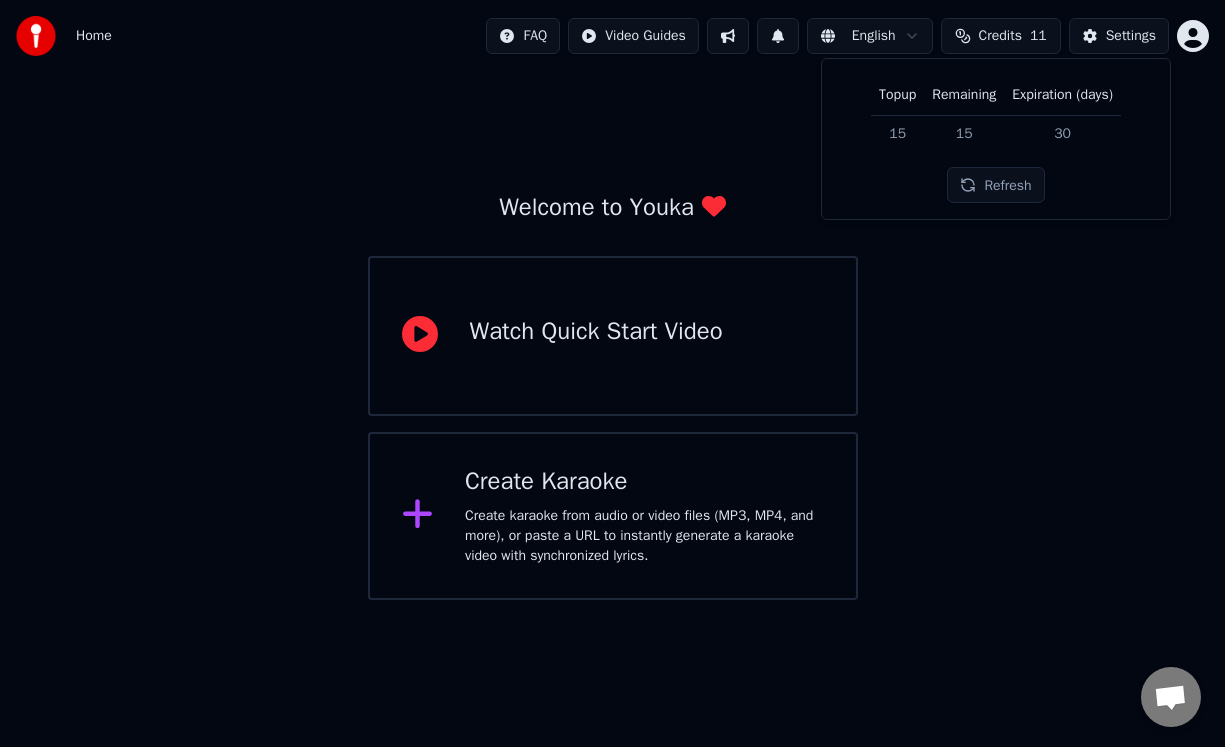 click on "Credits 11" at bounding box center [1001, 36] 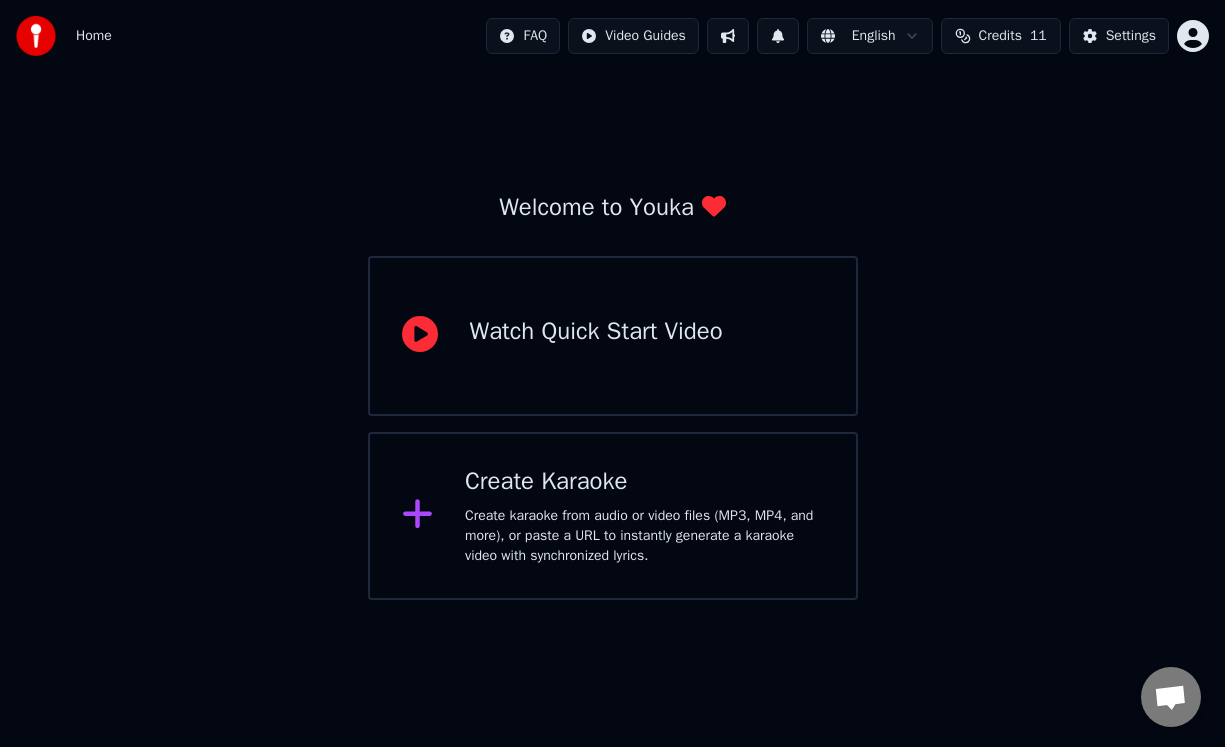 click on "Home FAQ Video Guides English Credits 11 Settings Welcome to Youka Watch Quick Start Video Create Karaoke Create karaoke from audio or video files (MP3, MP4, and more), or paste a URL to instantly generate a karaoke video with synchronized lyrics. Chat [PERSON] Questions? Chat with us! Support is away Network offline. Reconnecting... No messages can be received or sent for now. Youka Desktop Hello! How can I help you?  Send a file Insert an emoji Send a file Audio message We run on Crisp" at bounding box center [612, 300] 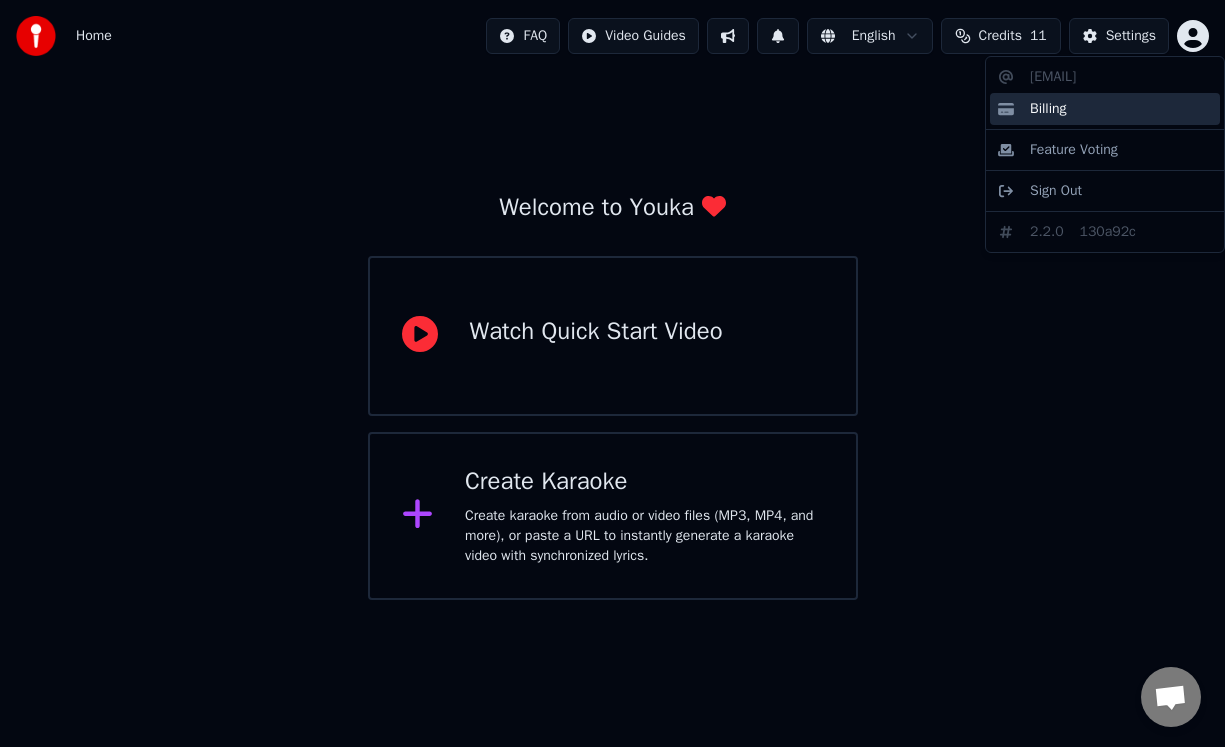 click on "Billing" at bounding box center [1048, 109] 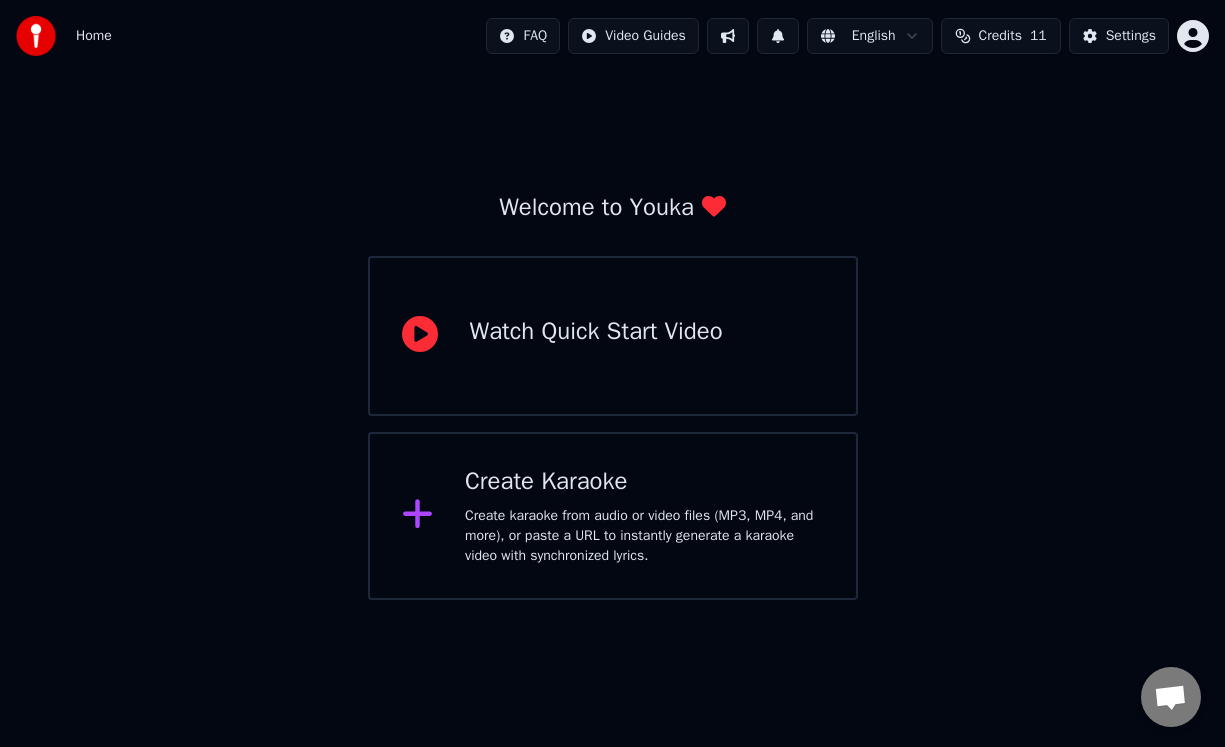 click at bounding box center [36, 36] 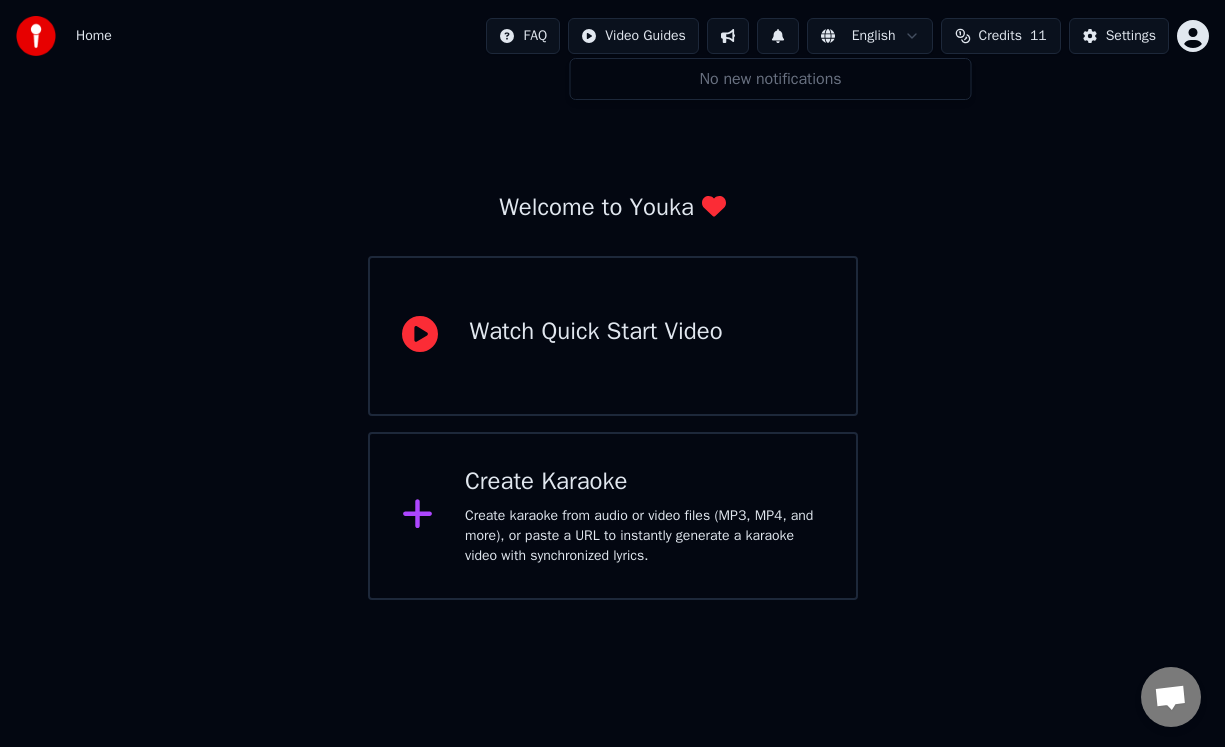 click at bounding box center [728, 36] 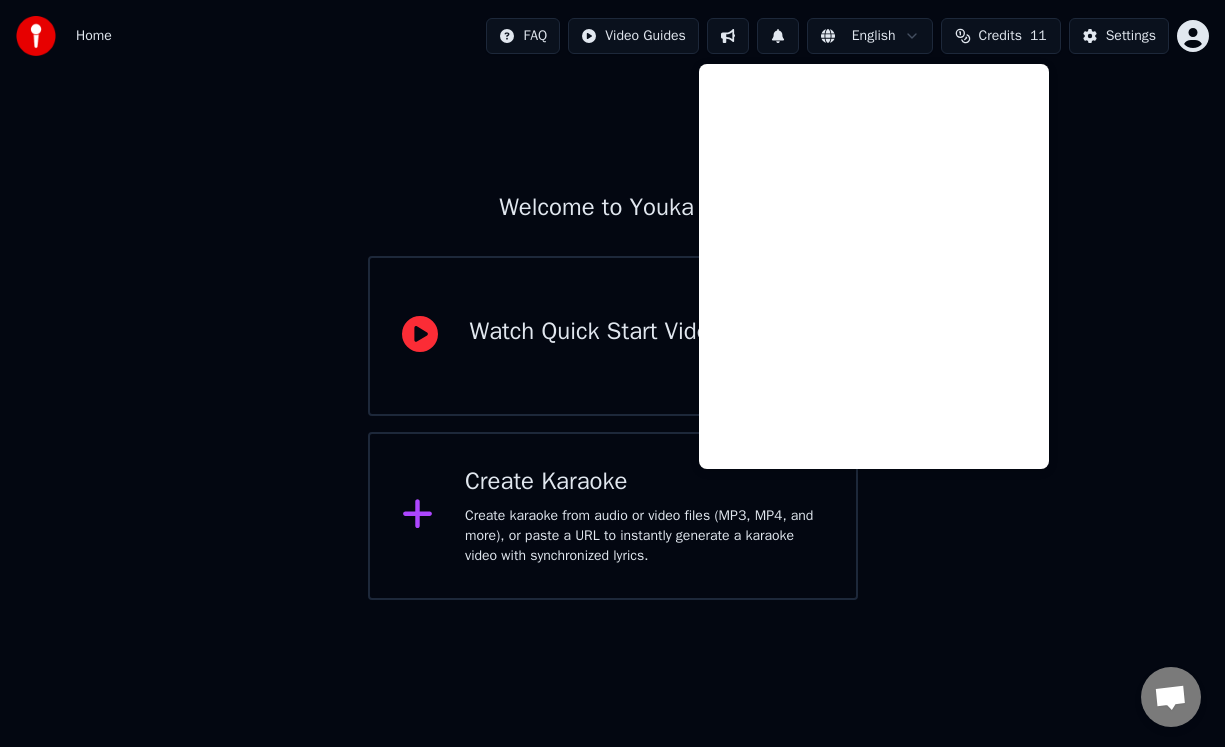 click on "Welcome to Youka Watch Quick Start Video Create Karaoke Create karaoke from audio or video files (MP3, MP4, and more), or paste a URL to instantly generate a karaoke video with synchronized lyrics." at bounding box center (612, 336) 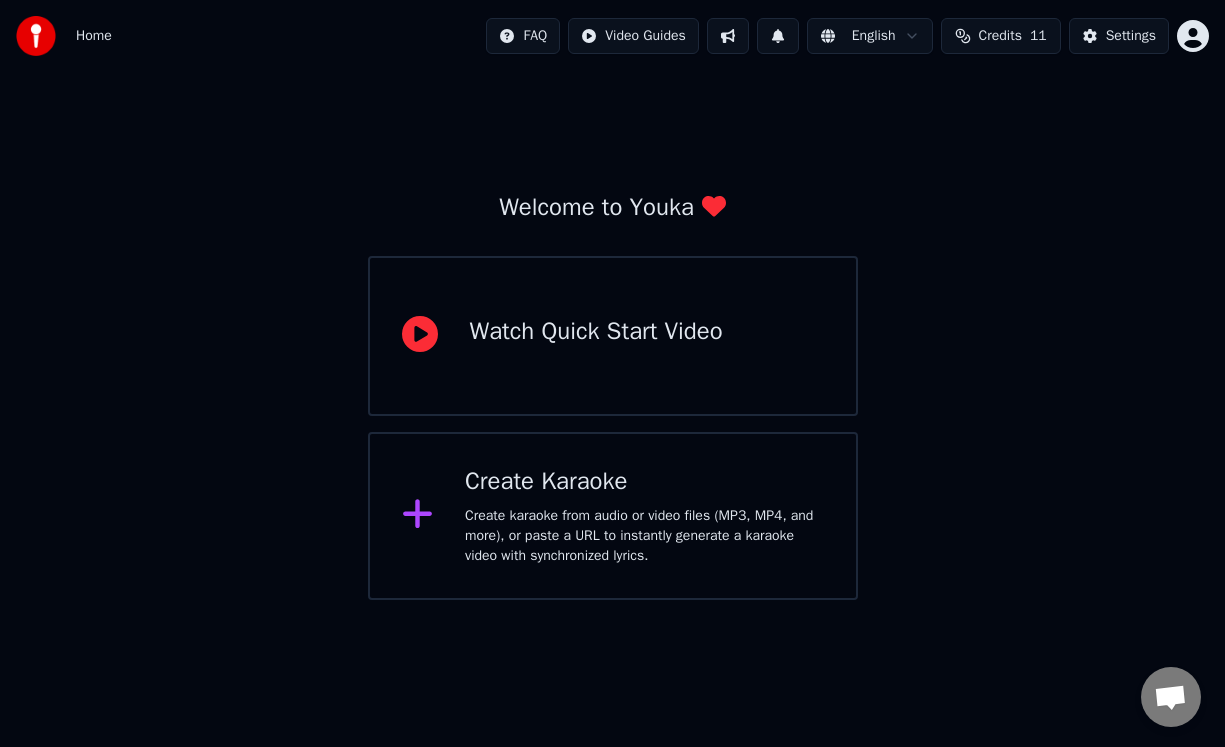 click on "Home FAQ Video Guides English Credits 11 Settings Welcome to Youka Watch Quick Start Video Create Karaoke Create karaoke from audio or video files (MP3, MP4, and more), or paste a URL to instantly generate a karaoke video with synchronized lyrics. Chat Adam Questions? Chat with us! Support is away Network offline. Reconnecting... No messages can be received or sent for now. Youka Desktop Hello! How can I help you?  Send a file Insert an emoji Send a file Audio message We run on Crisp" at bounding box center (612, 300) 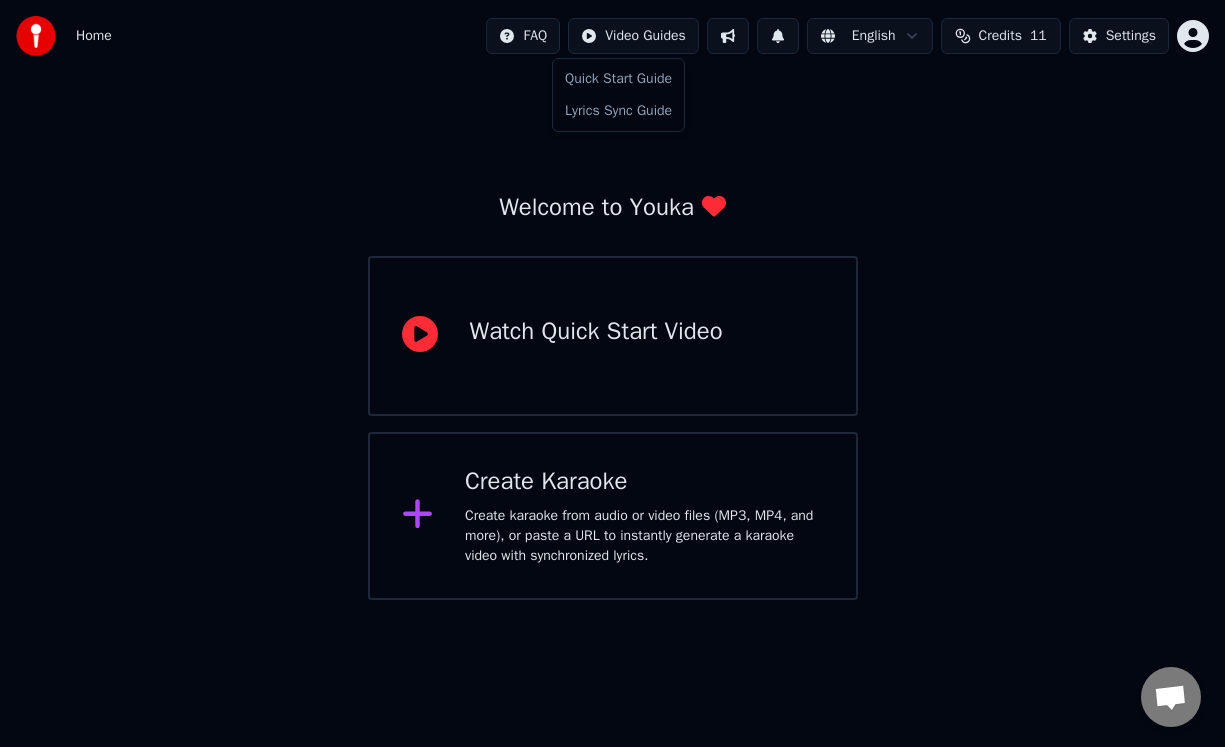 click on "Home FAQ Video Guides English Credits 11 Settings Welcome to Youka Watch Quick Start Video Create Karaoke Create karaoke from audio or video files (MP3, MP4, and more), or paste a URL to instantly generate a karaoke video with synchronized lyrics. Chat Adam Questions? Chat with us! Support is away Network offline. Reconnecting... No messages can be received or sent for now. Youka Desktop Hello! How can I help you?  Send a file Insert an emoji Send a file Audio message We run on Crisp Quick Start Guide Lyrics Sync Guide" at bounding box center [612, 300] 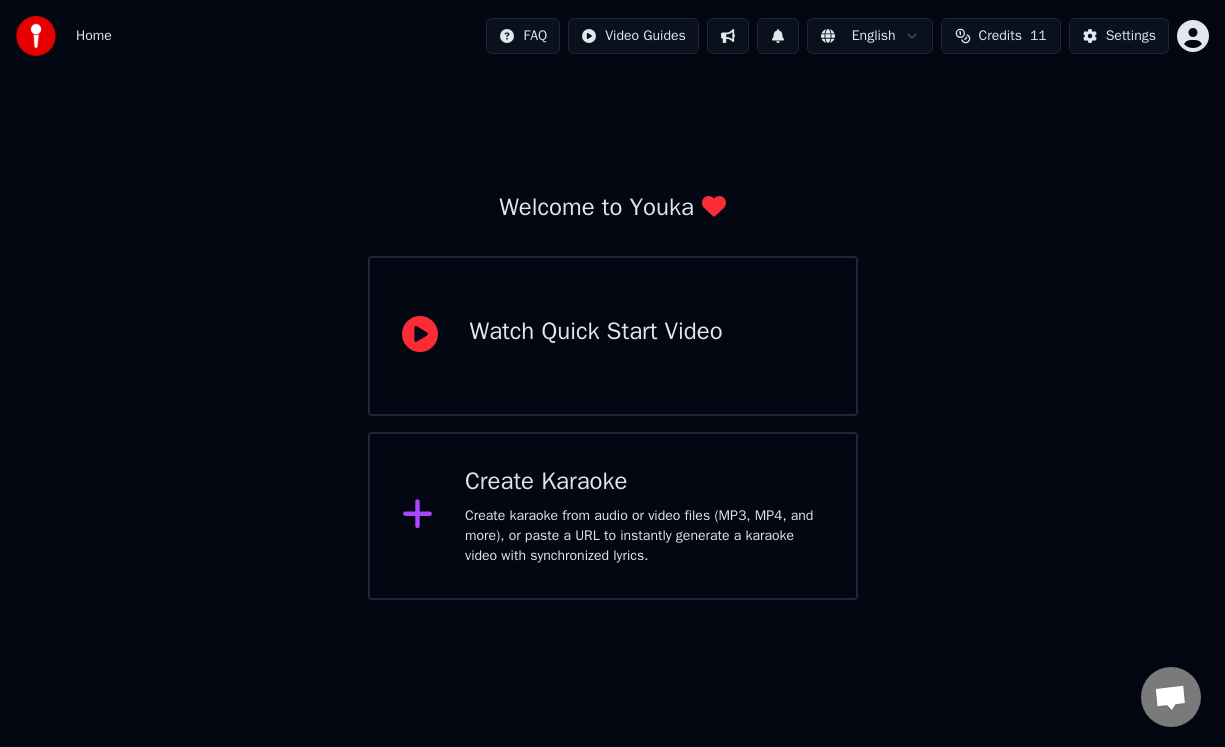 click on "Credits 11" at bounding box center (1001, 36) 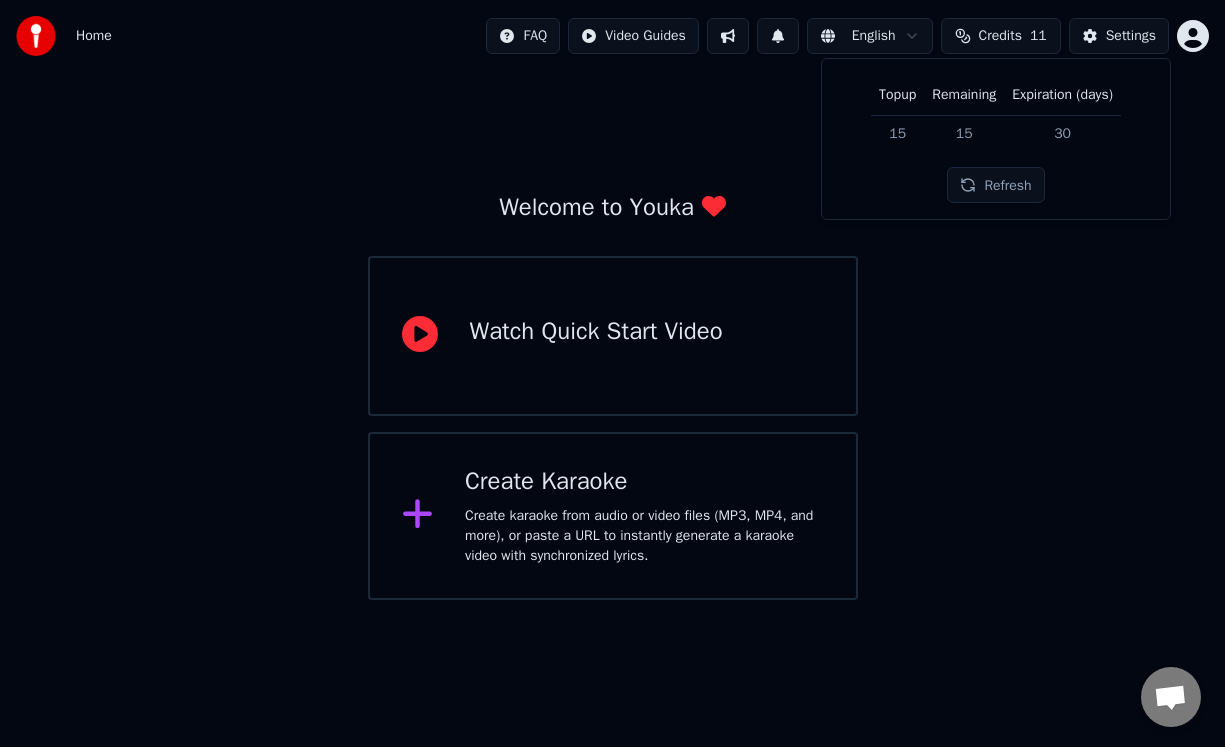 drag, startPoint x: 773, startPoint y: 82, endPoint x: 1072, endPoint y: 16, distance: 306.19766 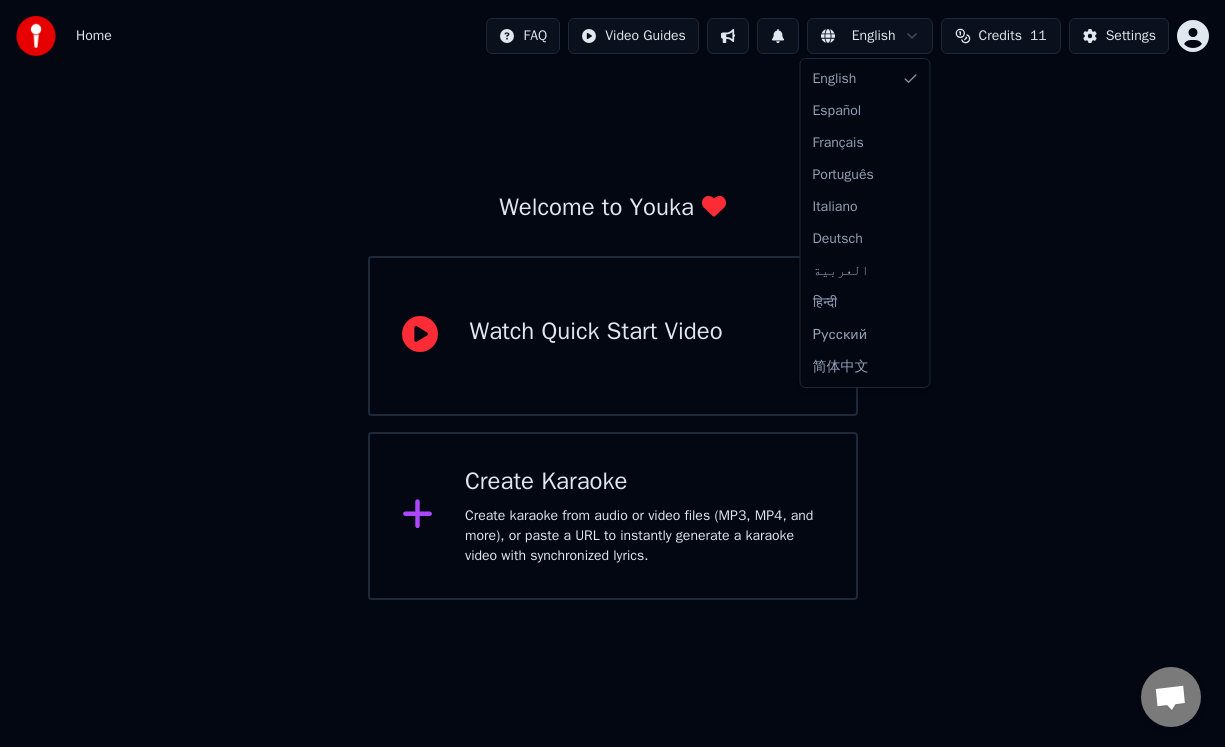 click on "Home FAQ Video Guides English Credits 11 Settings Welcome to Youka Watch Quick Start Video Create Karaoke Create karaoke from audio or video files (MP3, MP4, and more), or paste a URL to instantly generate a karaoke video with synchronized lyrics. Chat Adam Questions? Chat with us! Support is away Network offline. Reconnecting... No messages can be received or sent for now. Youka Desktop Hello! How can I help you?  Send a file Insert an emoji Send a file Audio message We run on Crisp English Español Français Português Italiano Deutsch العربية हिन्दी Русский 简体中文" at bounding box center (612, 300) 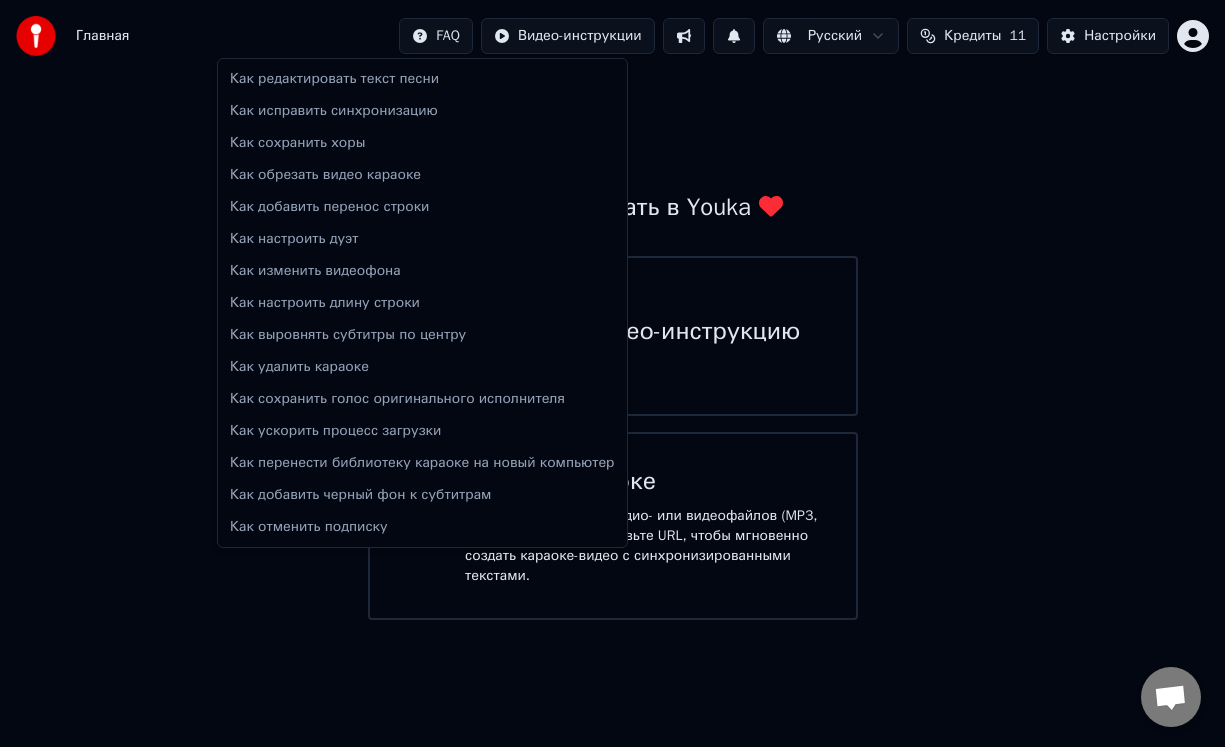click on "Главная FAQ Видео-инструкции Русский Кредиты 11 Настройки Добро пожаловать в Youka Смотреть видео-инструкцию Создать караоке Создайте караоке из аудио- или видеофайлов (MP3, MP4 и других), или вставьте URL, чтобы мгновенно создать караоке-видео с синхронизированными текстами. Chat Adam Questions? Chat with us! Support is away Network offline. Reconnecting... No messages can be received or sent for now. Youka Desktop Hello! How can I help you?  Send a file Insert an emoji Send a file Audio message We run on Crisp Как редактировать текст песни Как исправить синхронизацию Как сохранить хоры Как обрезать видео караоке Как добавить перенос строки Как настроить дуэт" at bounding box center (612, 310) 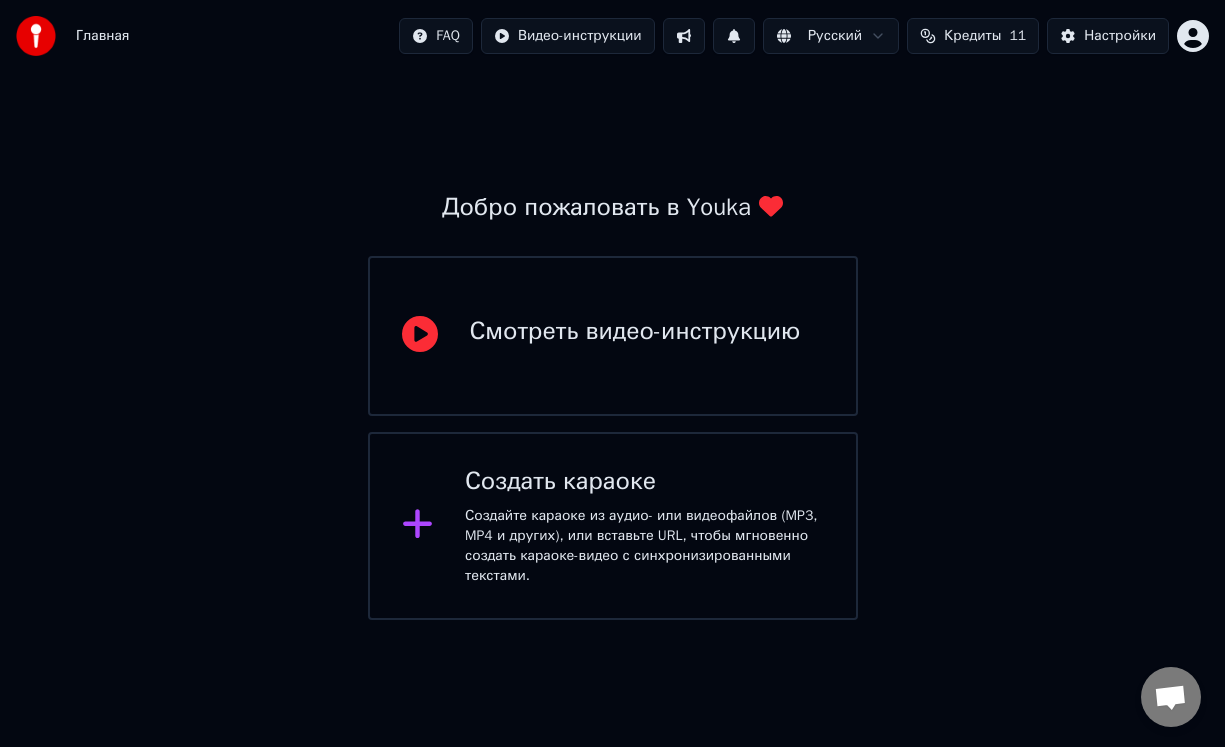 click at bounding box center [684, 36] 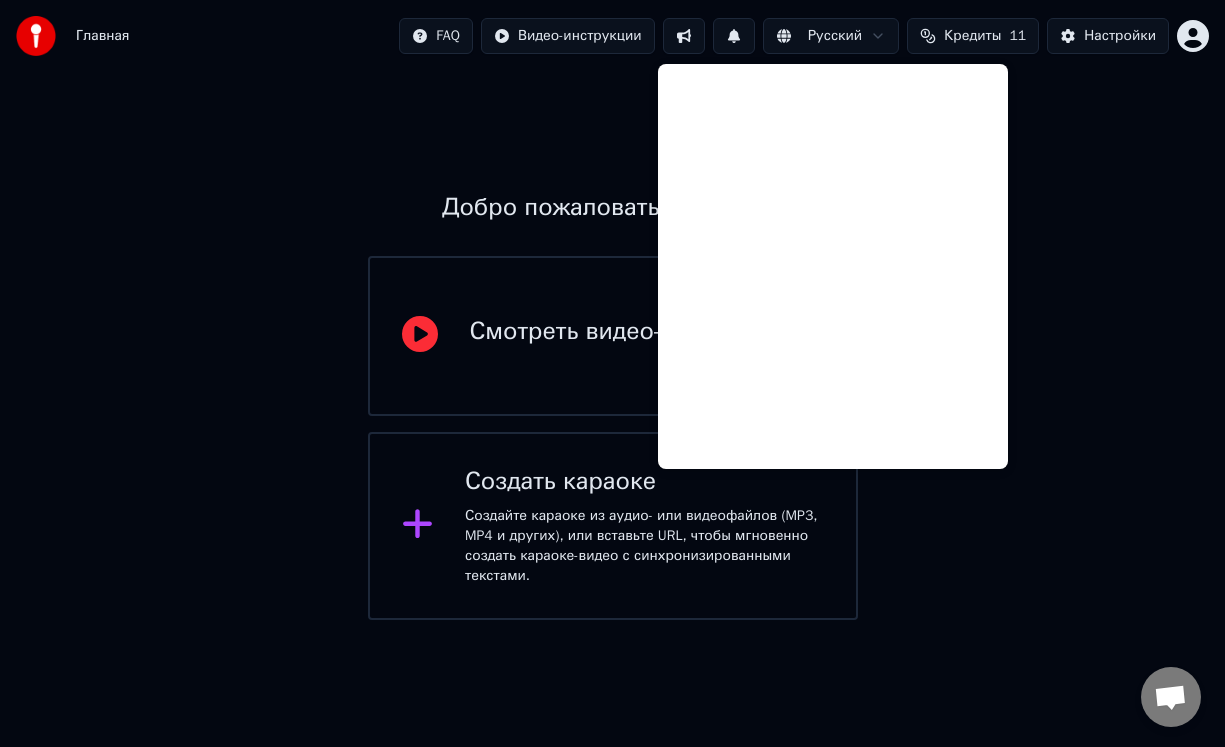 click at bounding box center [734, 36] 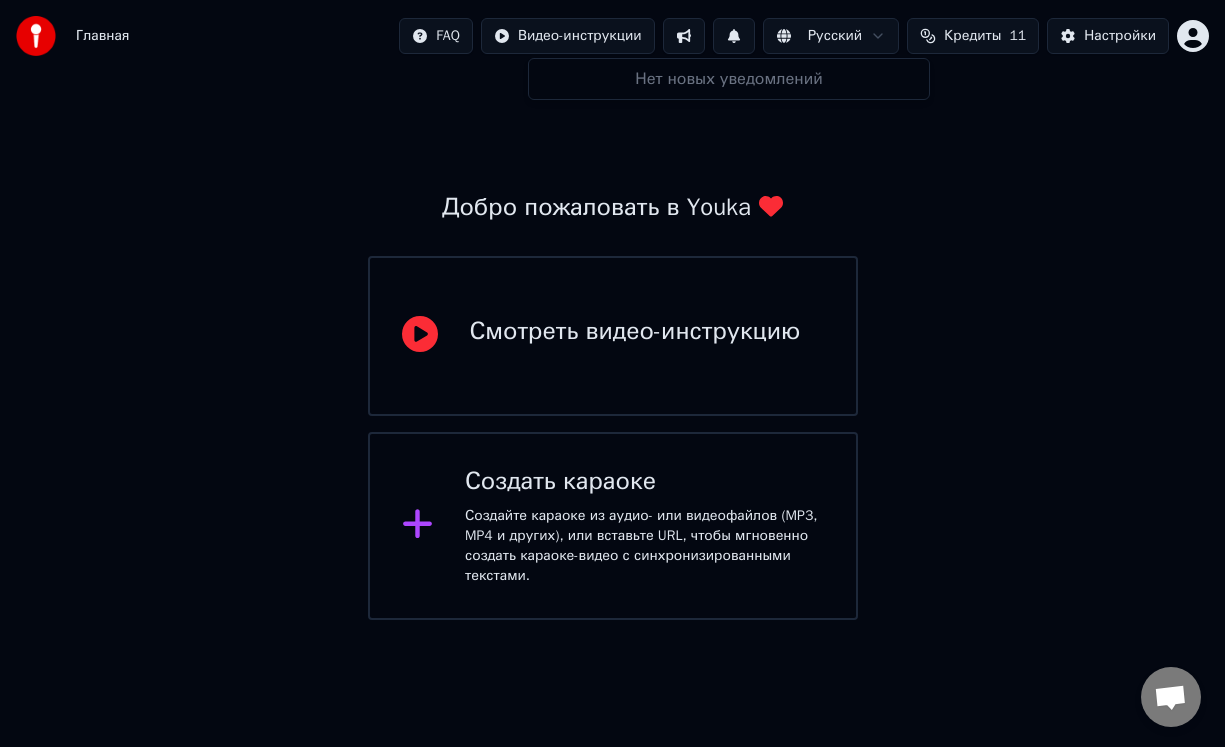 click at bounding box center [734, 36] 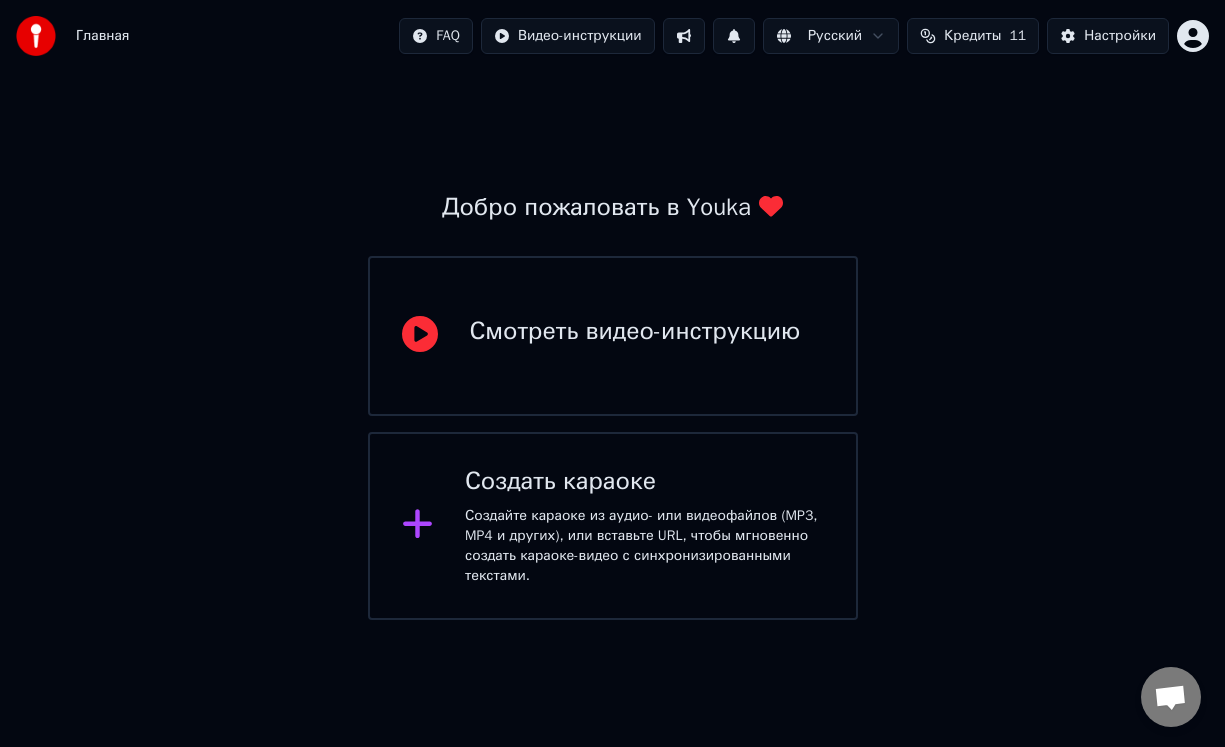 click on "Кредиты 11" at bounding box center (973, 36) 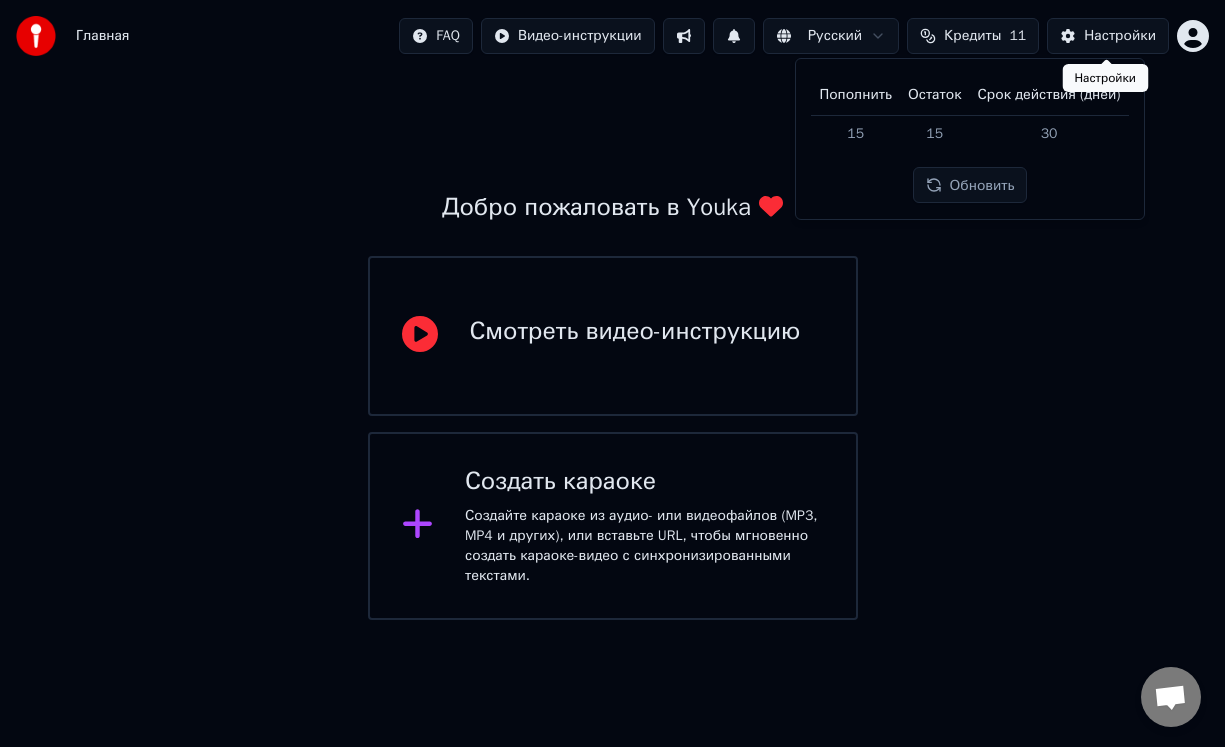 click on "Настройки" at bounding box center (1108, 36) 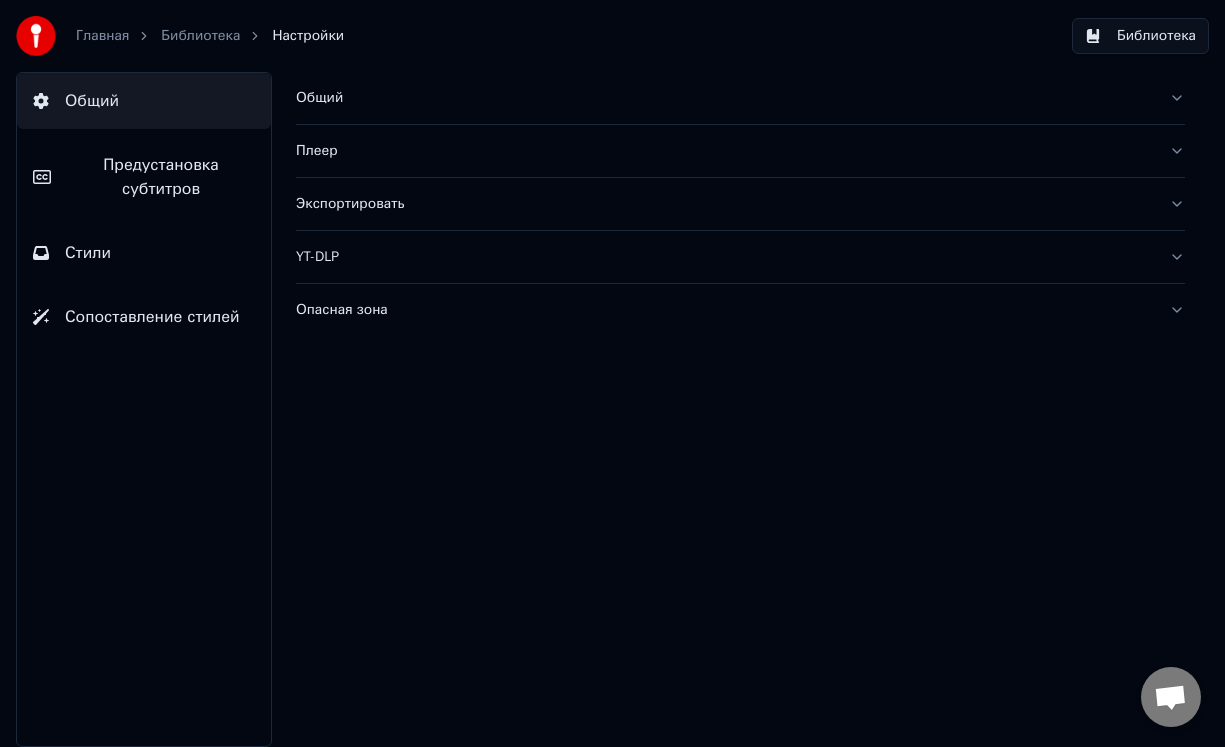 click on "Предустановка субтитров" at bounding box center [161, 177] 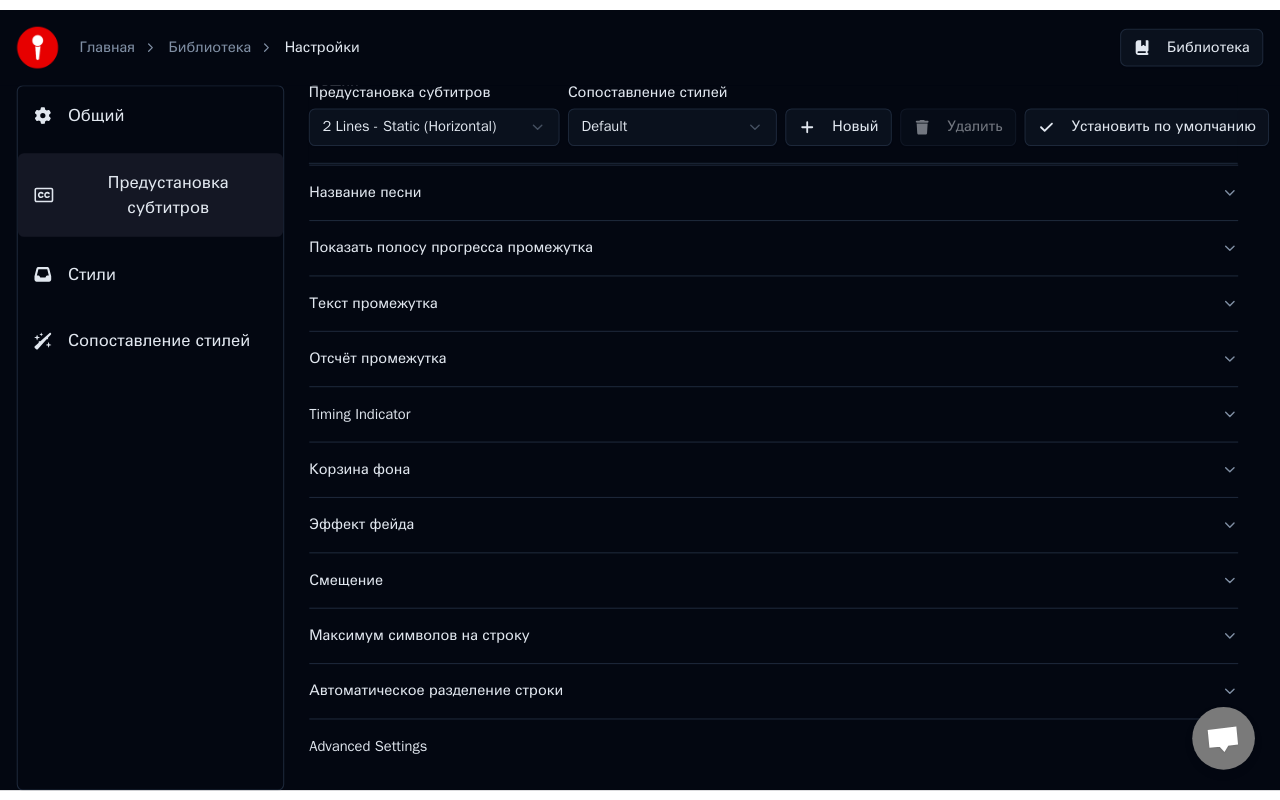 scroll, scrollTop: 159, scrollLeft: 0, axis: vertical 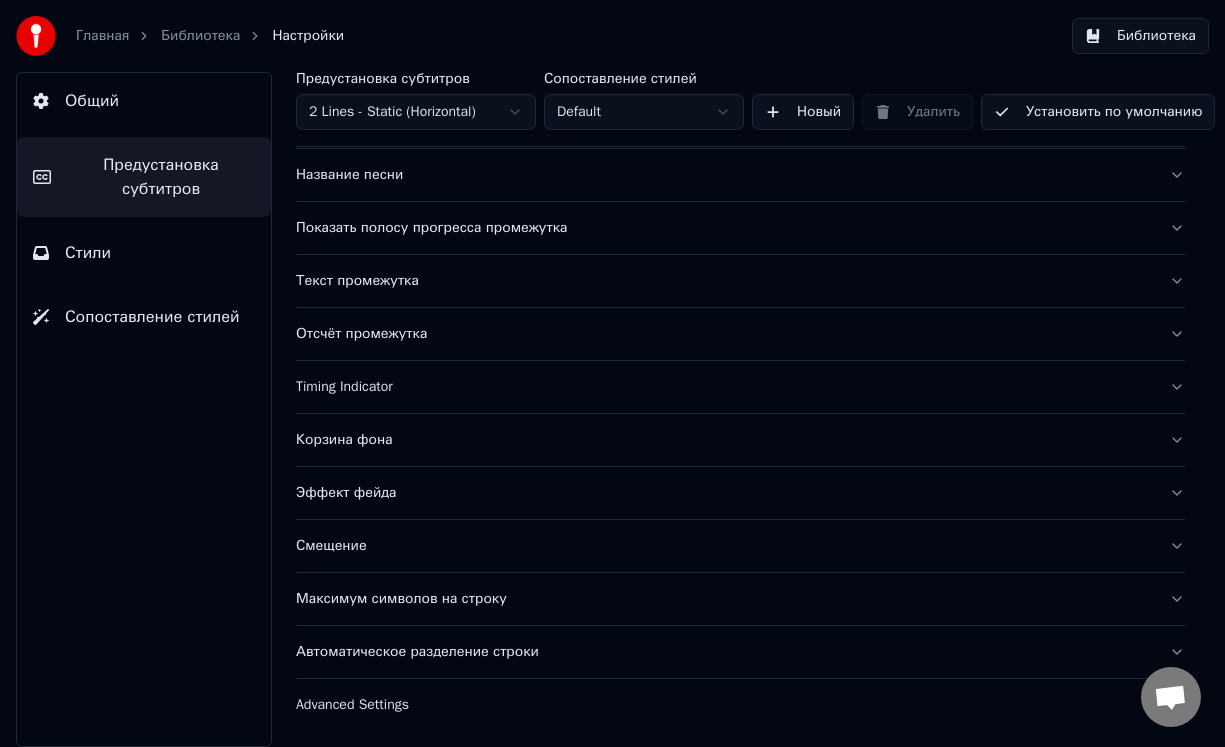 click on "Библиотека" at bounding box center (1140, 36) 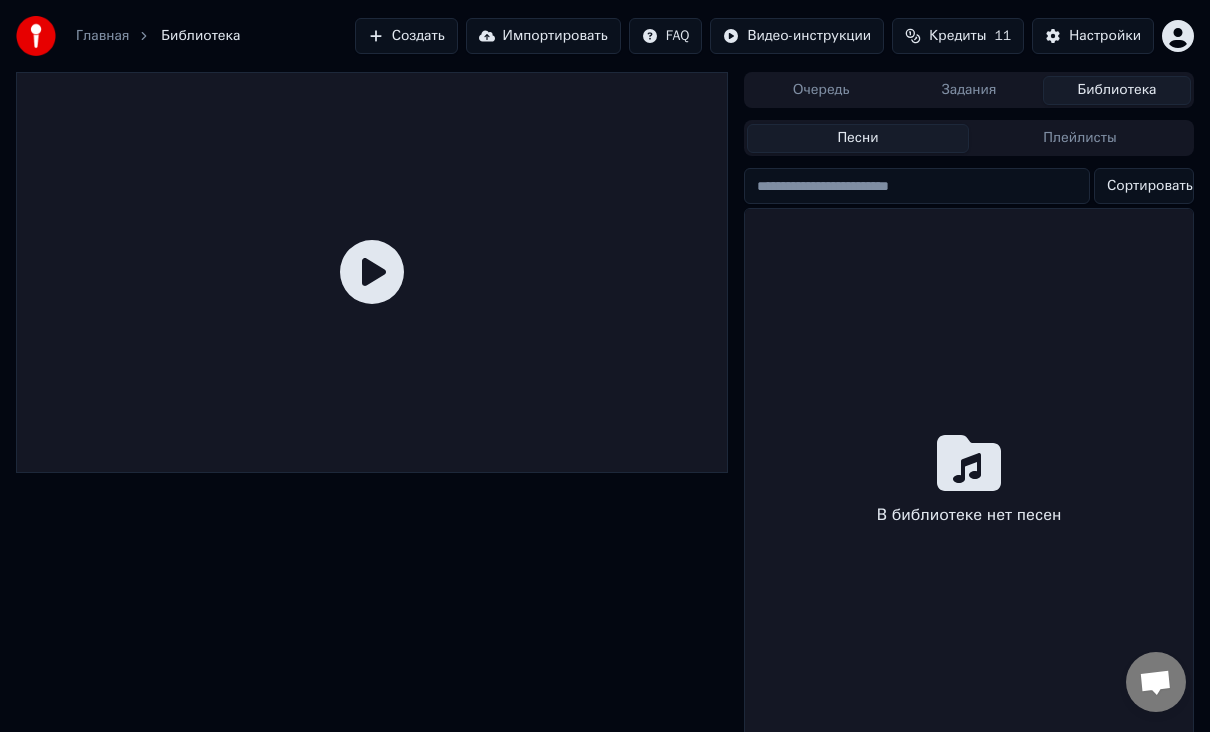 click on "Очередь" at bounding box center [821, 90] 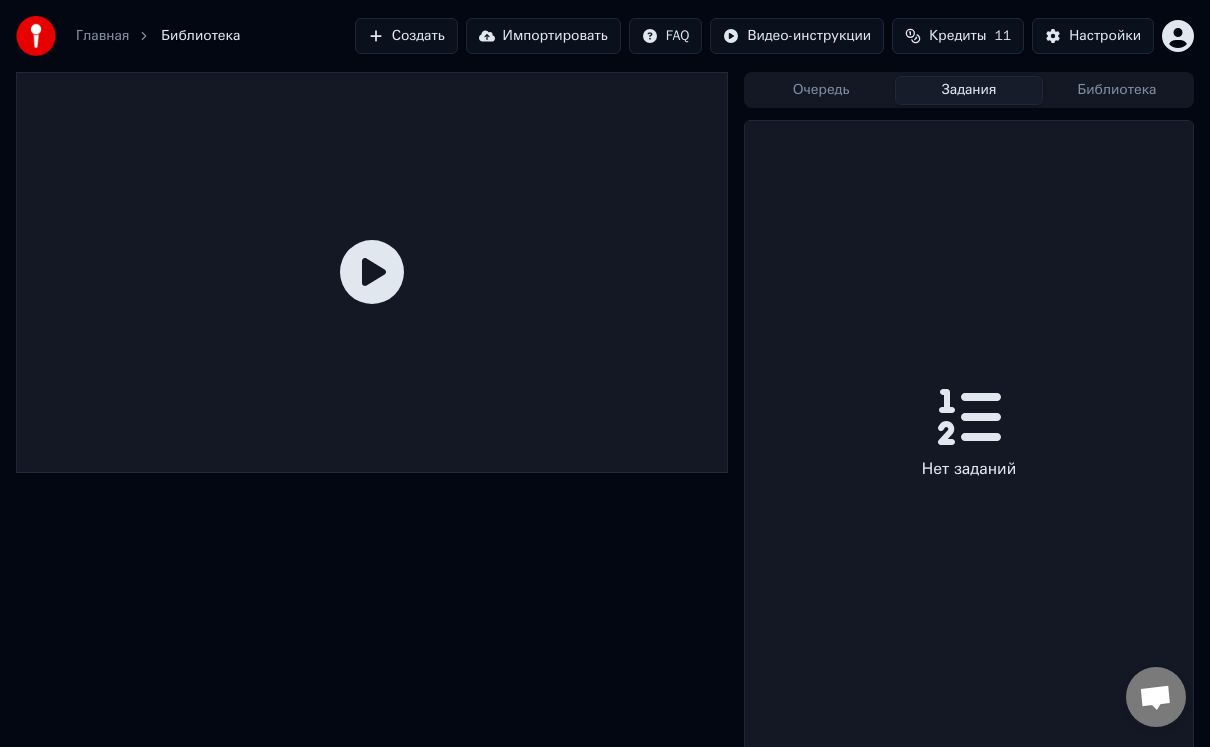 click on "Задания" at bounding box center [969, 90] 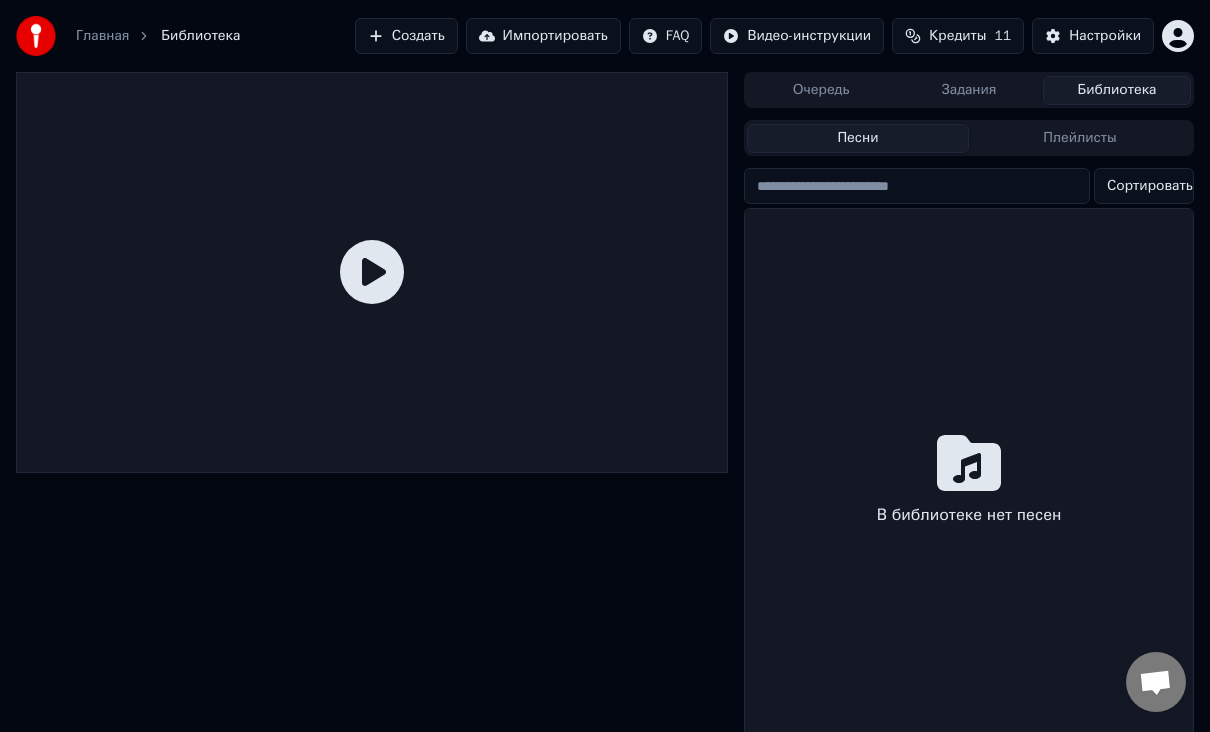 click at bounding box center [917, 186] 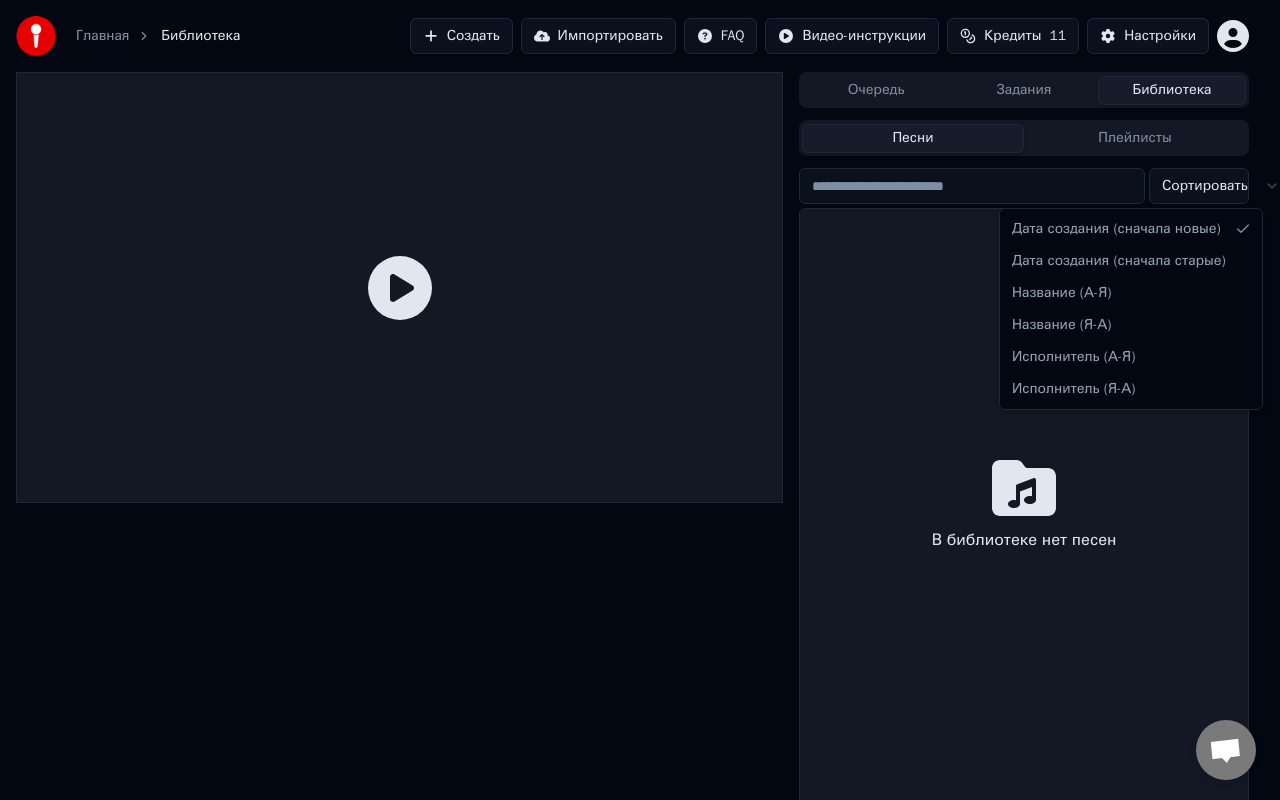 click on "Главная Библиотека Создать Импортировать FAQ Видео-инструкции Кредиты 11 Настройки Очередь Задания Библиотека Песни Плейлисты Сортировать В библиотеке нет песен Chat Adam Questions? Chat with us! Support is away Network offline. Reconnecting... No messages can be received or sent for now. Youka Desktop Hello! How can I help you?  Send a file Insert an emoji Send a file Audio message We run on Crisp Дата создания (сначала новые) Дата создания (сначала старые) Название (А-Я) Название (Я-А) Исполнитель (А-Я) Исполнитель (Я-А)" at bounding box center (640, 400) 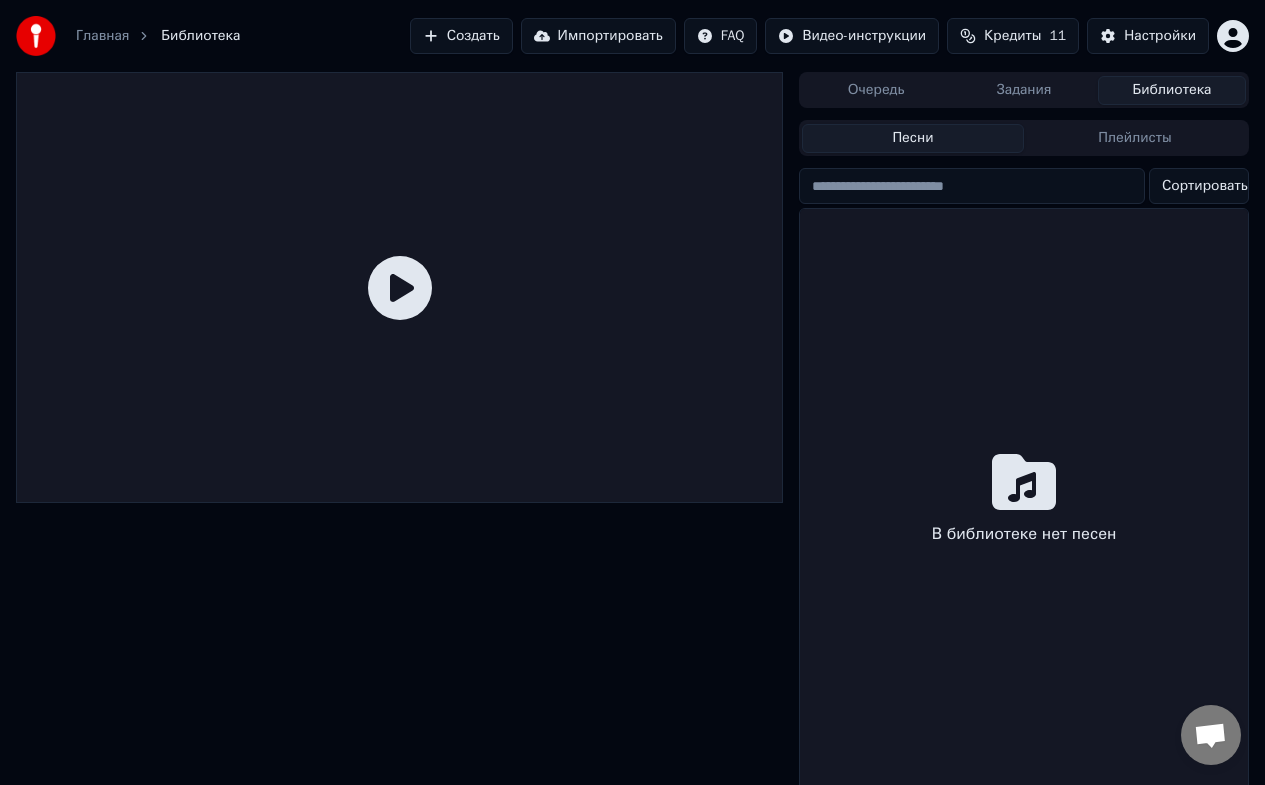 click on "Главная Библиотека Создать Импортировать FAQ Видео-инструкции Кредиты 11 Настройки Очередь Задания Библиотека Песни Плейлисты Сортировать В библиотеке нет песен Chat Adam Questions? Chat with us! Support is away Network offline. Reconnecting... No messages can be received or sent for now. Youka Desktop Hello! How can I help you?  Send a file Insert an emoji Send a file Audio message We run on Crisp" at bounding box center (632, 392) 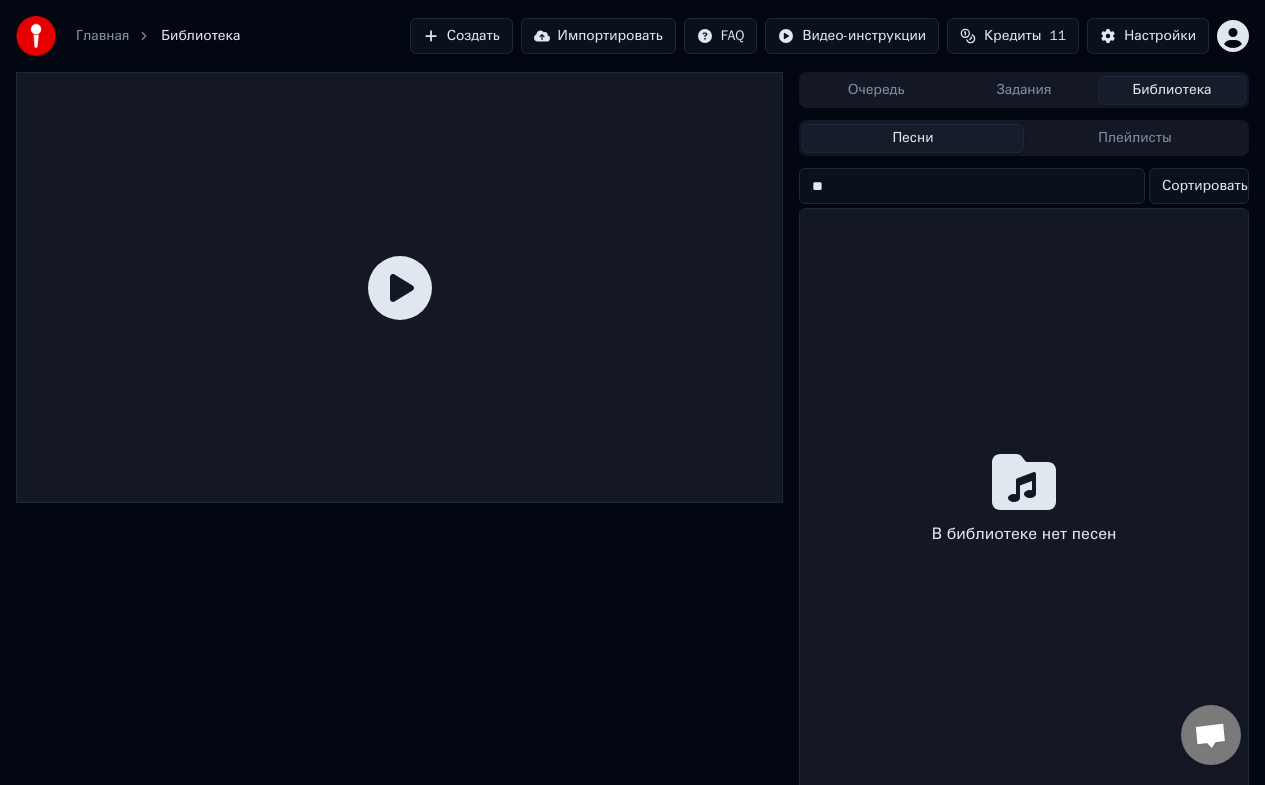 type on "*" 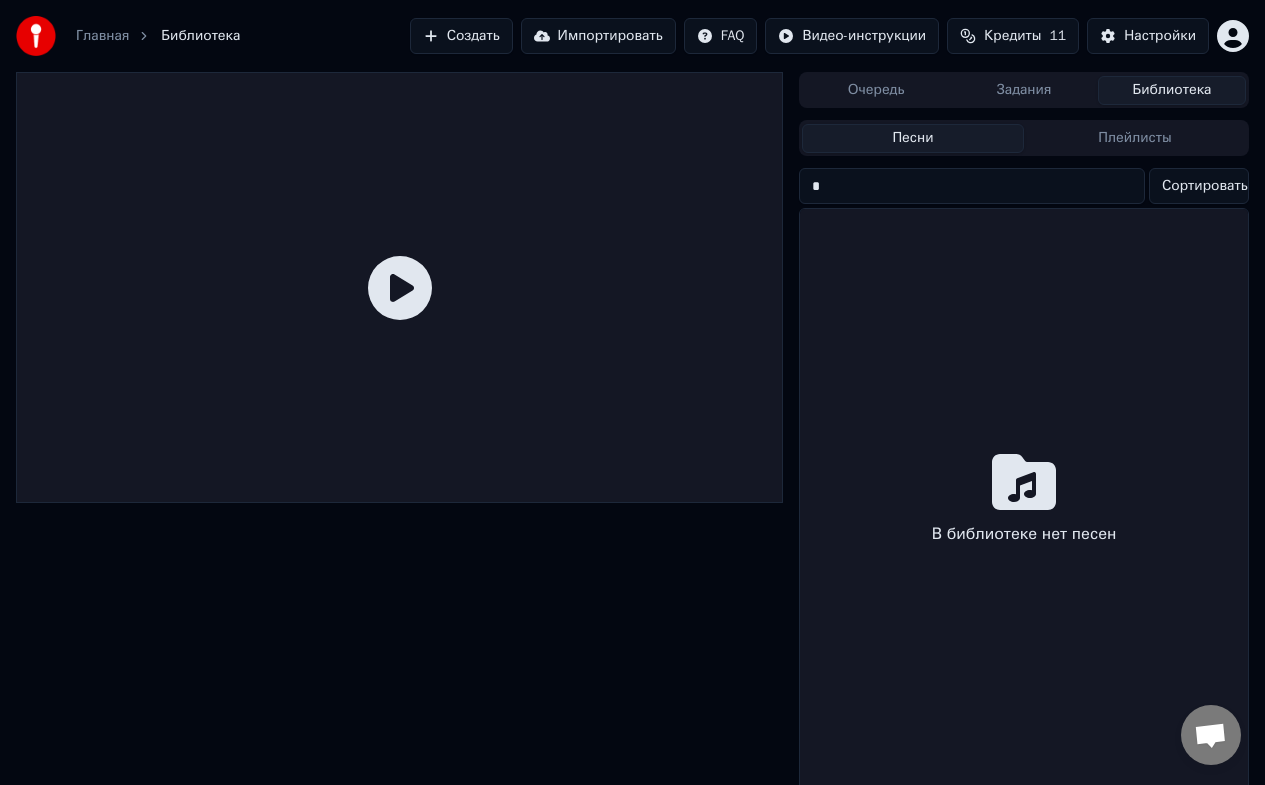 type 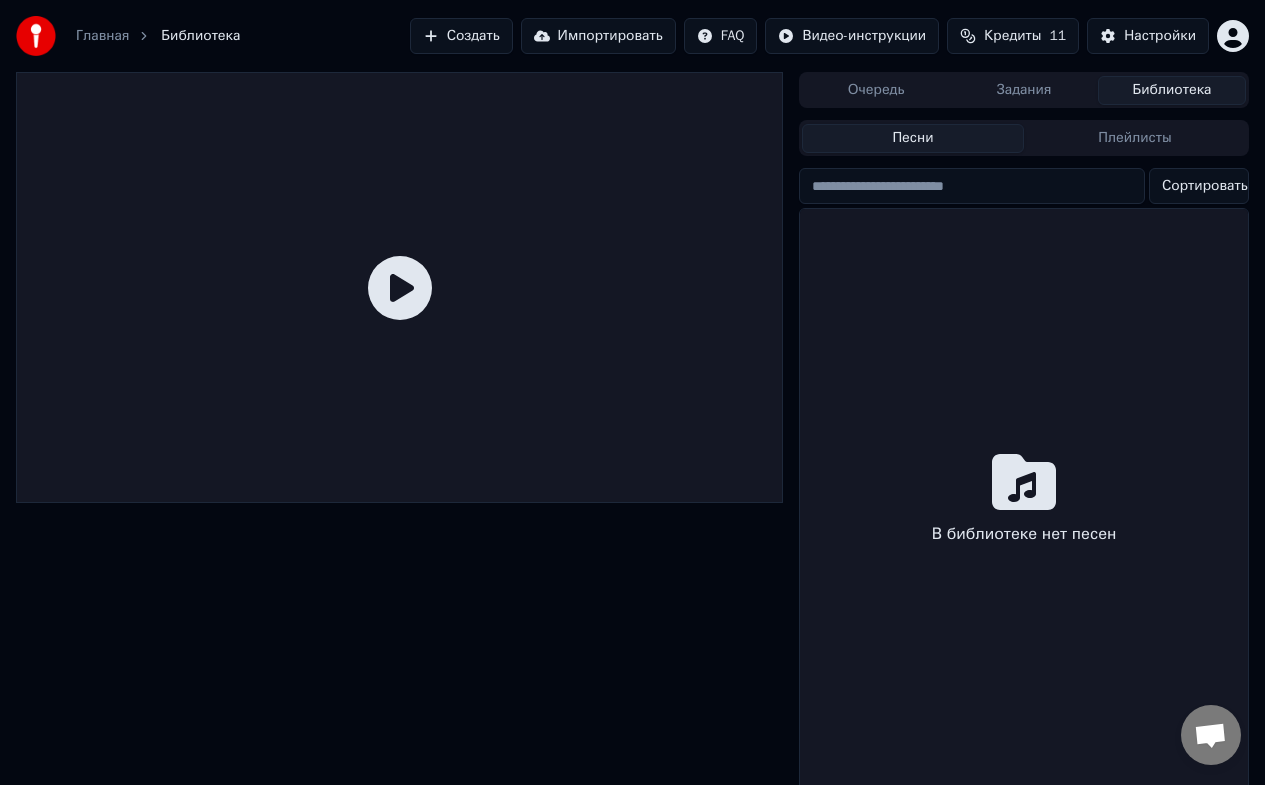 click on "Песни Плейлисты Сортировать В библиотеке нет песен" at bounding box center (1024, 458) 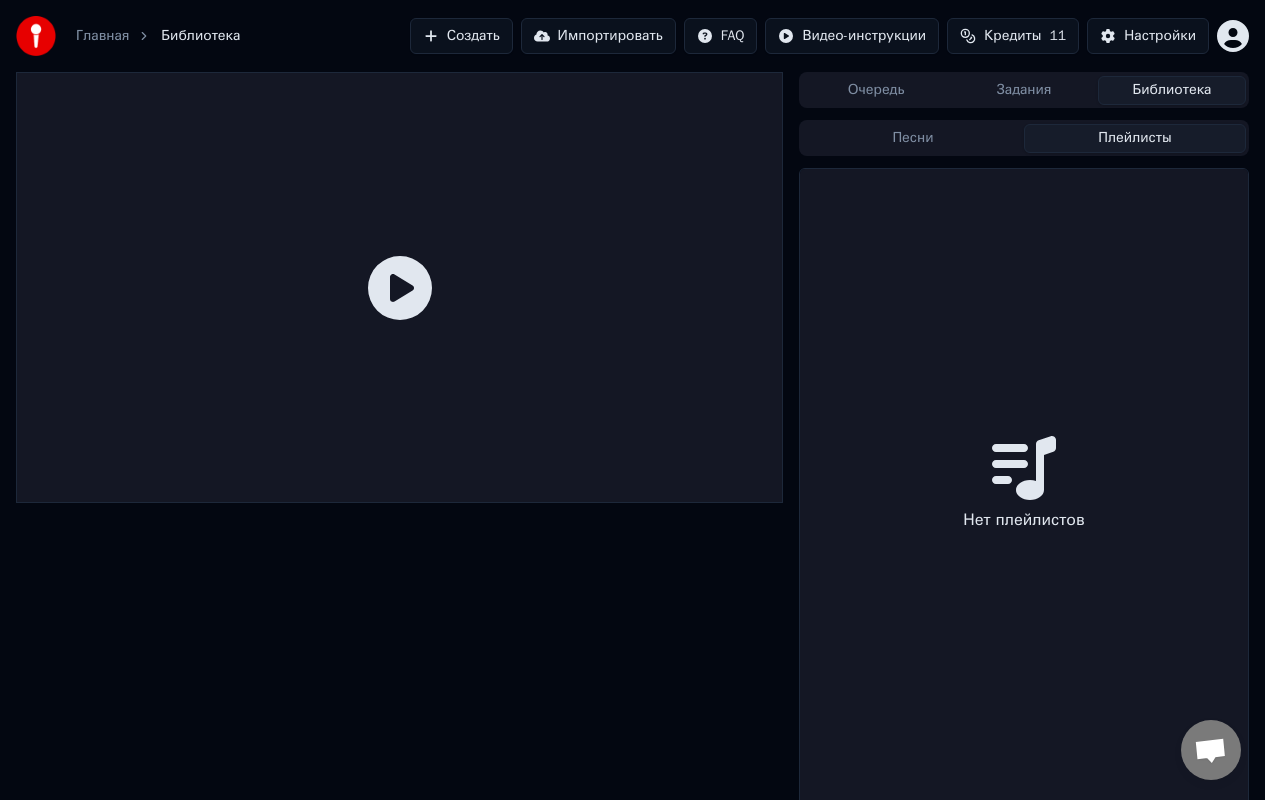 click on "Плейлисты" at bounding box center (1135, 138) 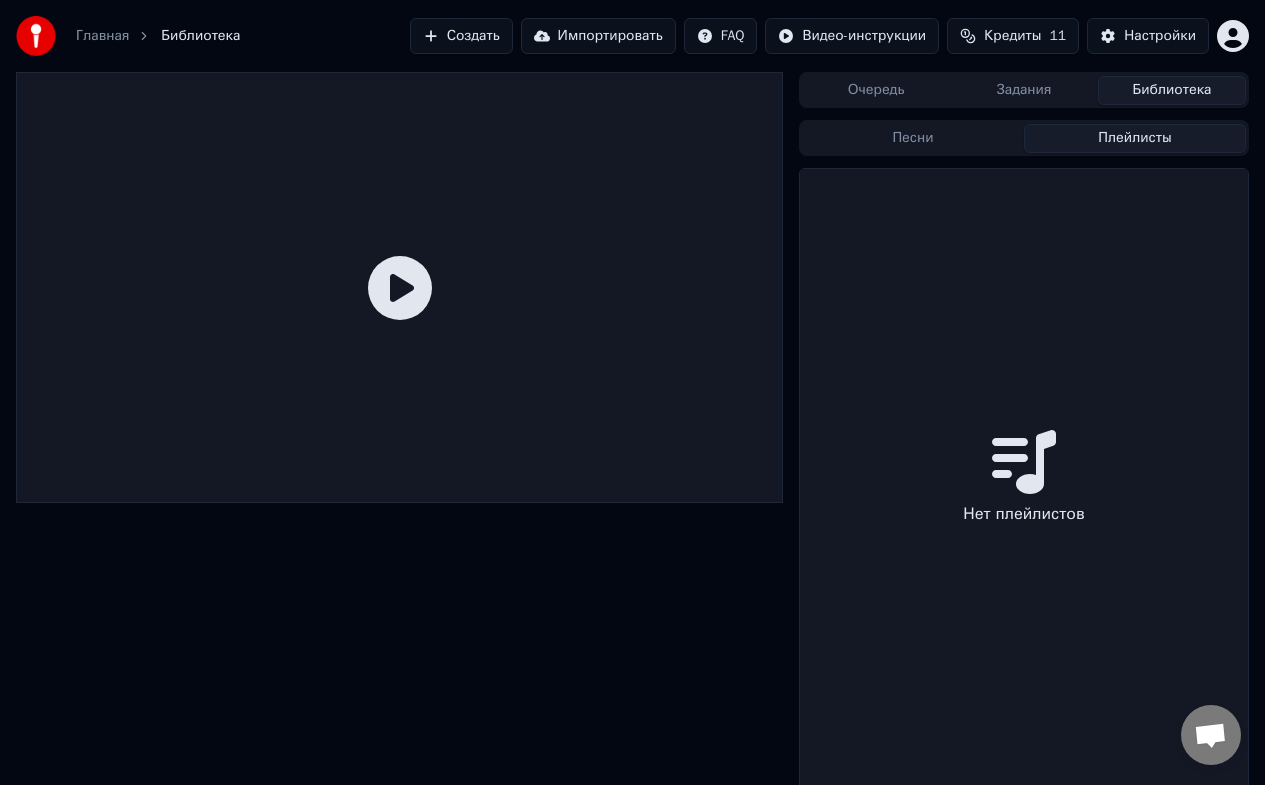 click on "Песни" at bounding box center [913, 138] 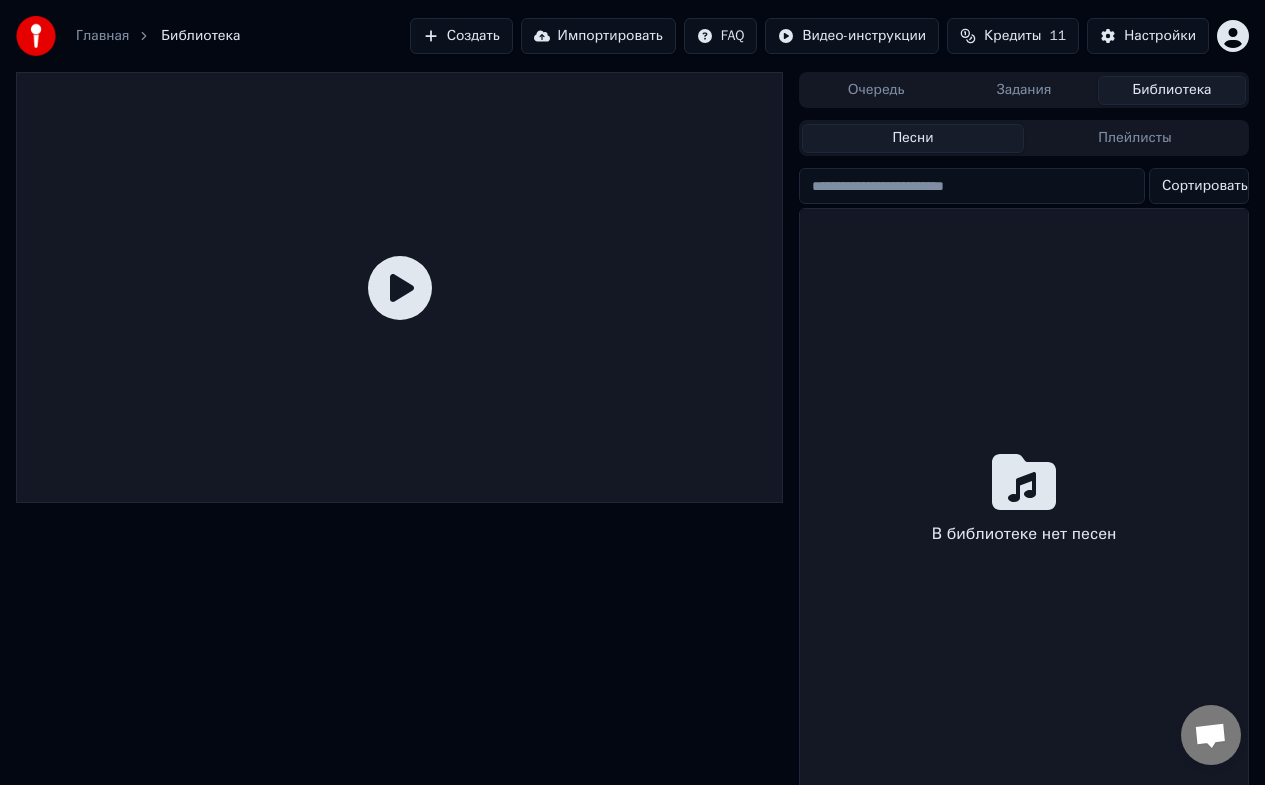click on "Очередь" at bounding box center [876, 90] 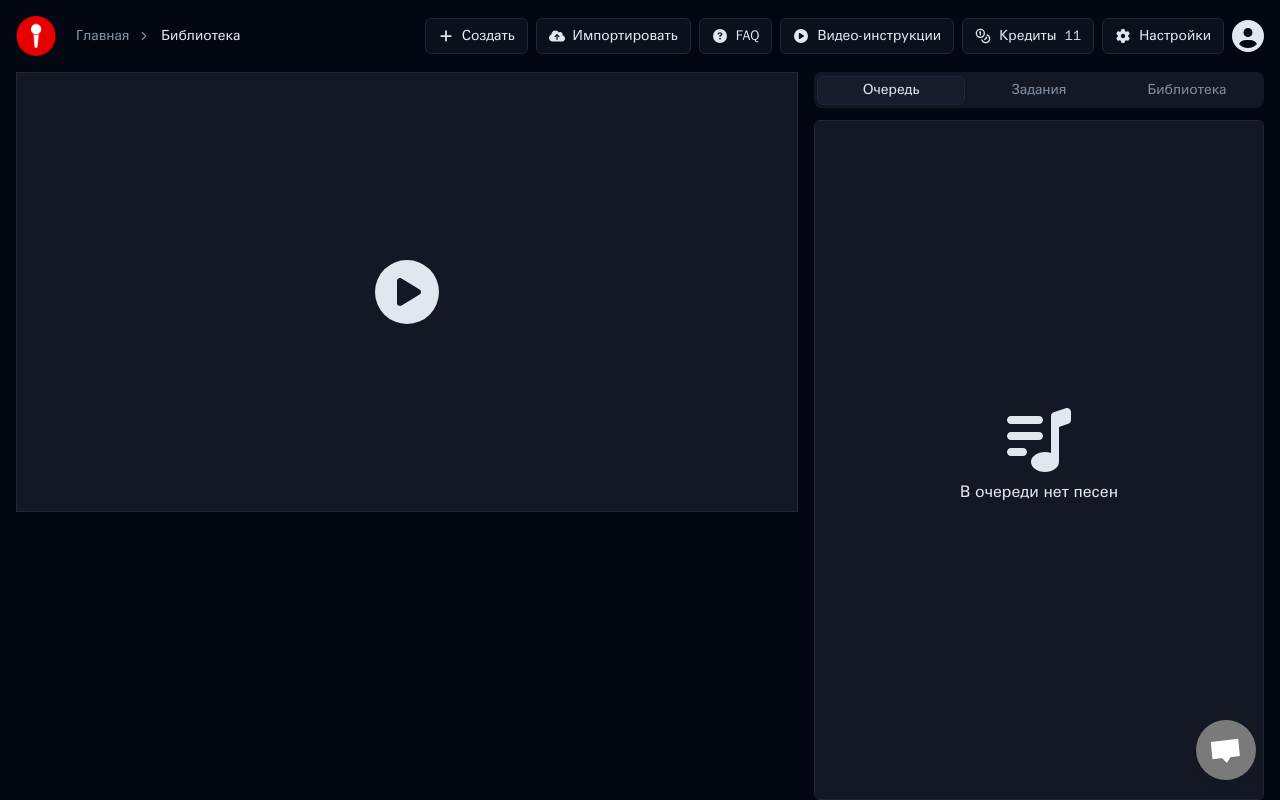 click on "Задания" at bounding box center [1039, 90] 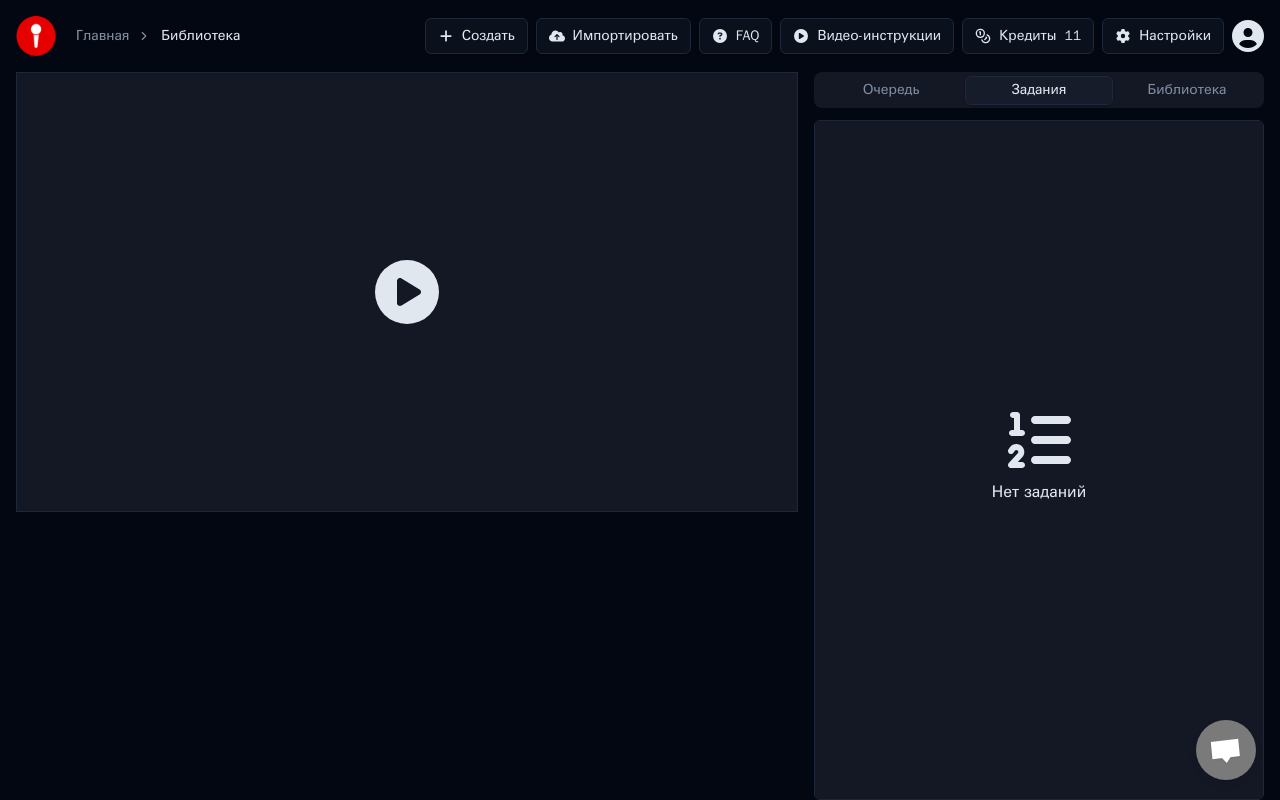 click on "Библиотека" at bounding box center [1187, 90] 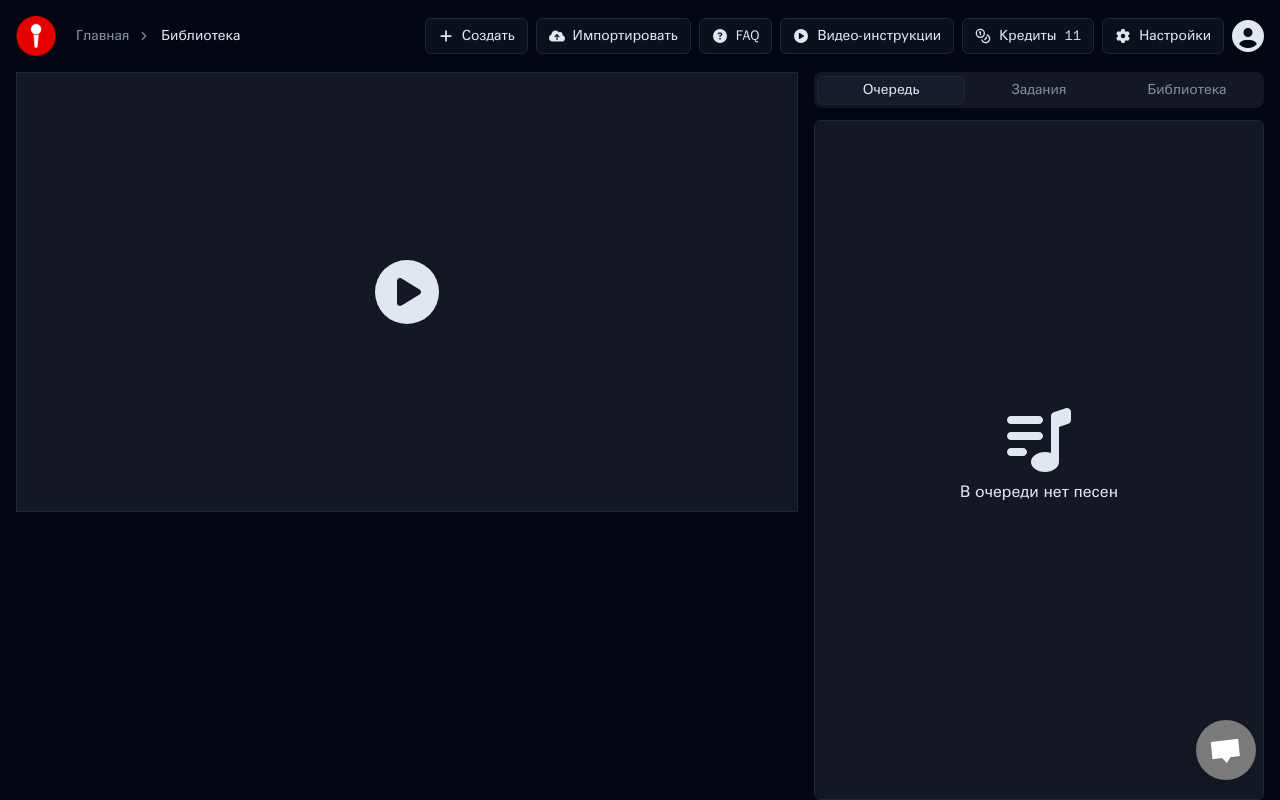 click on "Очередь" at bounding box center (891, 90) 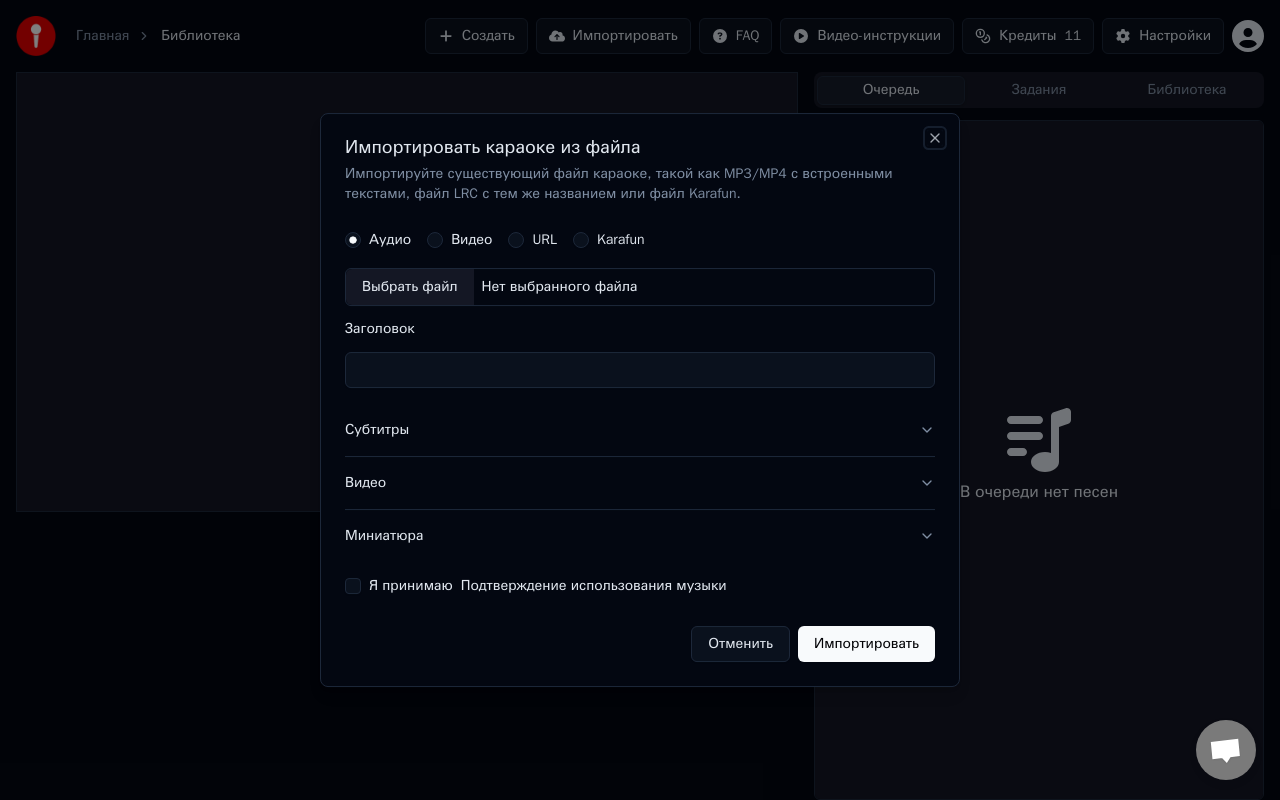 click on "Close" at bounding box center [935, 138] 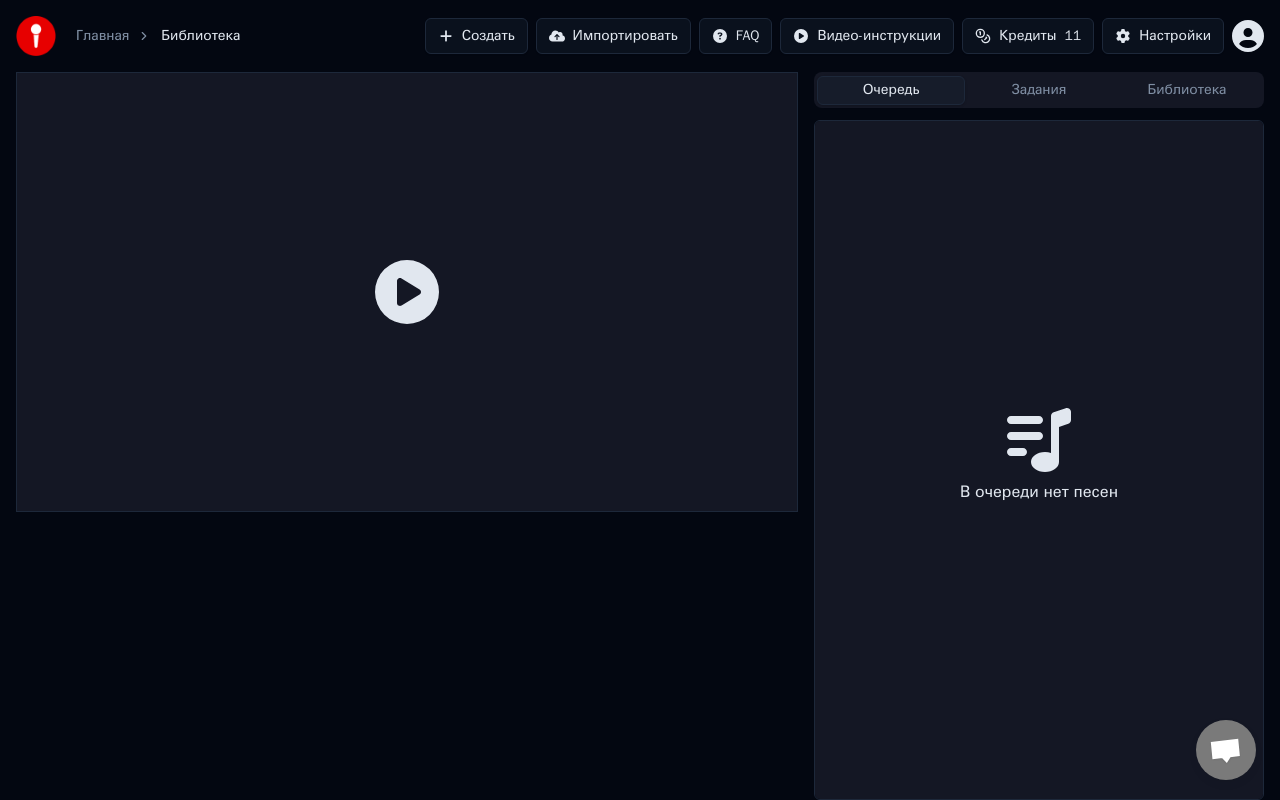 click on "Создать" at bounding box center [476, 36] 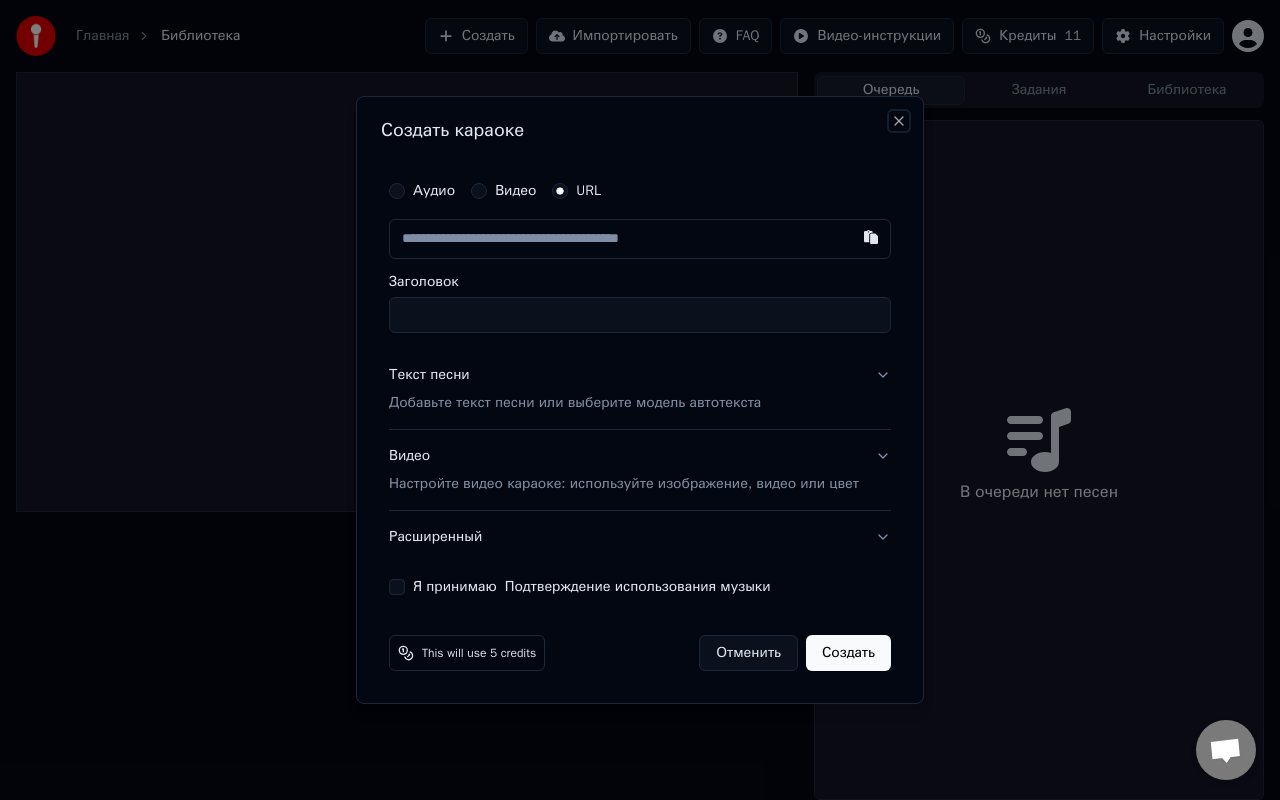 click on "Close" at bounding box center [899, 121] 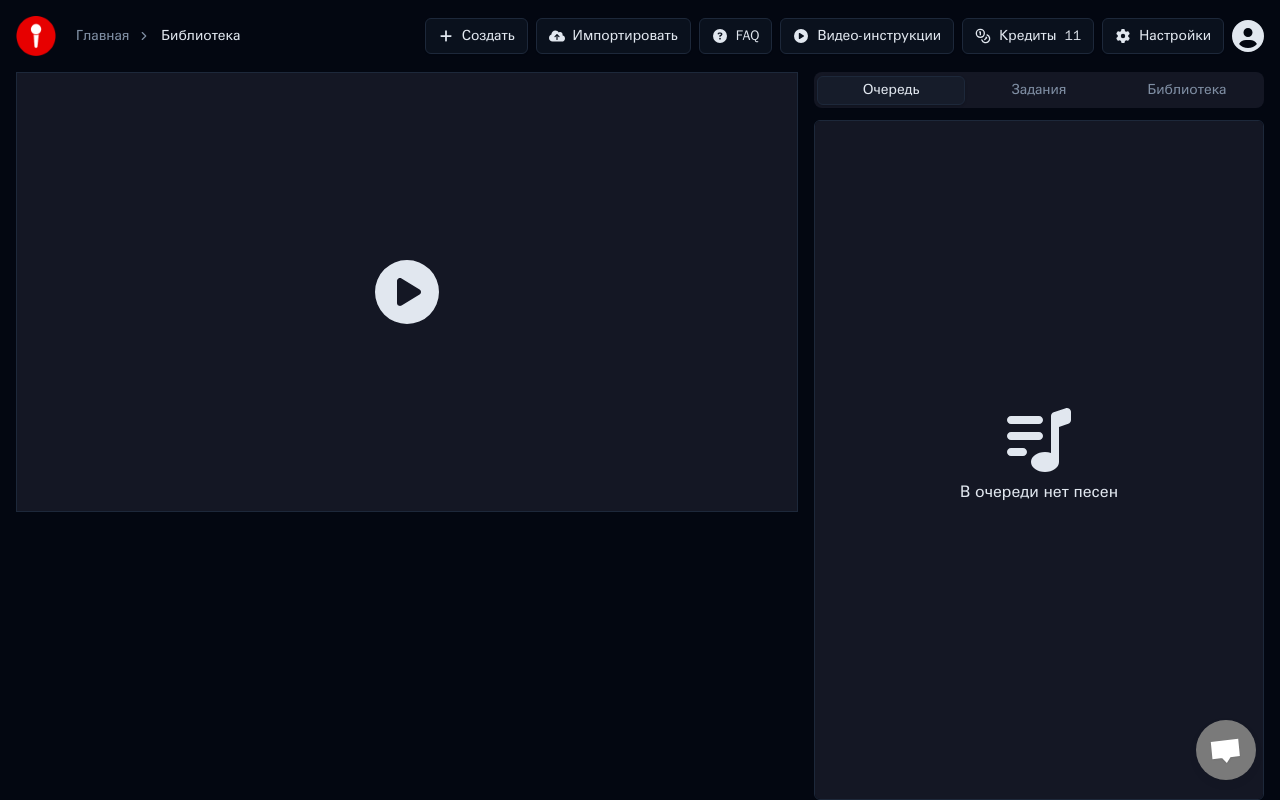 click at bounding box center [1225, 752] 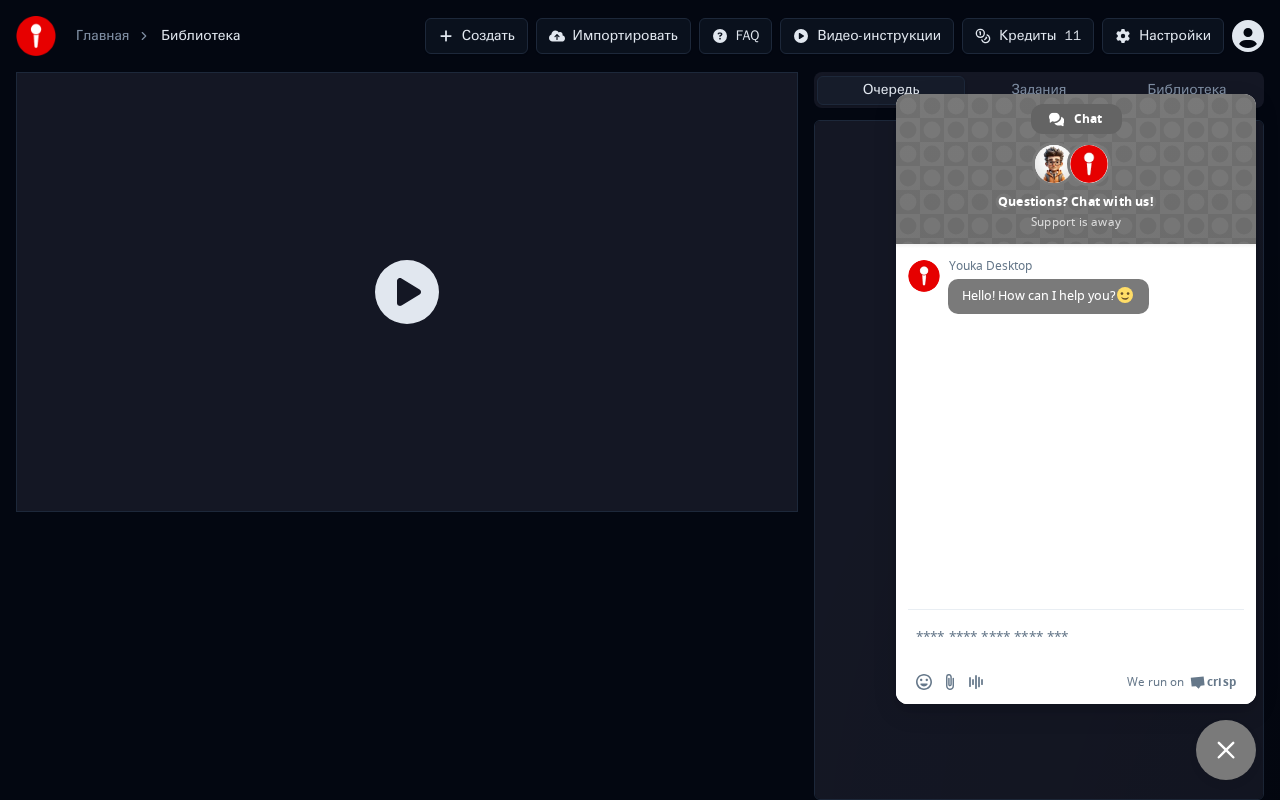 click on "В очереди нет песен" at bounding box center [1039, 458] 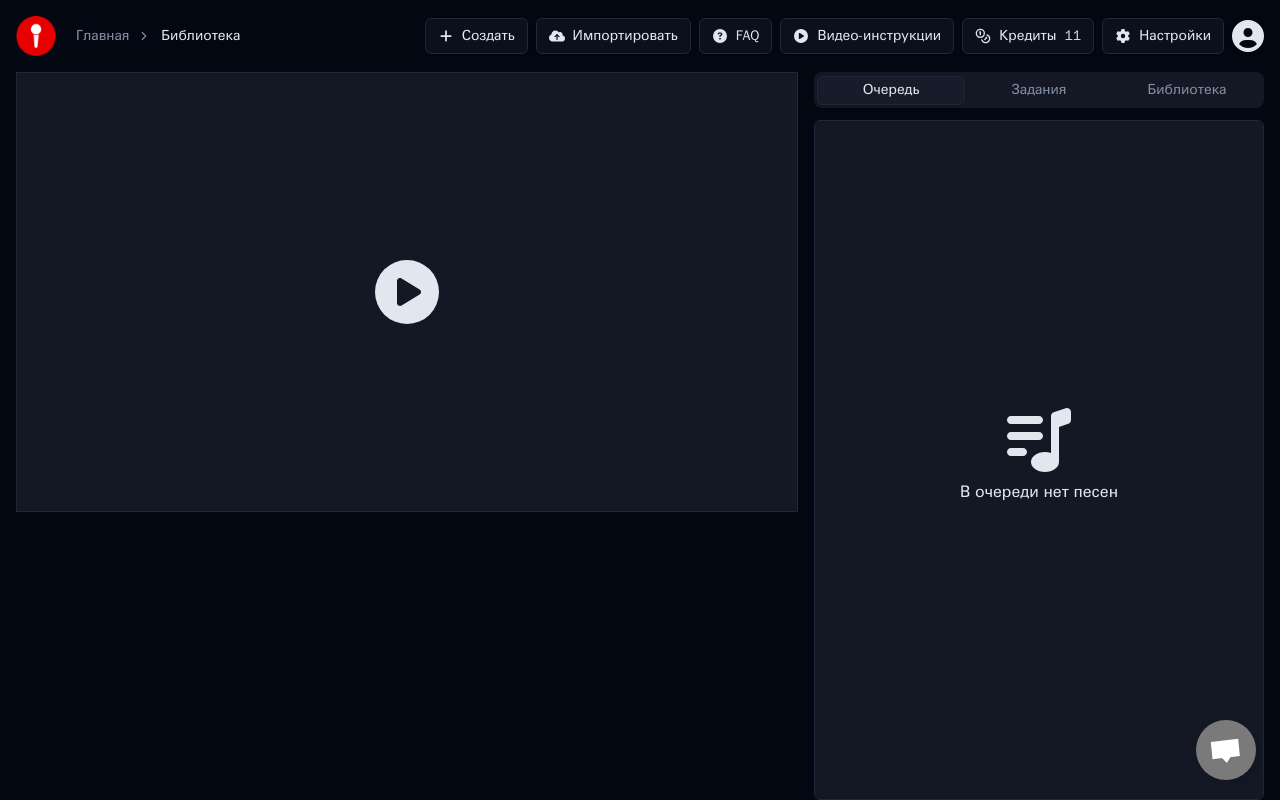 click on "Настройки" at bounding box center (1175, 36) 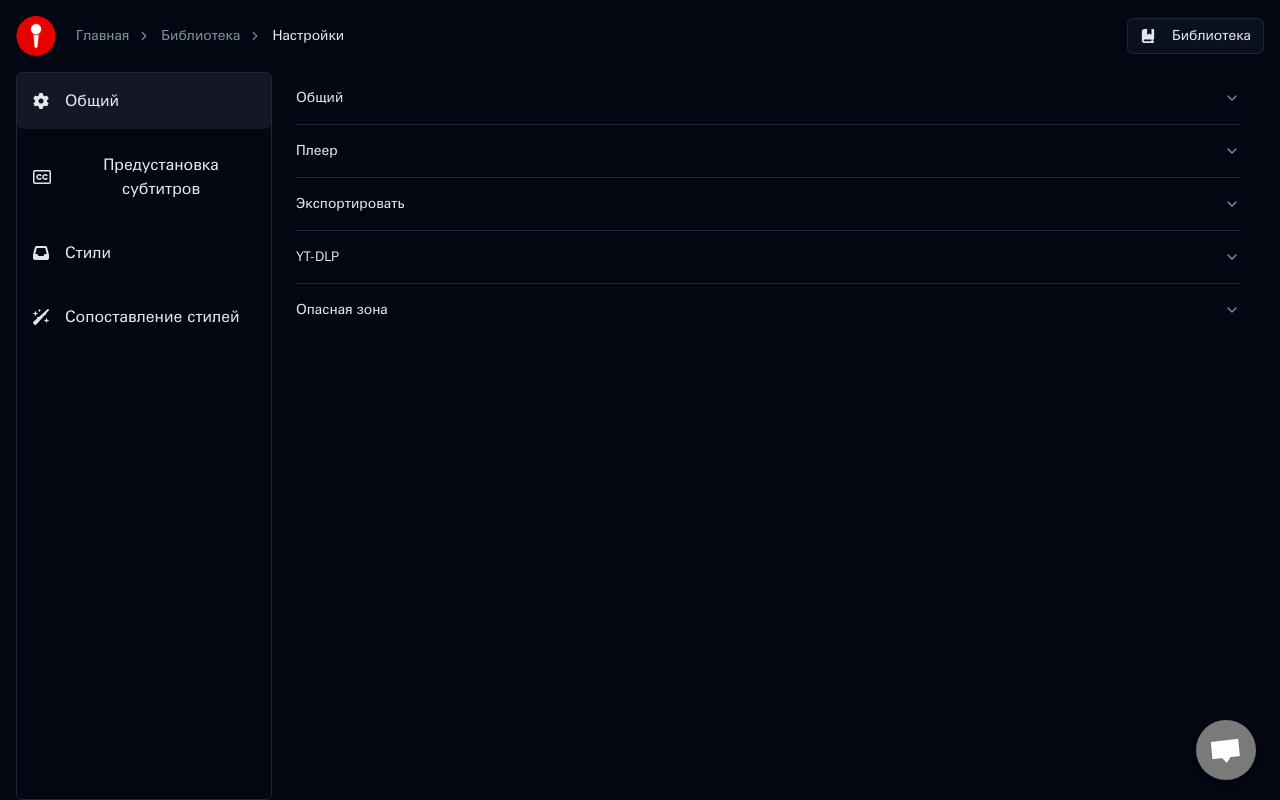 click on "Плеер" at bounding box center [752, 151] 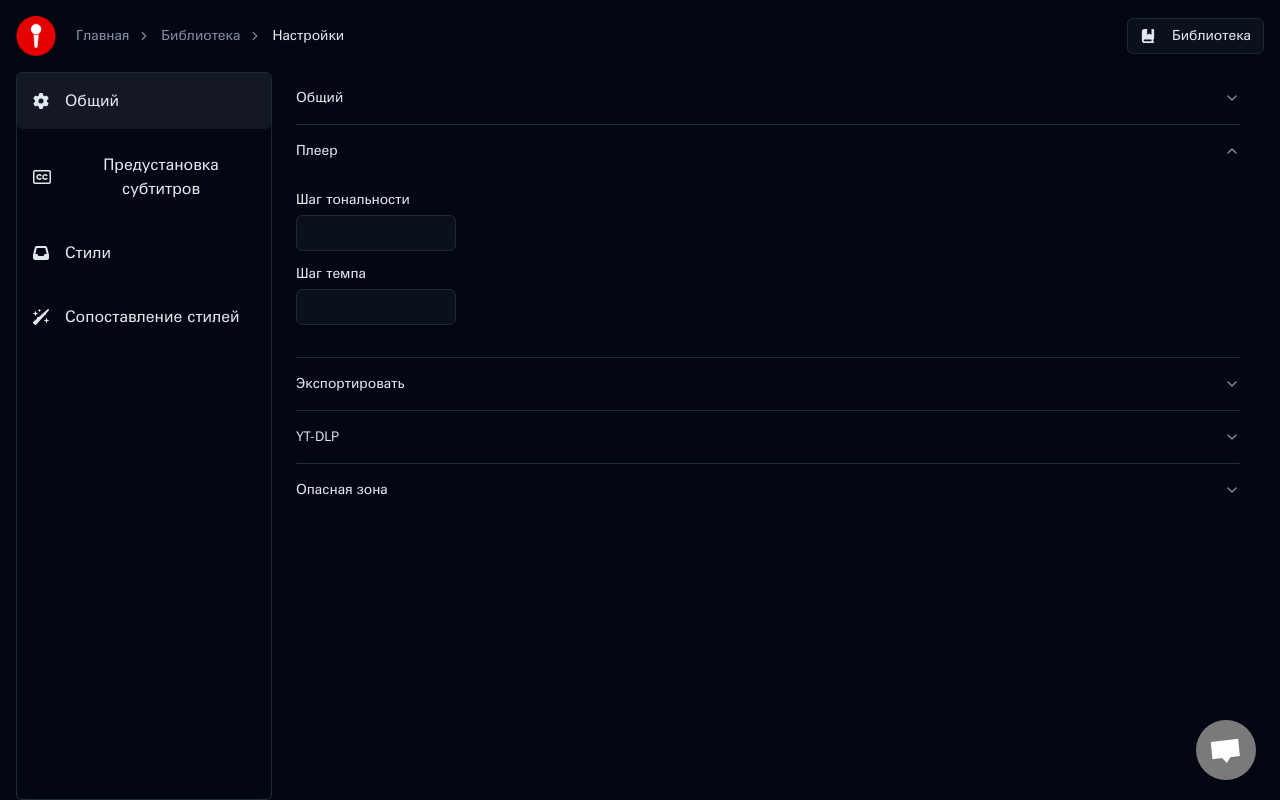 click on "Плеер" at bounding box center (752, 151) 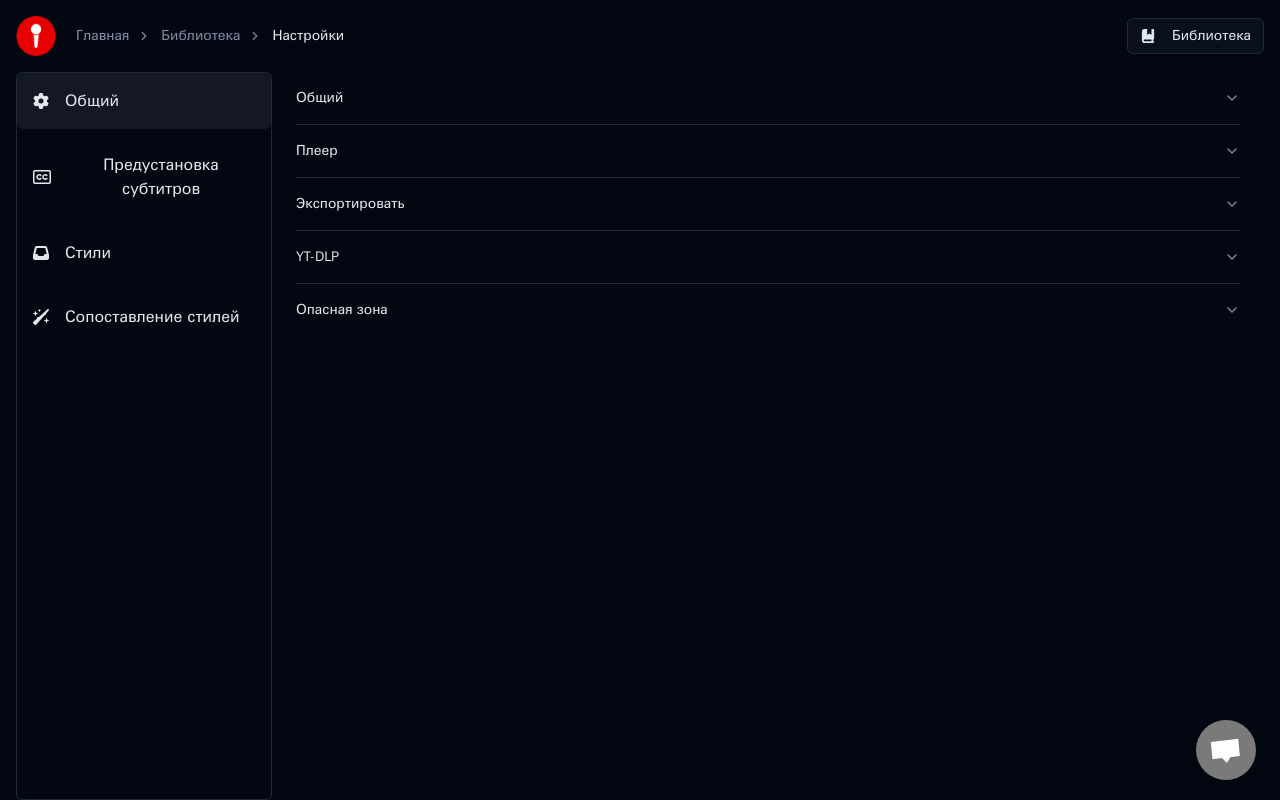click on "Общий" at bounding box center (752, 98) 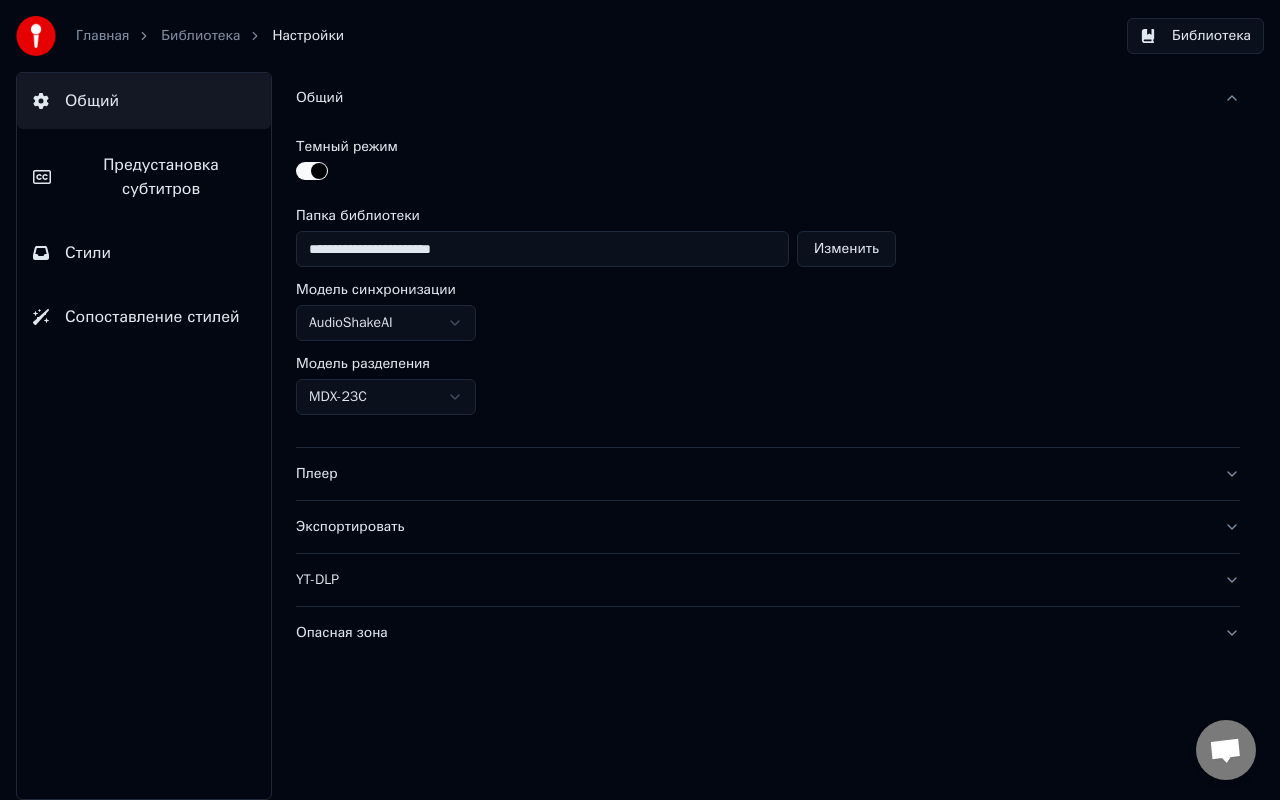 click on "Общий" at bounding box center (752, 98) 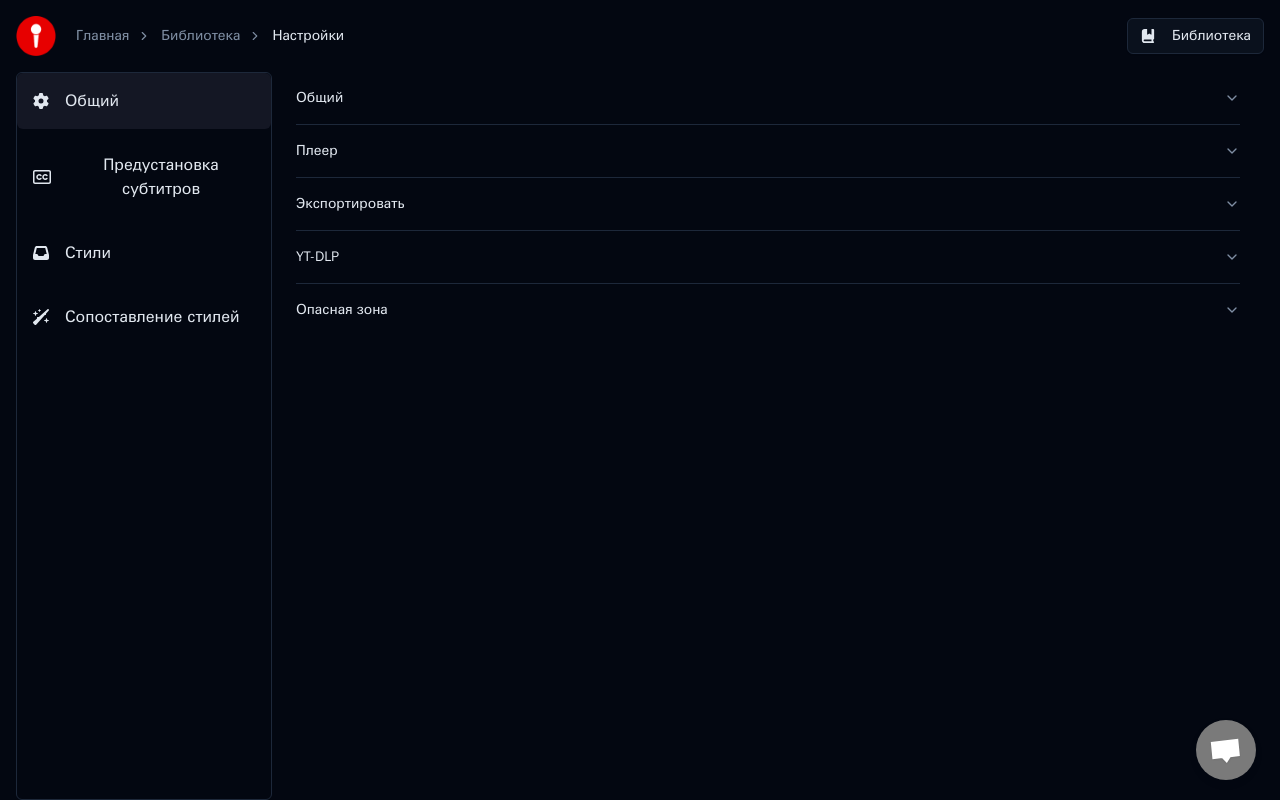 click on "YT-DLP" at bounding box center (752, 257) 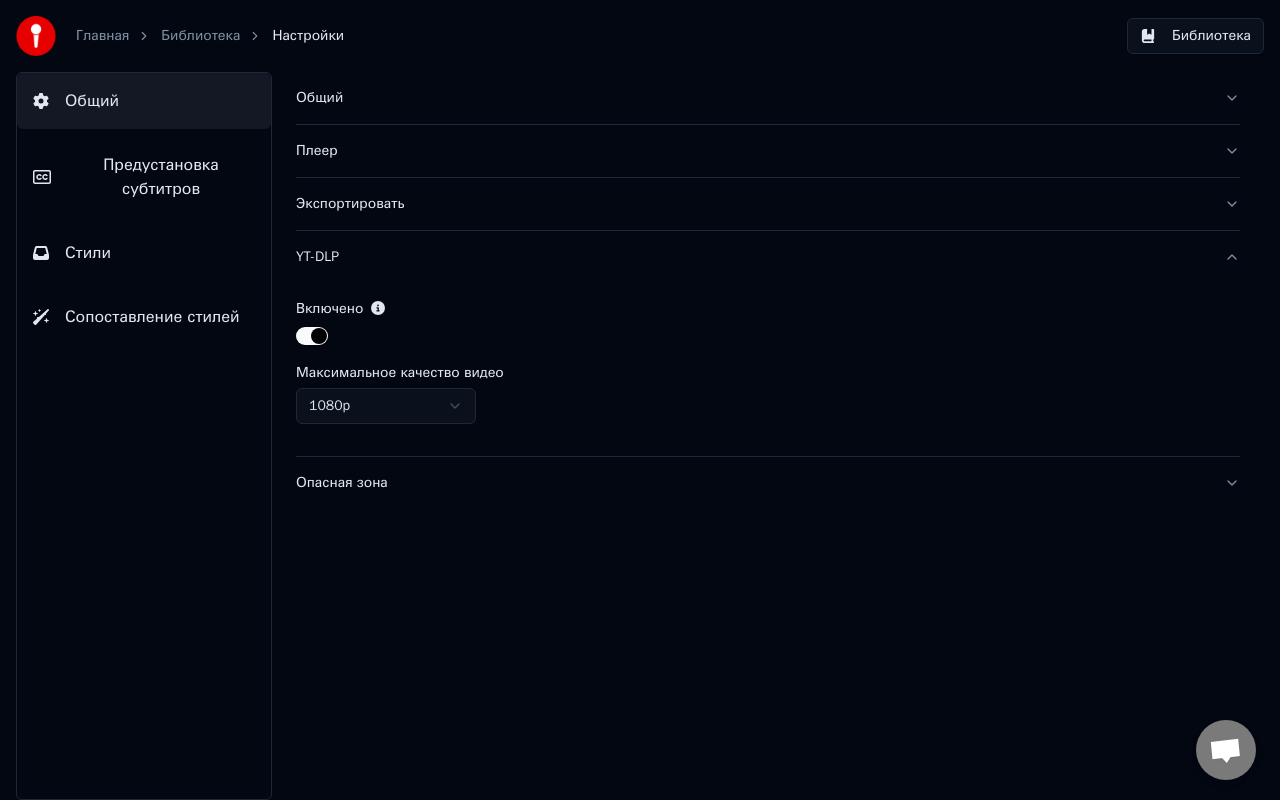 click on "YT-DLP" at bounding box center (752, 257) 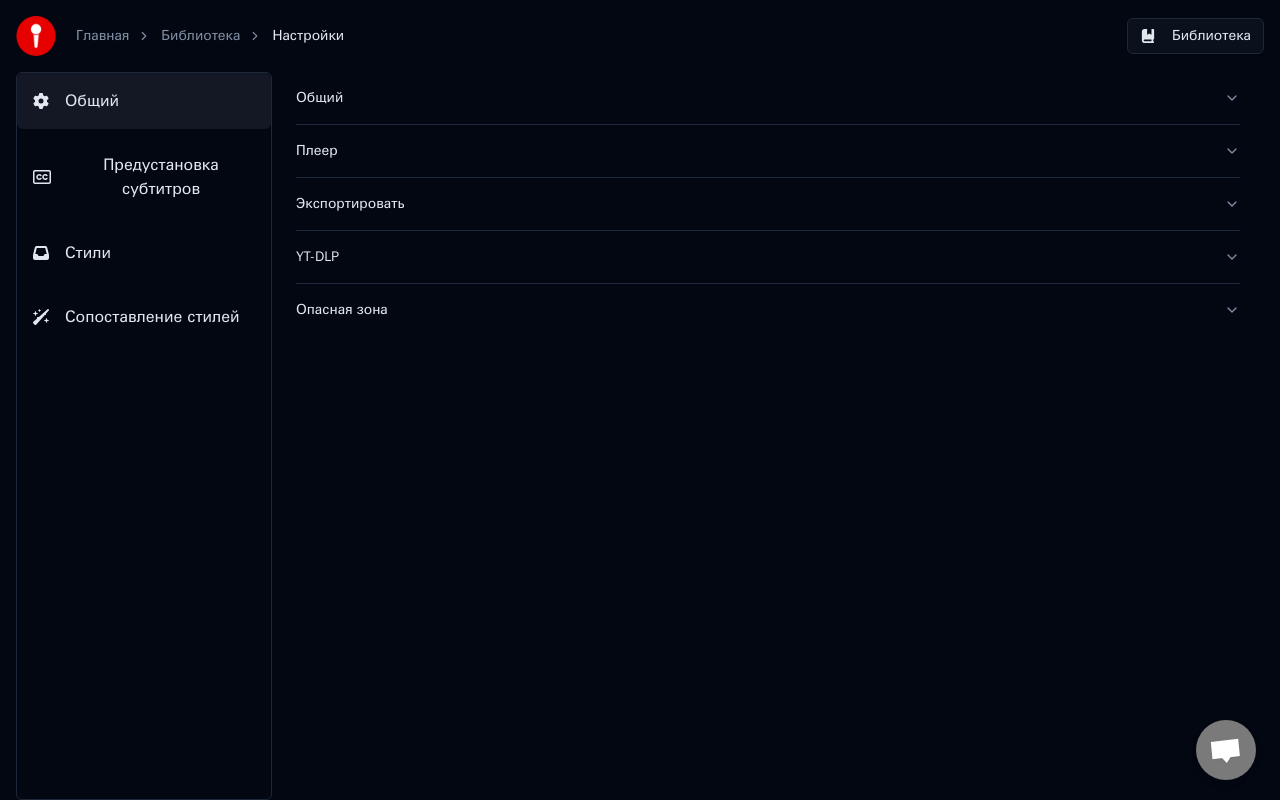 click on "Опасная зона" at bounding box center (768, 310) 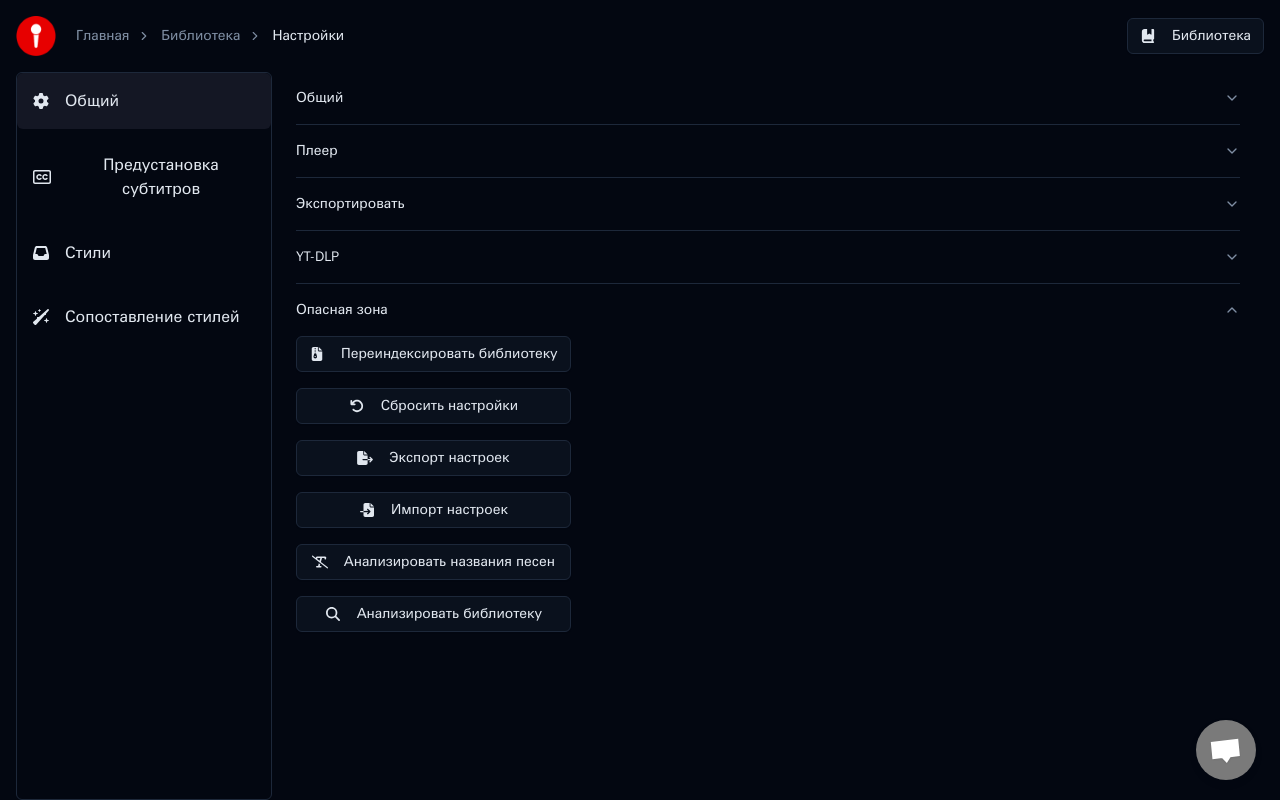 click on "Главная Библиотека Настройки" at bounding box center [180, 36] 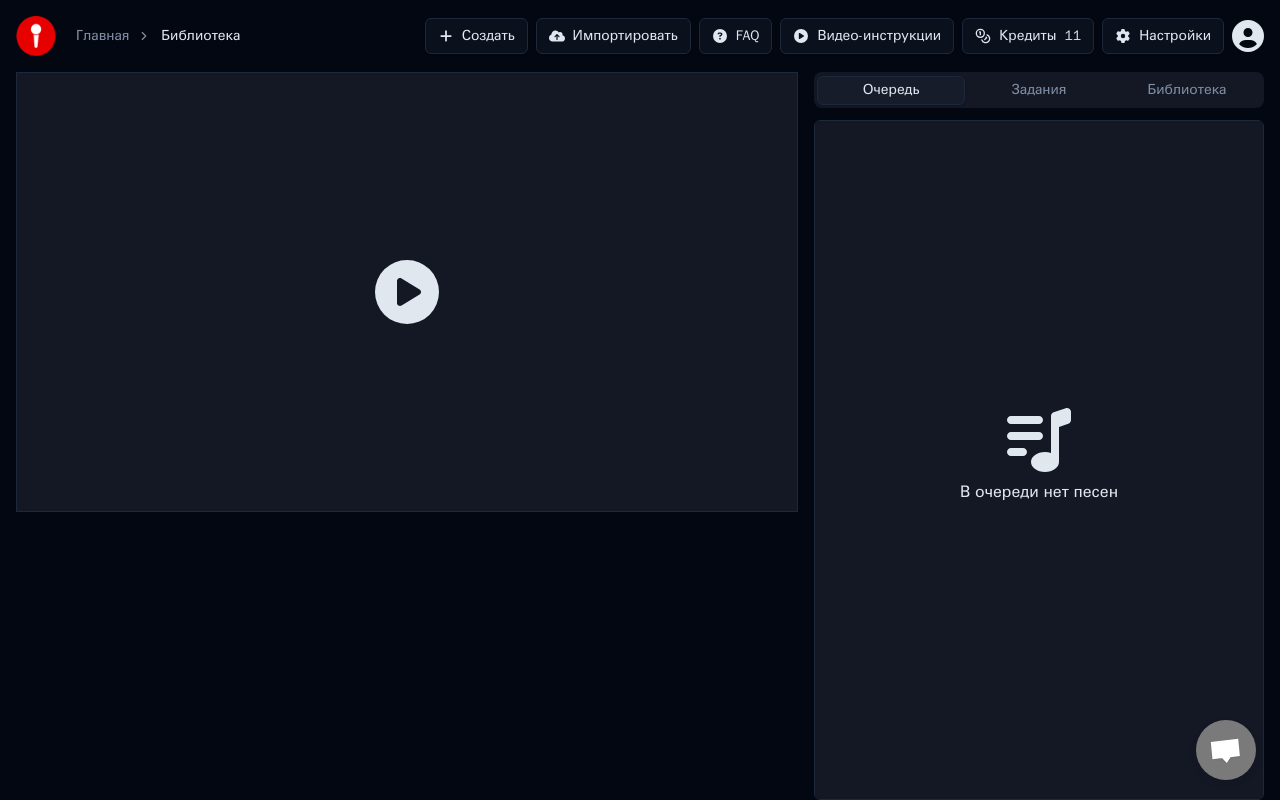 drag, startPoint x: 419, startPoint y: 330, endPoint x: 414, endPoint y: 311, distance: 19.646883 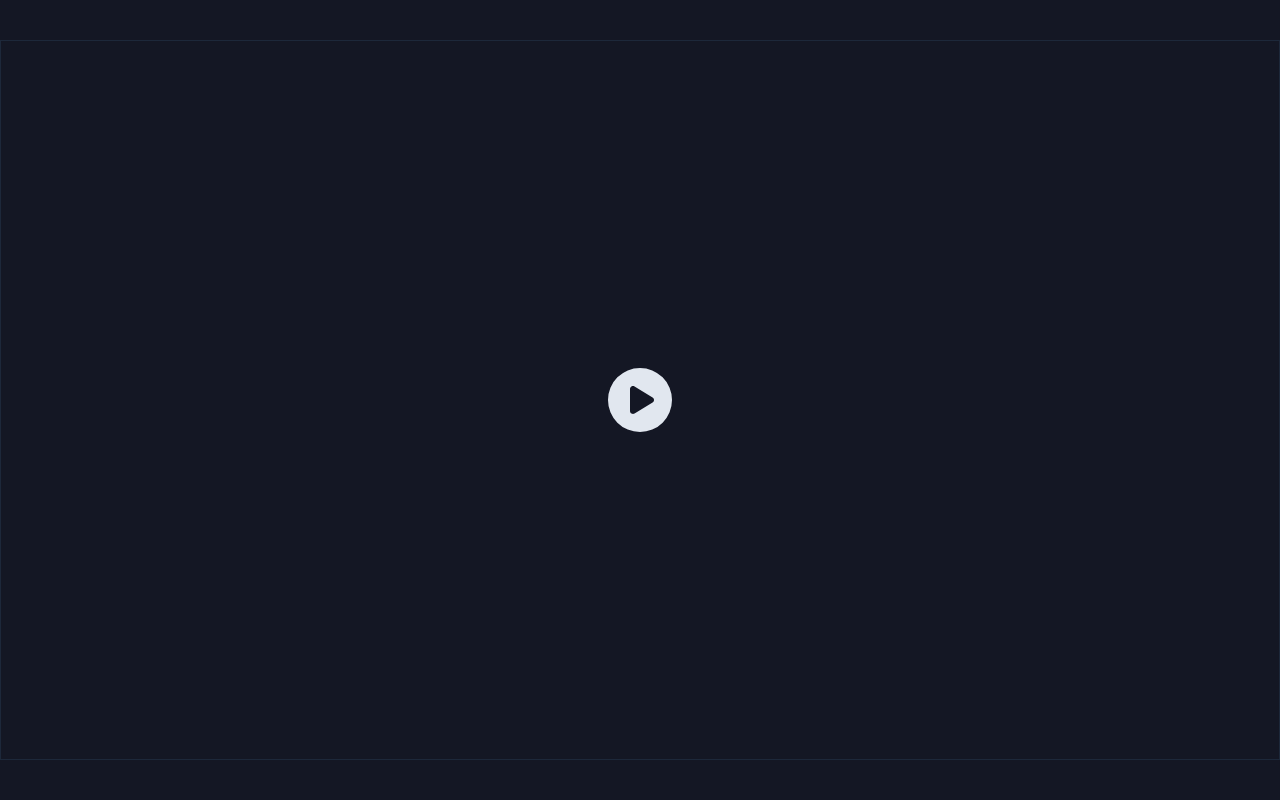 click 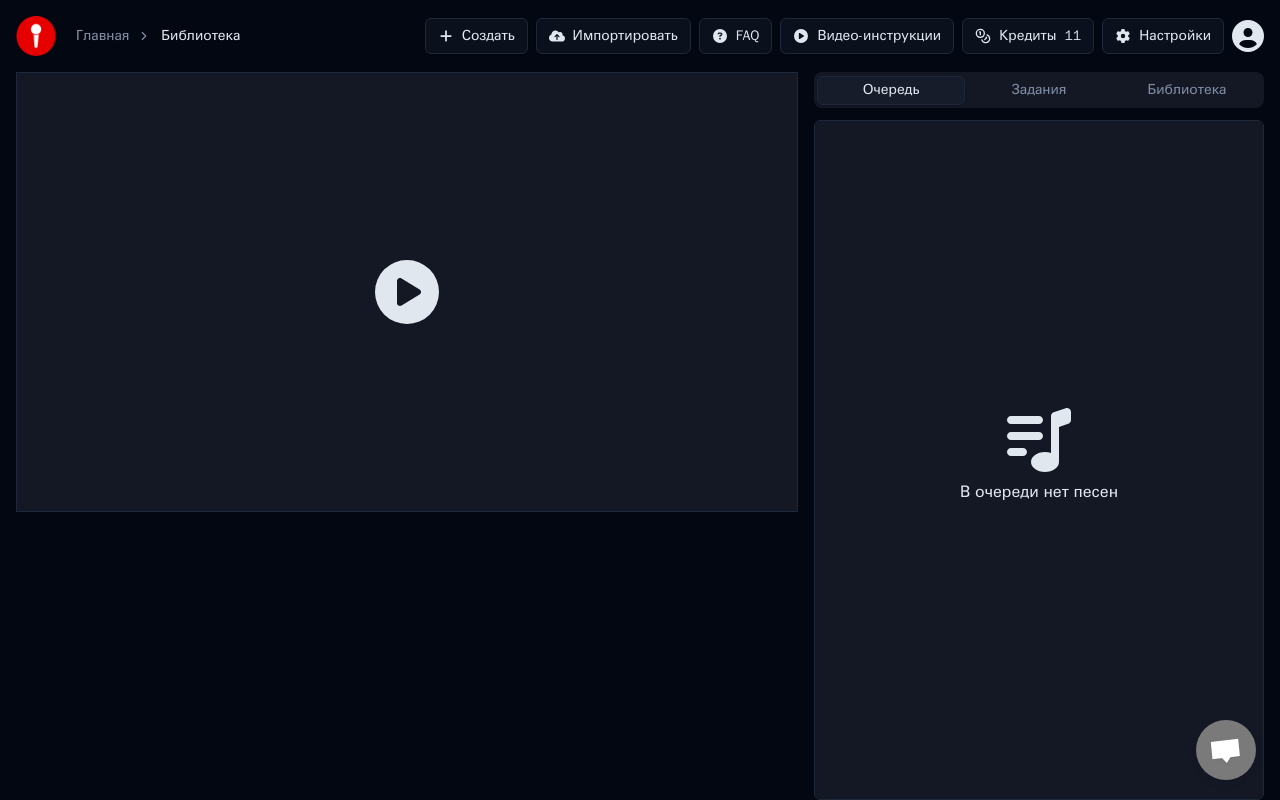 click on "В очереди нет песен" at bounding box center (1039, 460) 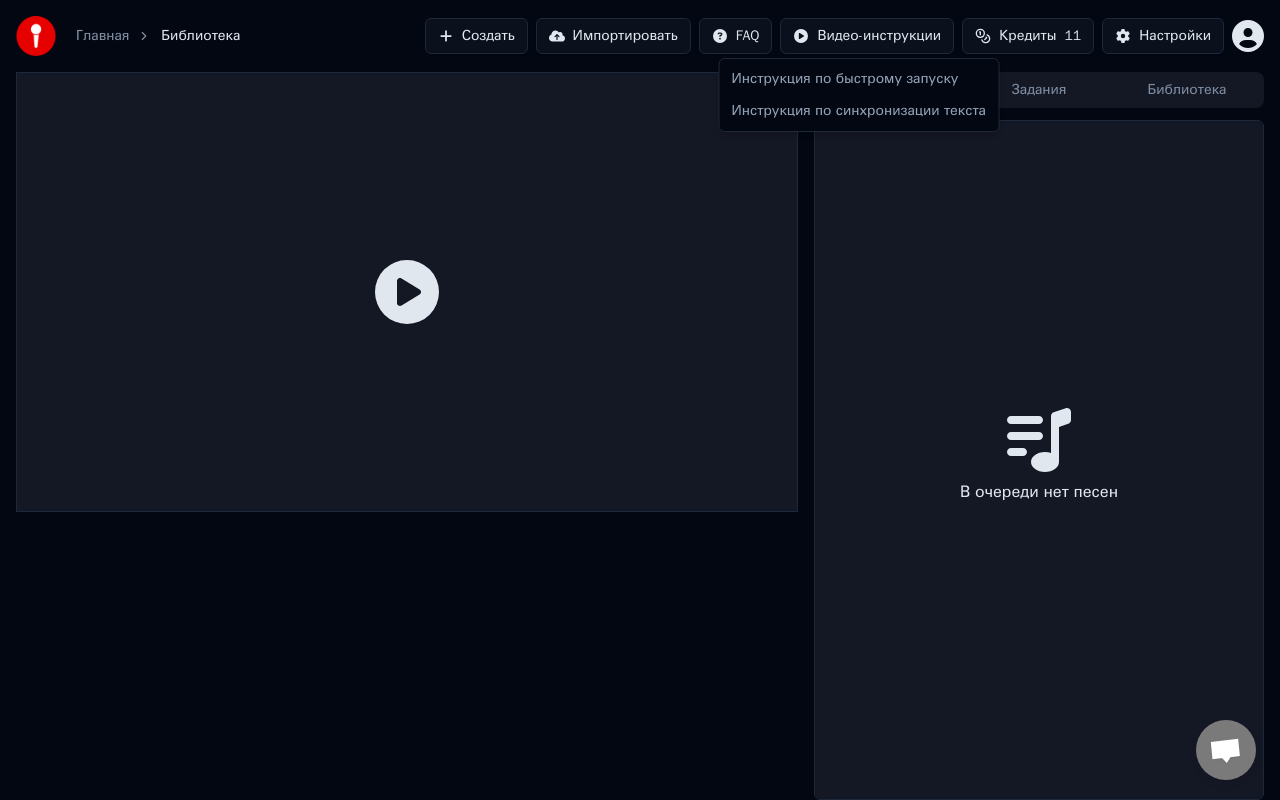 click on "Главная Библиотека Создать Импортировать FAQ Видео-инструкции Кредиты 11 Настройки Очередь Задания Библиотека В очереди нет песен Chat Adam Questions? Chat with us! Support is away Network offline. Reconnecting... No messages can be received or sent for now. Youka Desktop Hello! How can I help you?  Send a file Insert an emoji Send a file Audio message We run on Crisp Инструкция по быстрому запуску Инструкция по синхронизации текста" at bounding box center [640, 400] 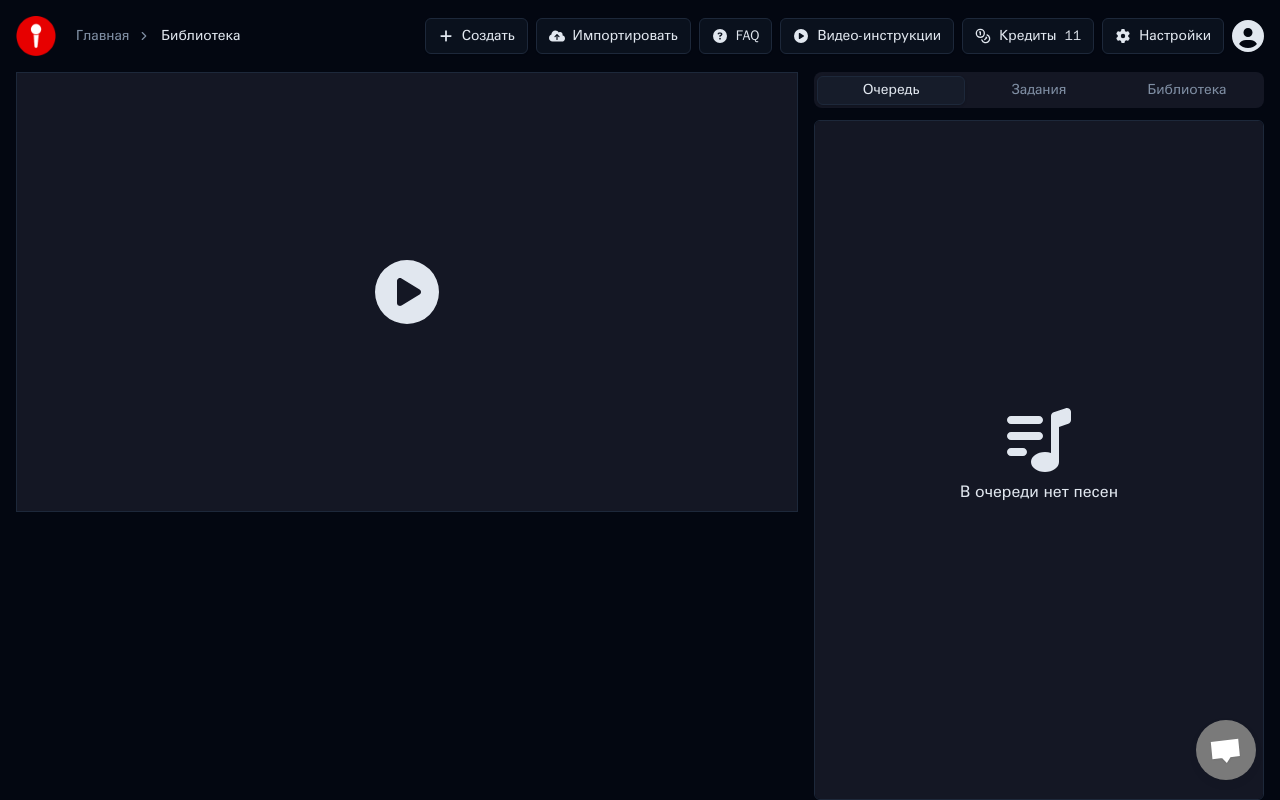 click on "Создать" at bounding box center [476, 36] 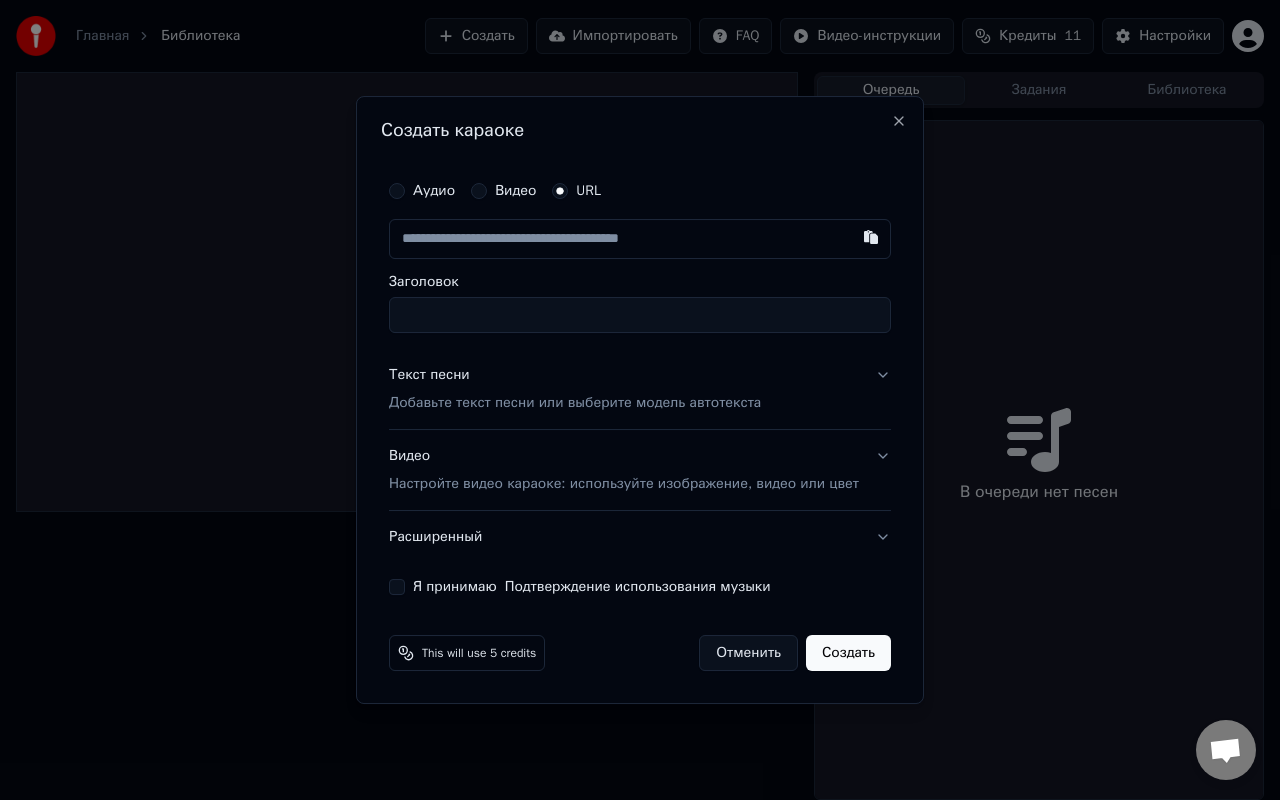 click at bounding box center (640, 239) 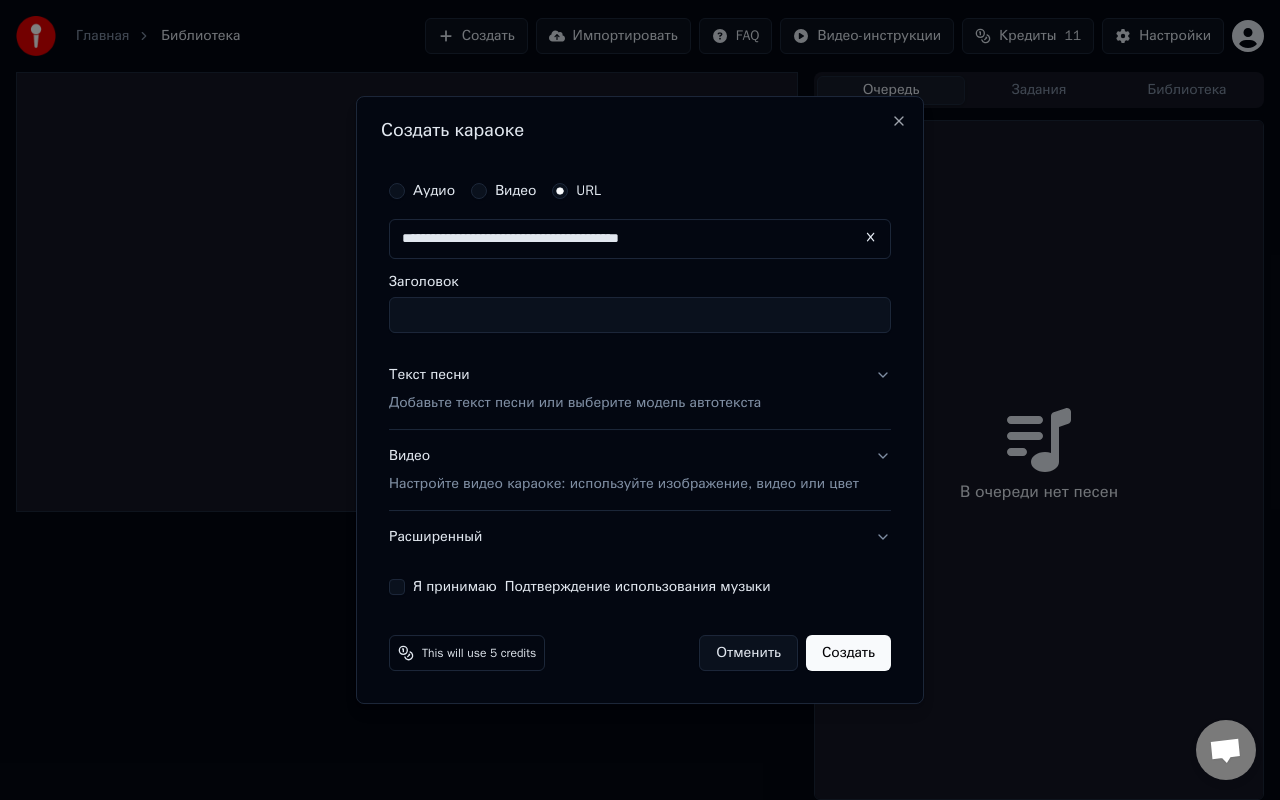 type on "**********" 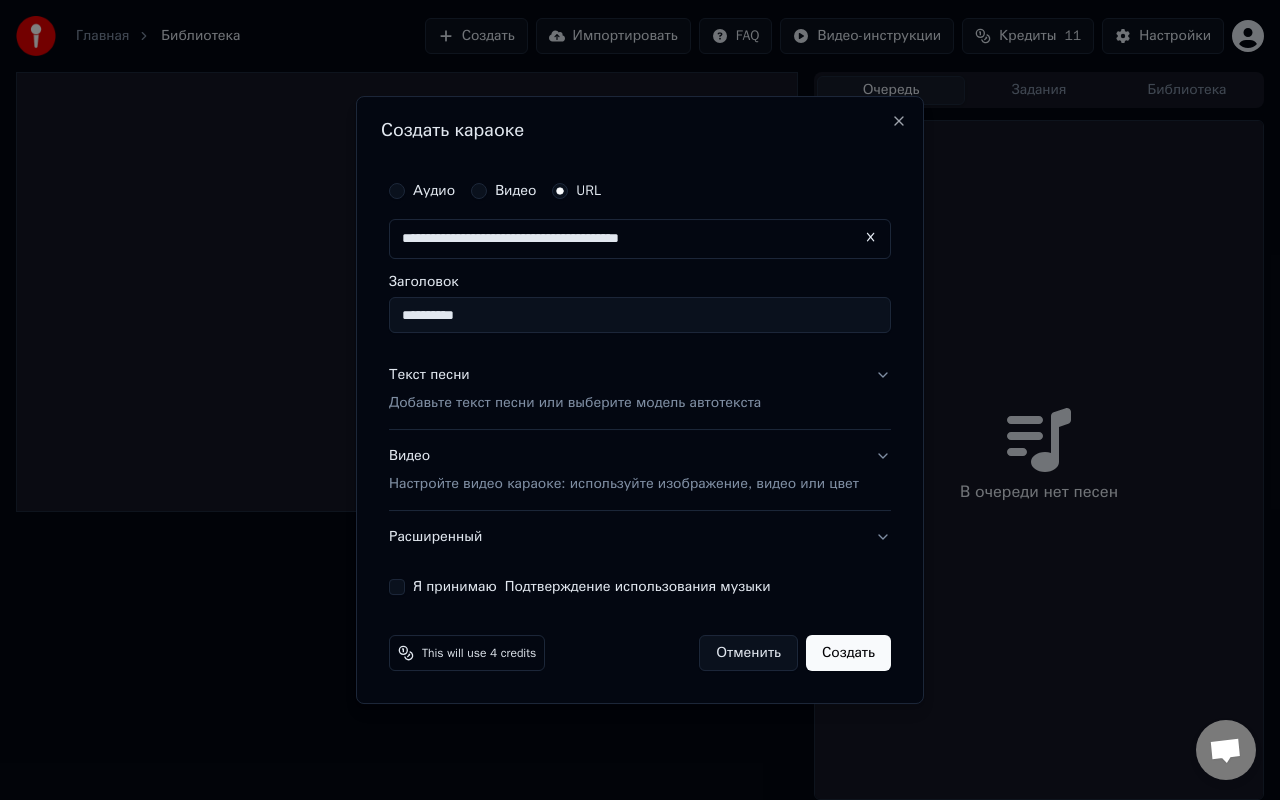 type on "**********" 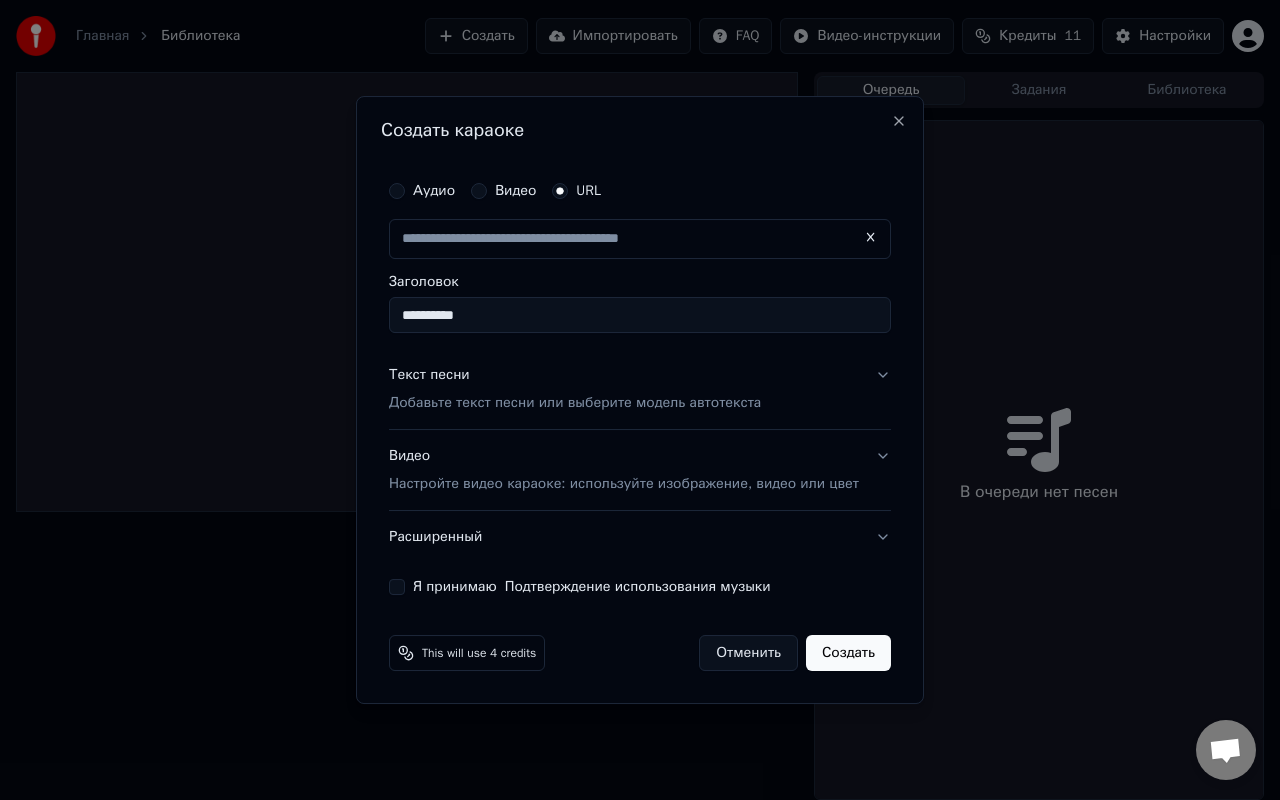 click on "**********" at bounding box center [640, 315] 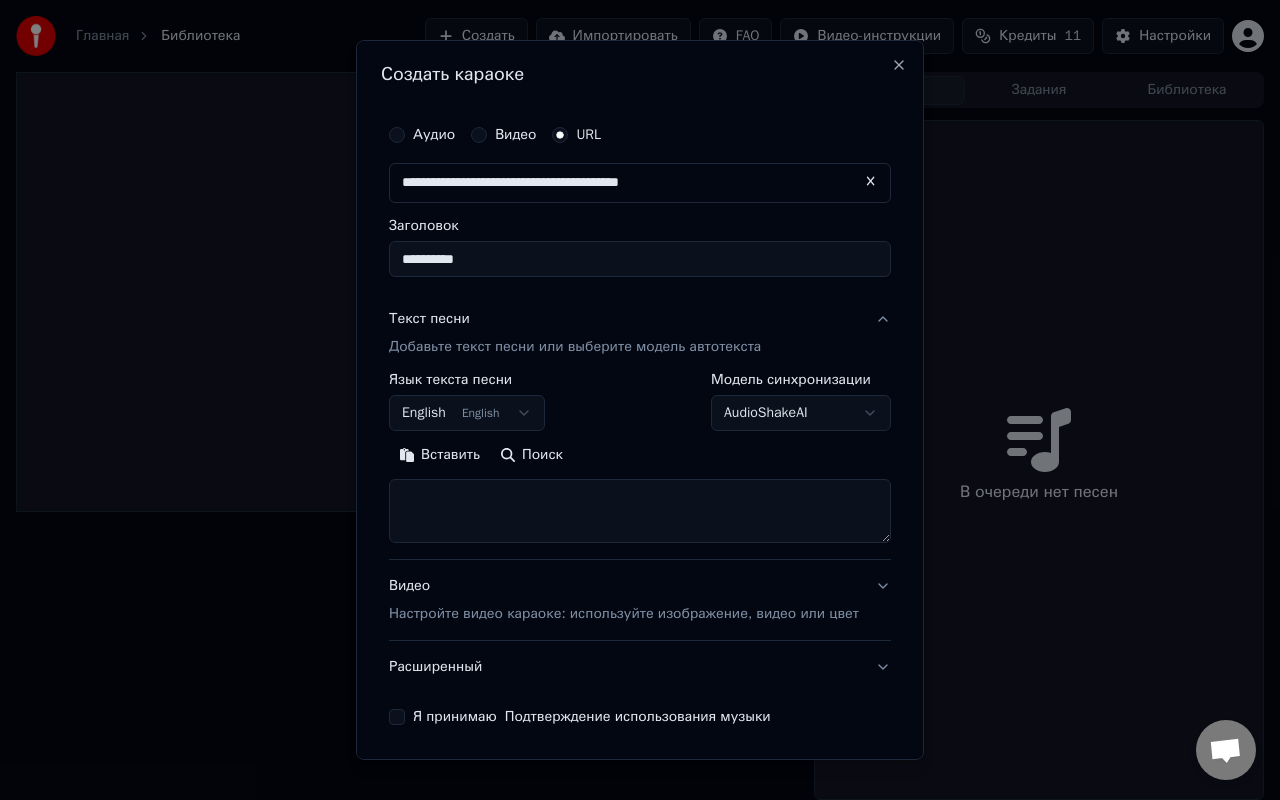 click at bounding box center (640, 511) 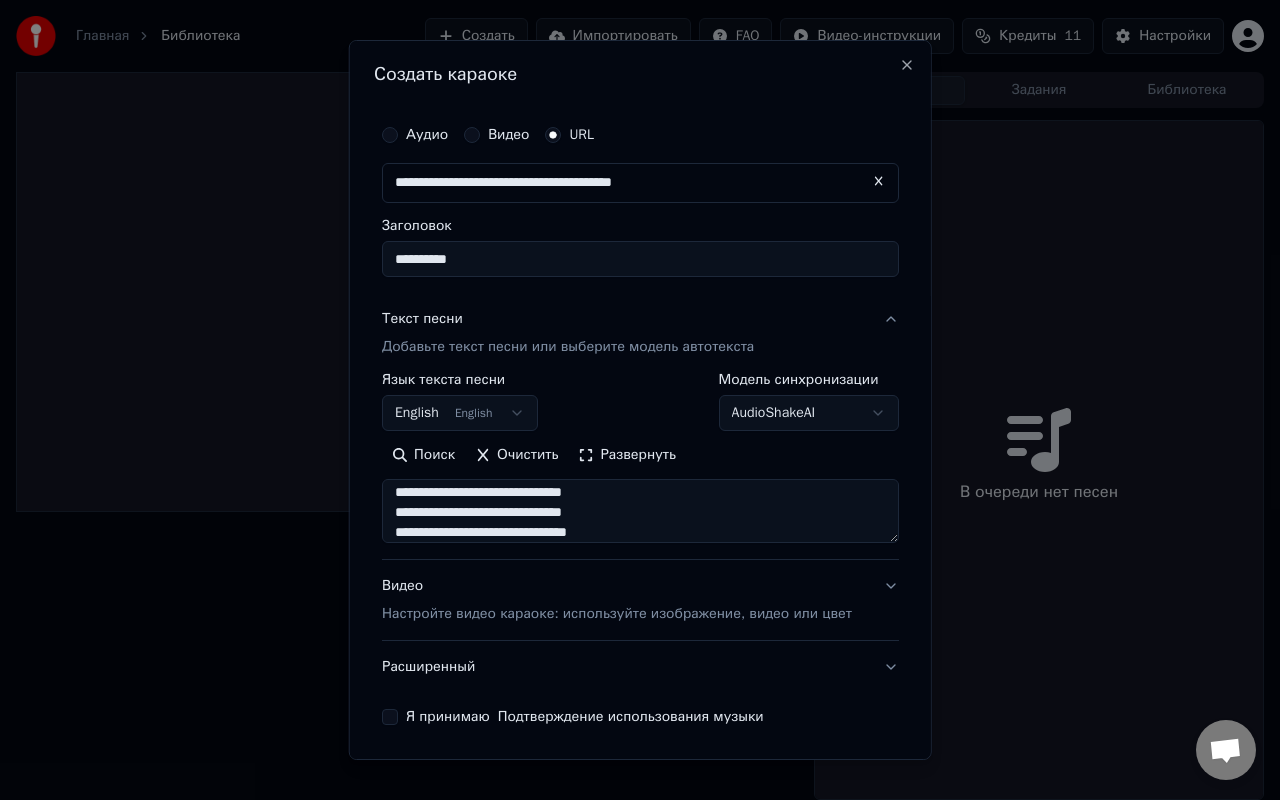 scroll, scrollTop: 924, scrollLeft: 0, axis: vertical 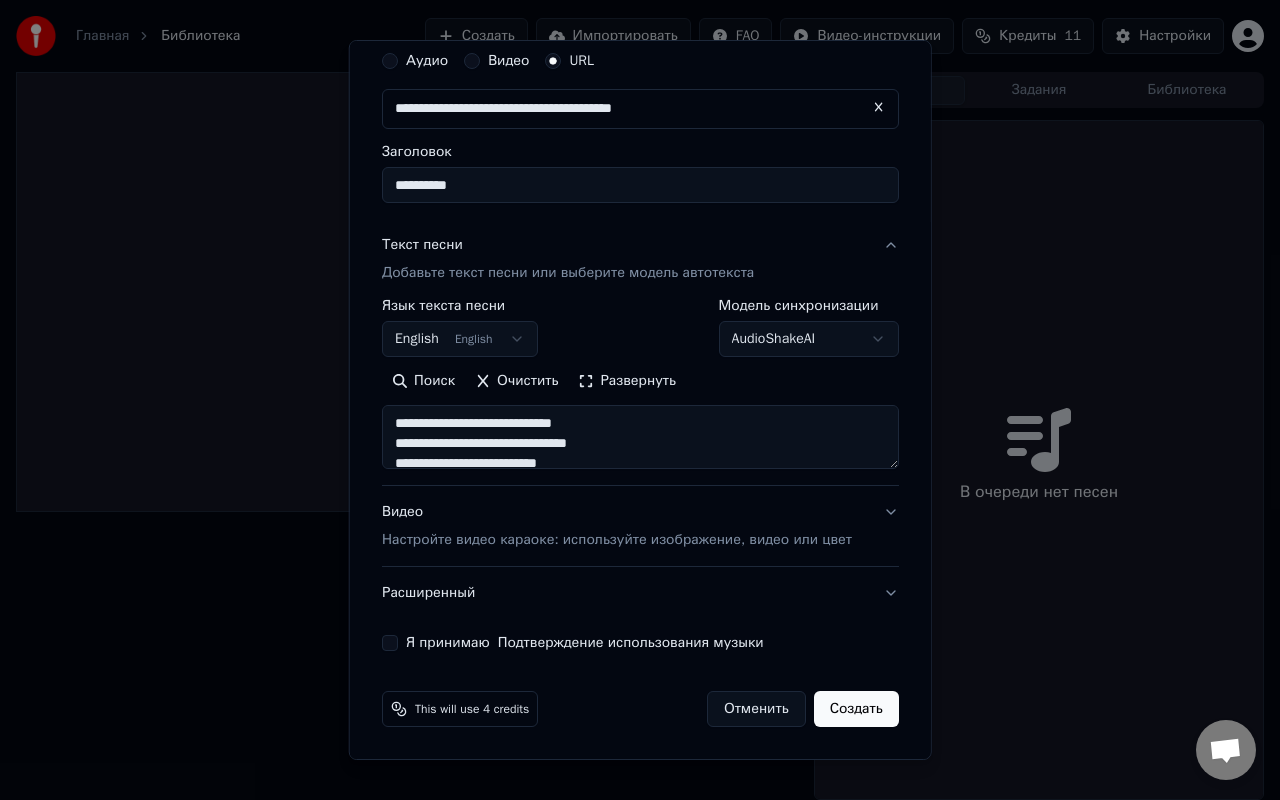 type on "**********" 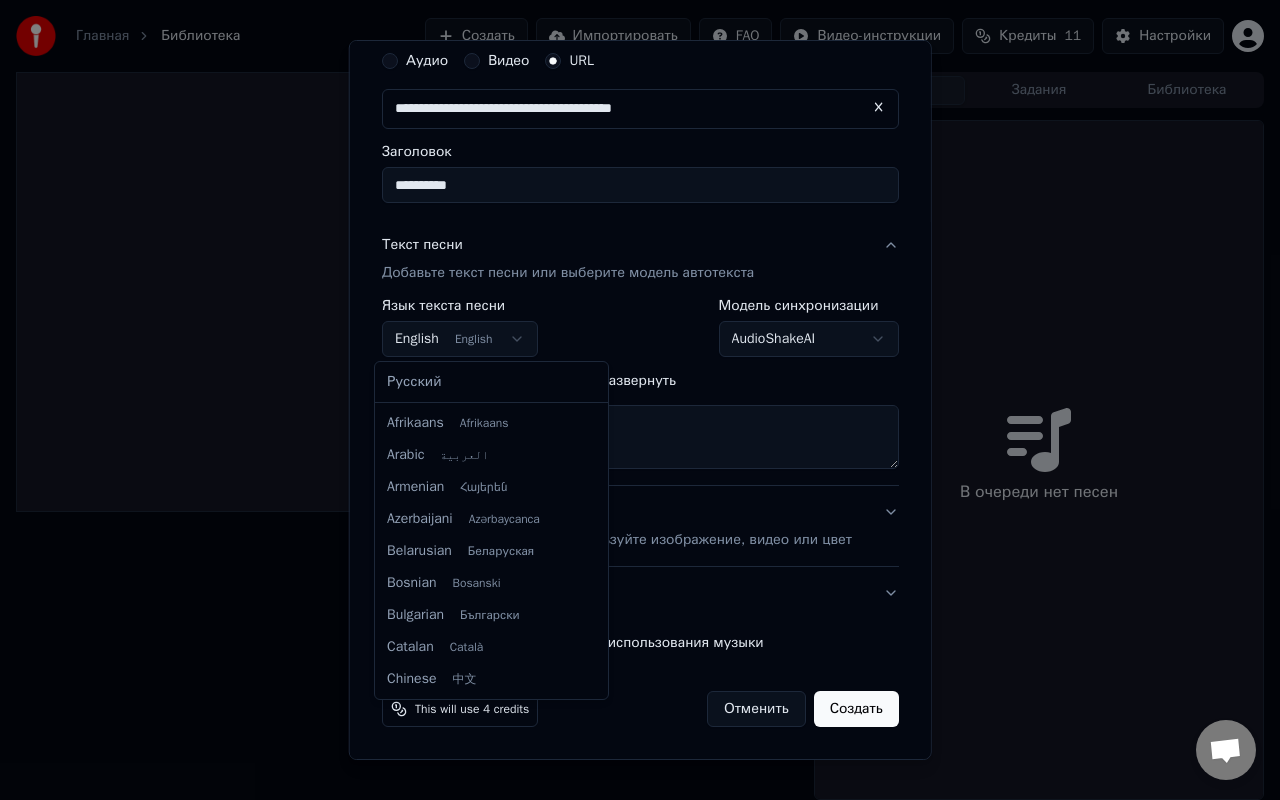 scroll, scrollTop: 160, scrollLeft: 0, axis: vertical 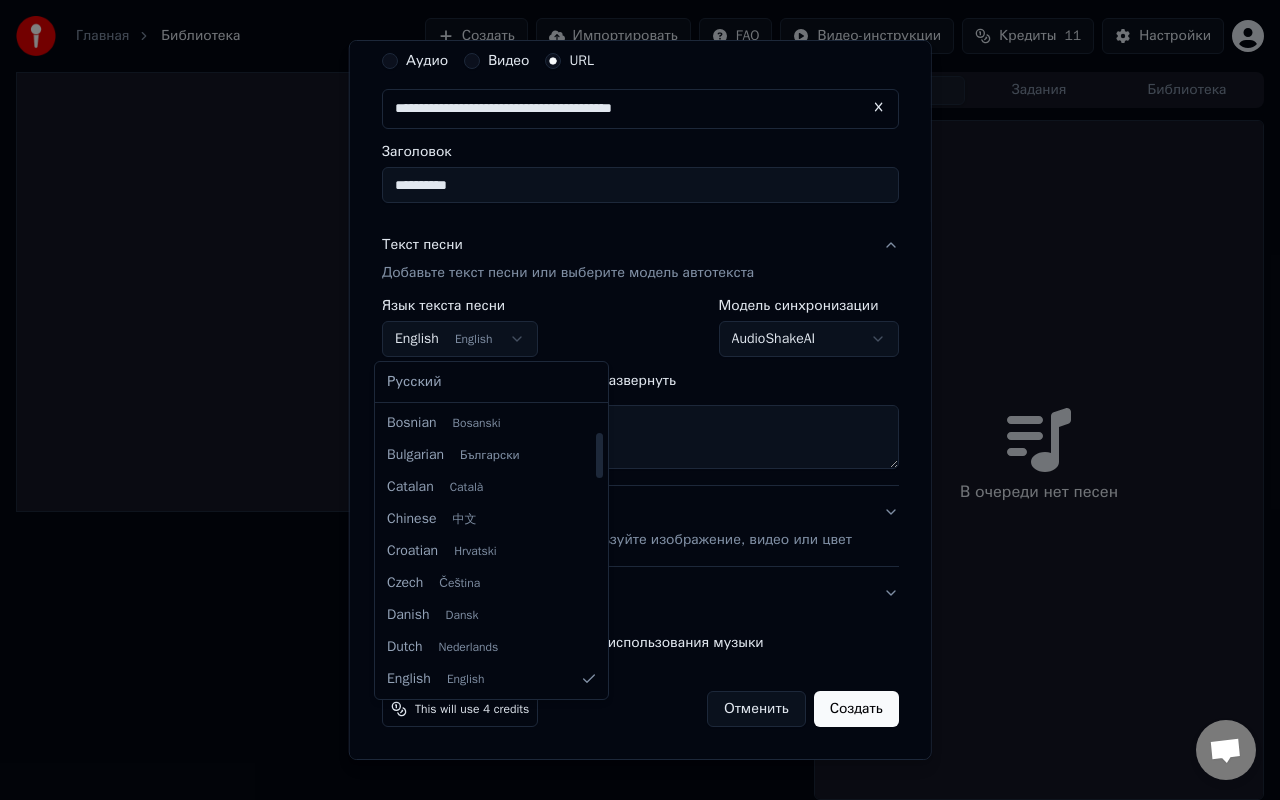 select on "**" 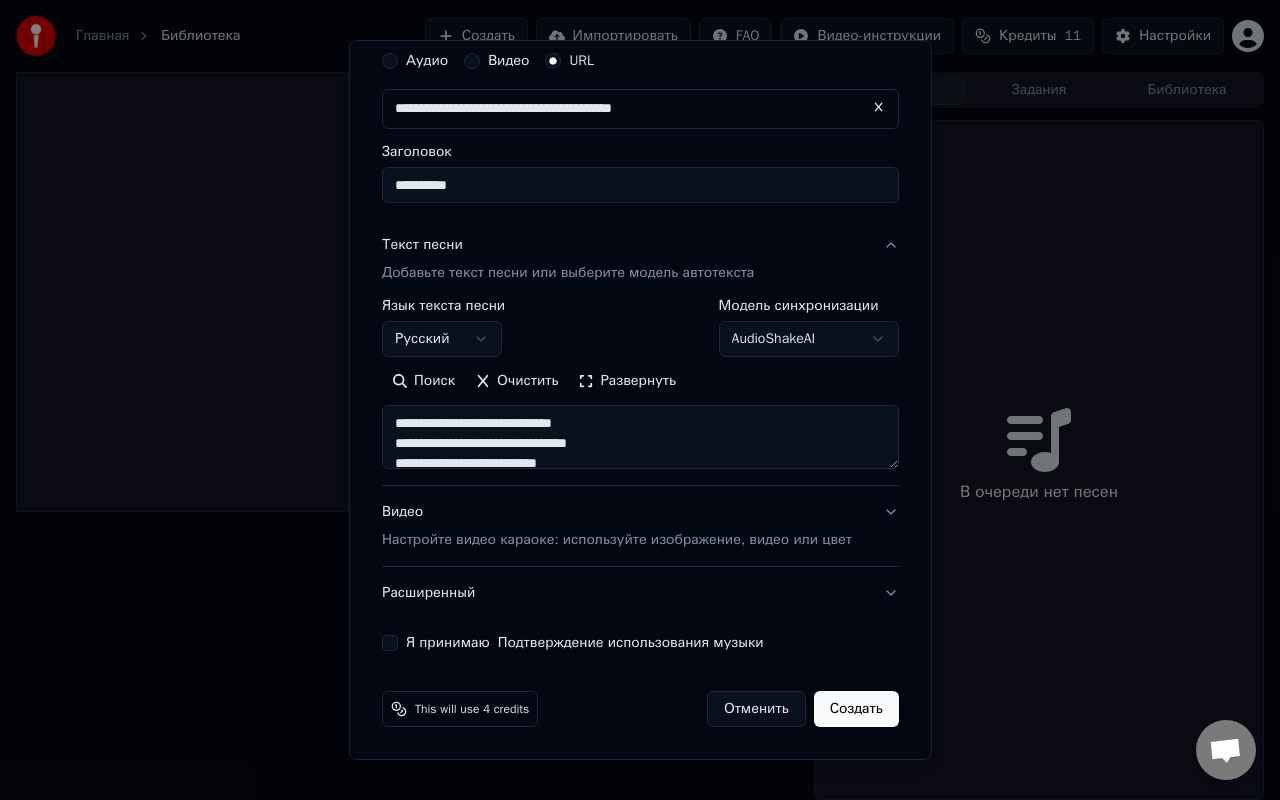 click on "Настройте видео караоке: используйте изображение, видео или цвет" at bounding box center (617, 540) 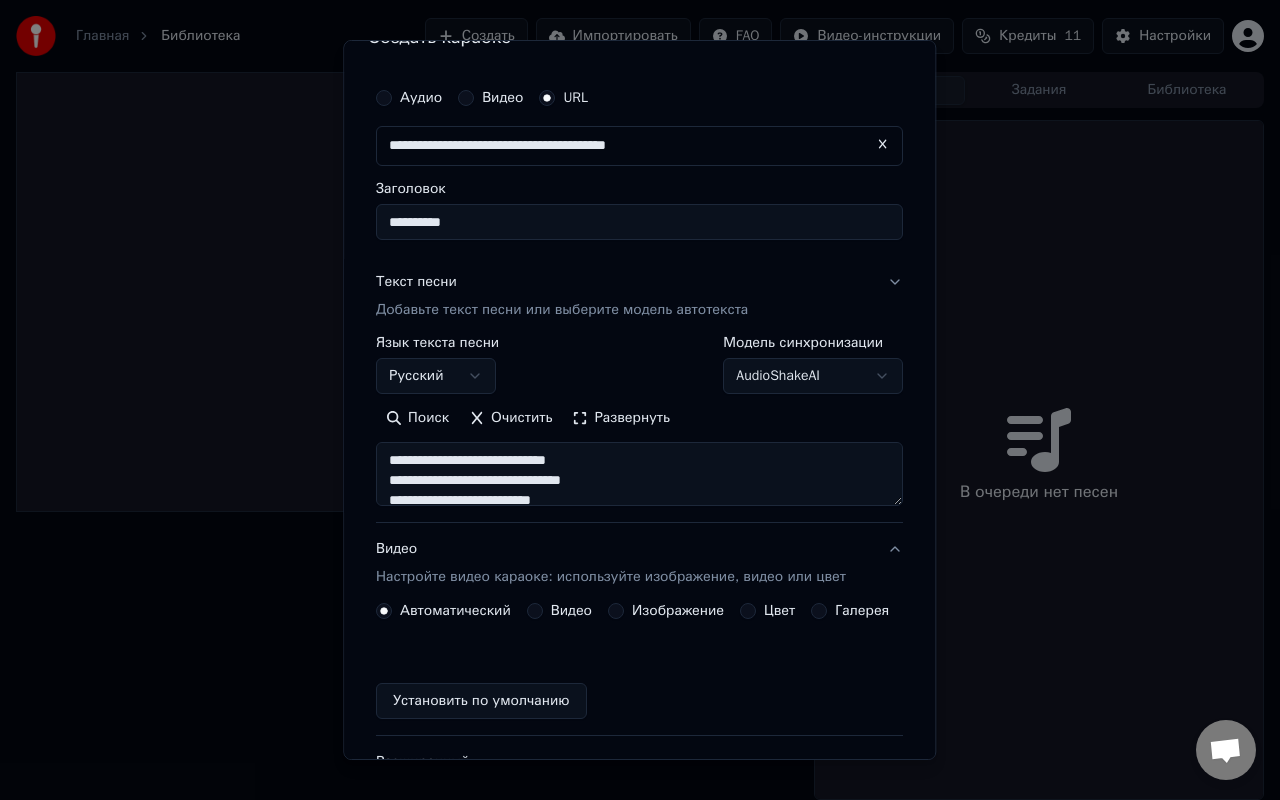 scroll, scrollTop: 20, scrollLeft: 0, axis: vertical 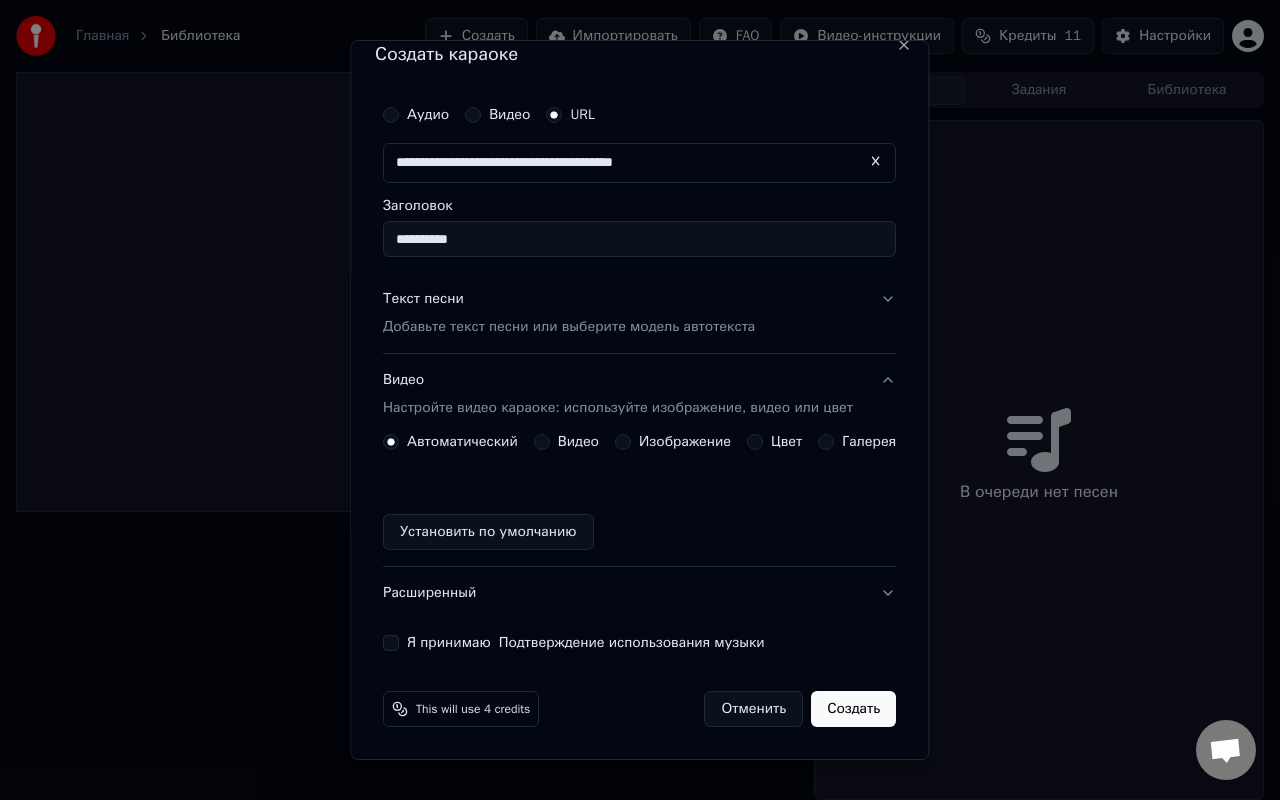 click on "Изображение" at bounding box center (673, 442) 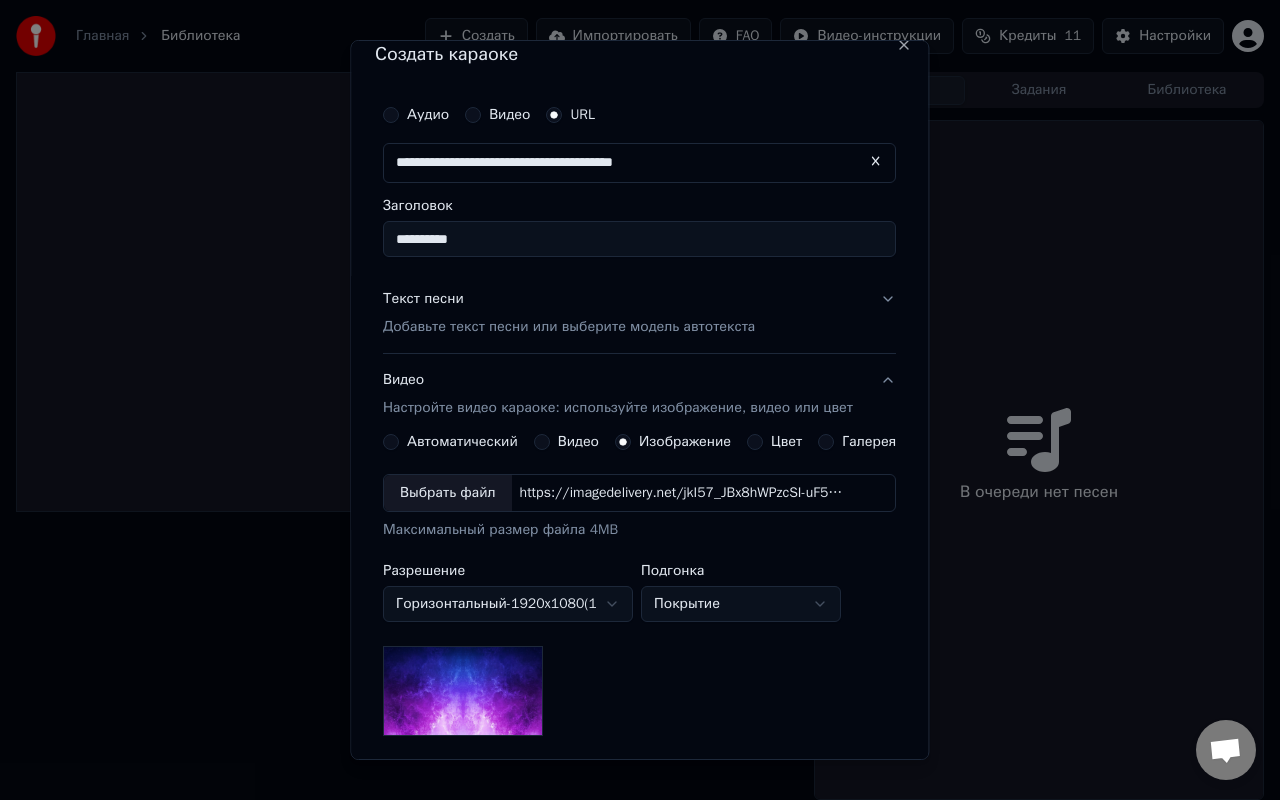 click on "Выбрать файл" at bounding box center [448, 493] 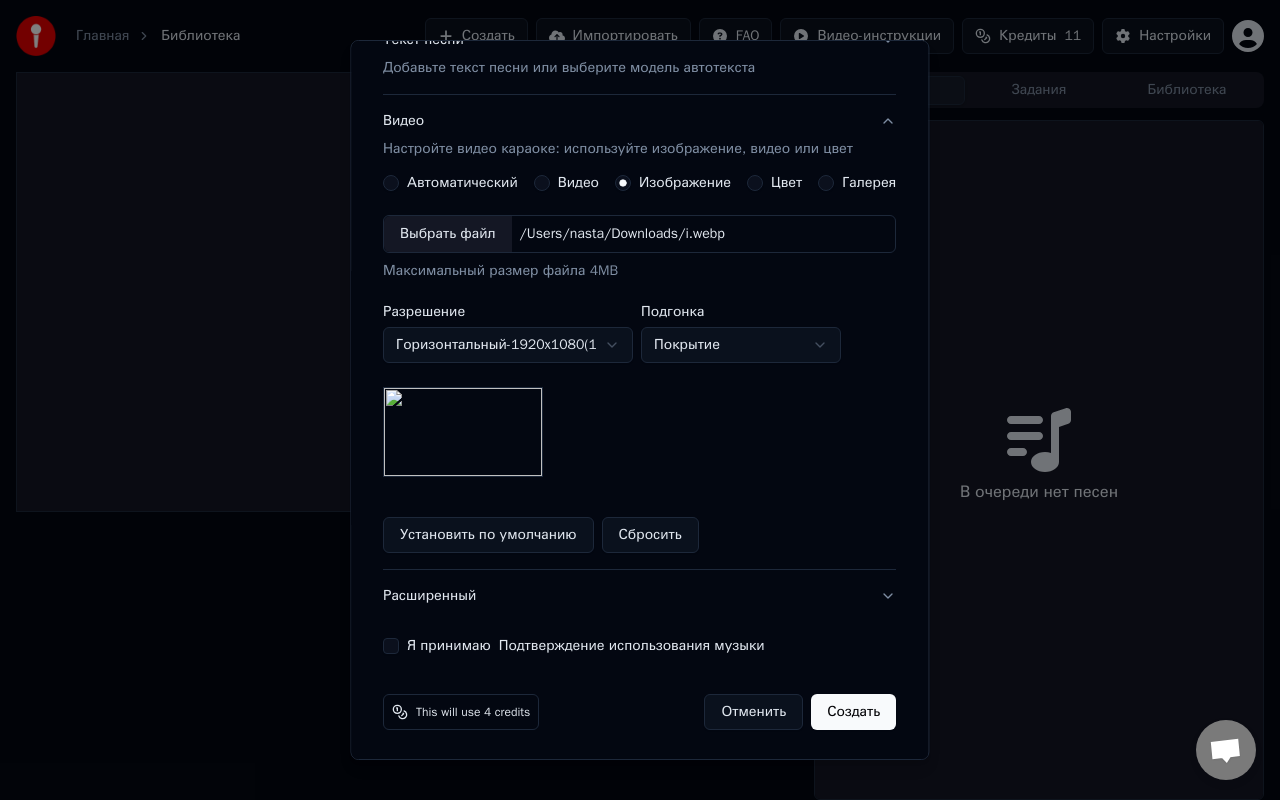 scroll, scrollTop: 282, scrollLeft: 0, axis: vertical 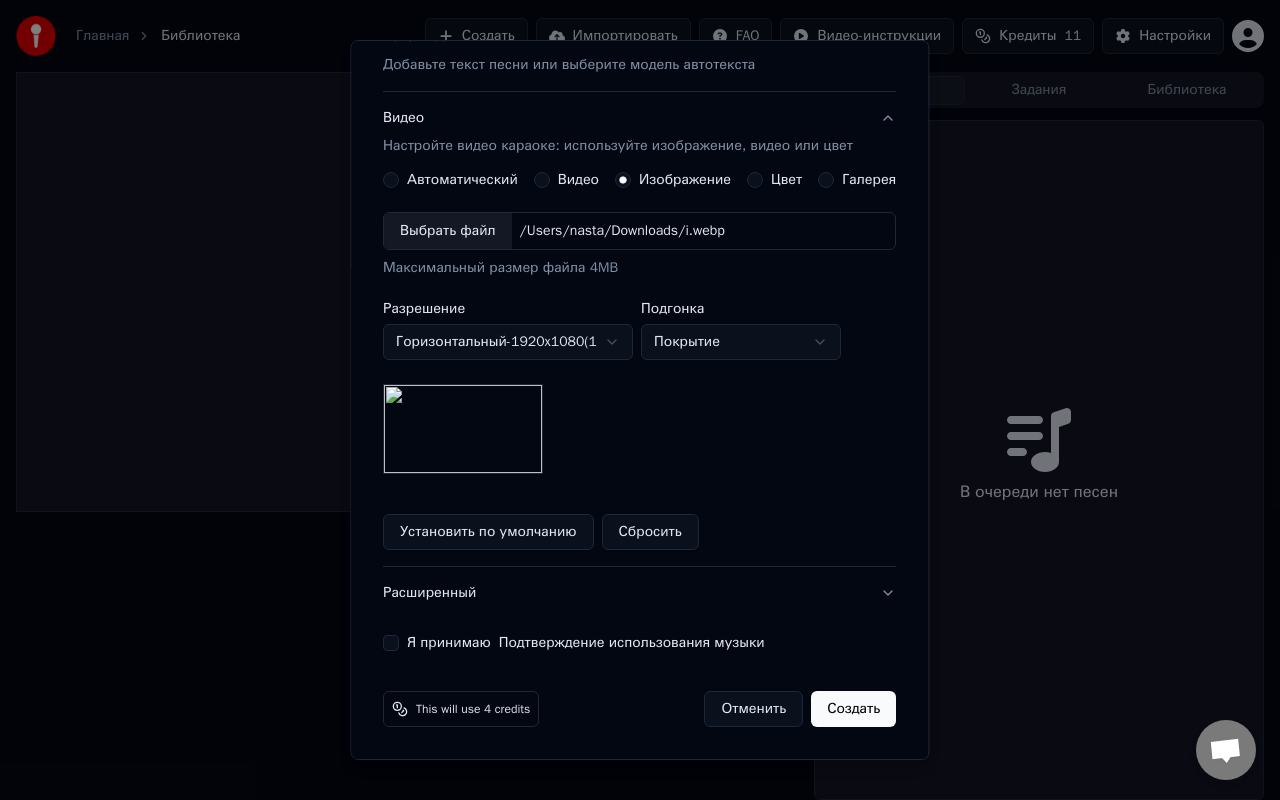 click on "Я принимаю   Подтверждение использования музыки" at bounding box center [639, 643] 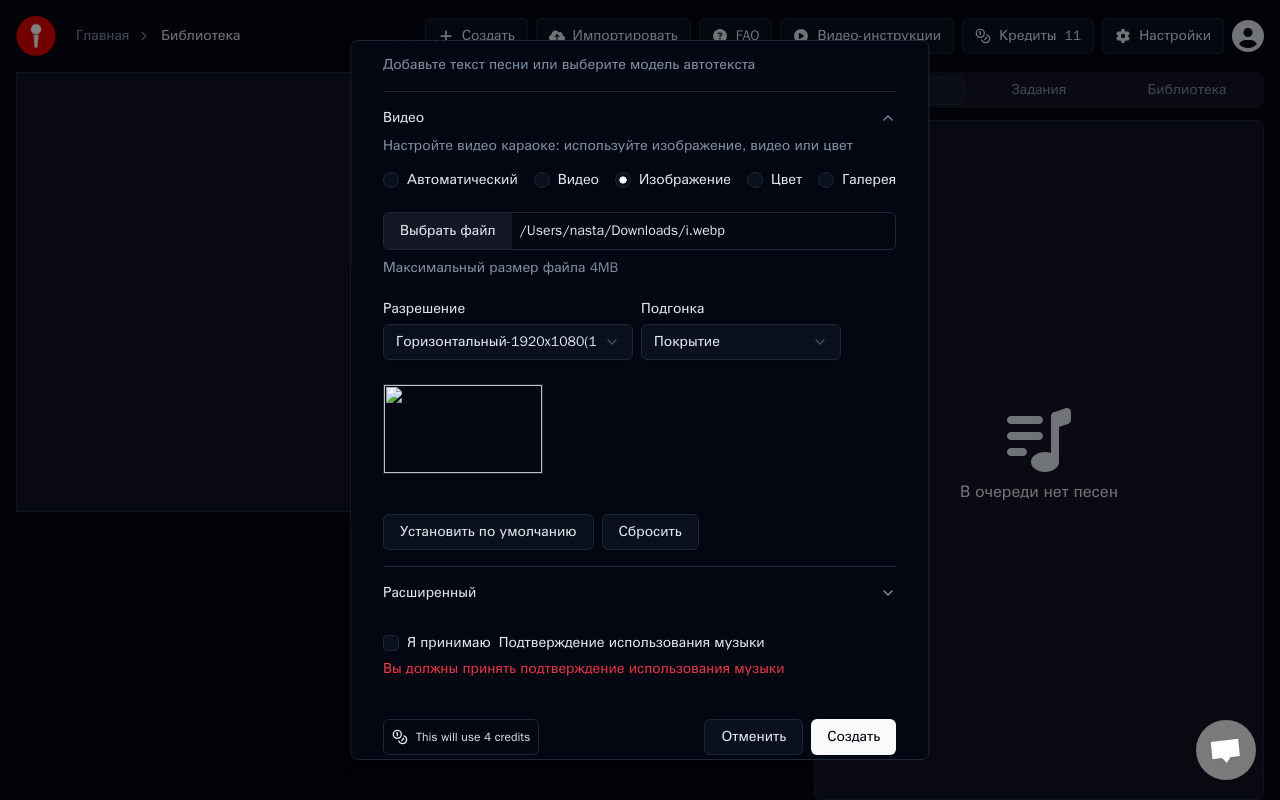 click on "**********" at bounding box center (639, 256) 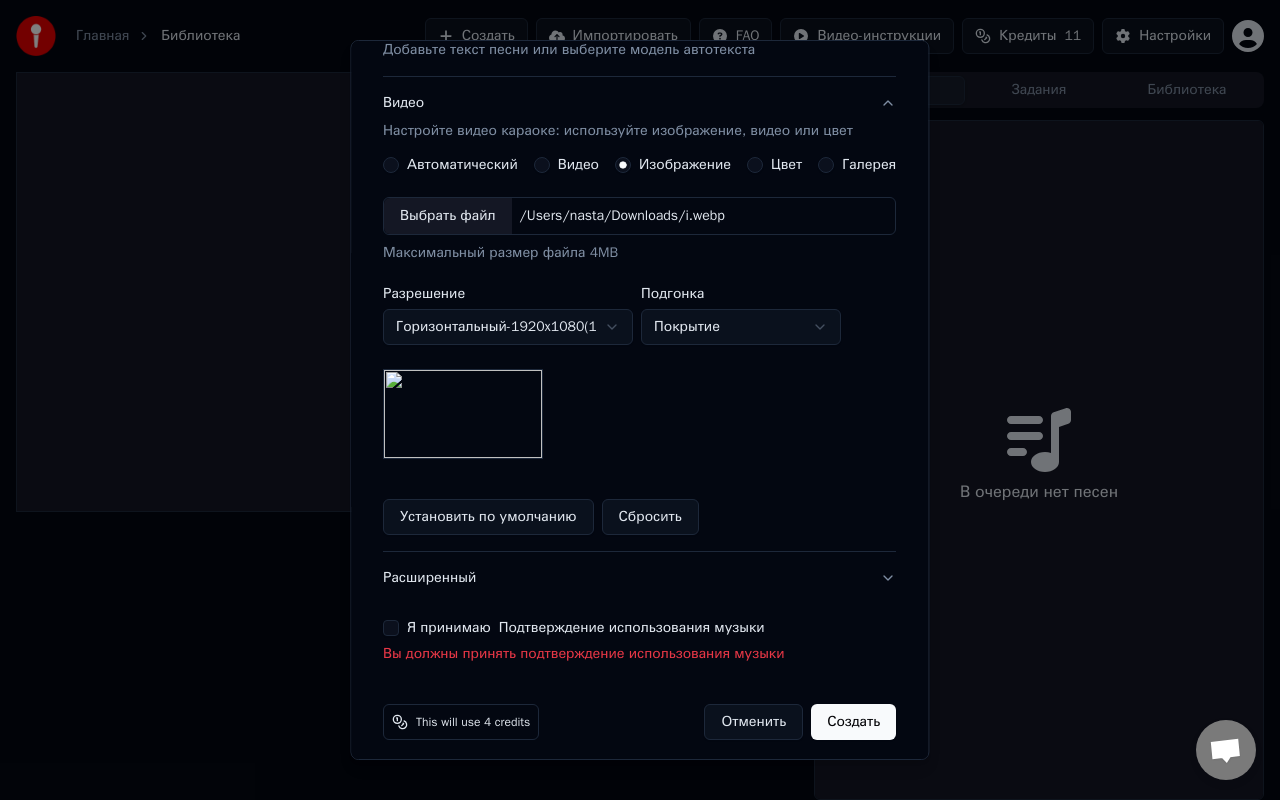 scroll, scrollTop: 310, scrollLeft: 0, axis: vertical 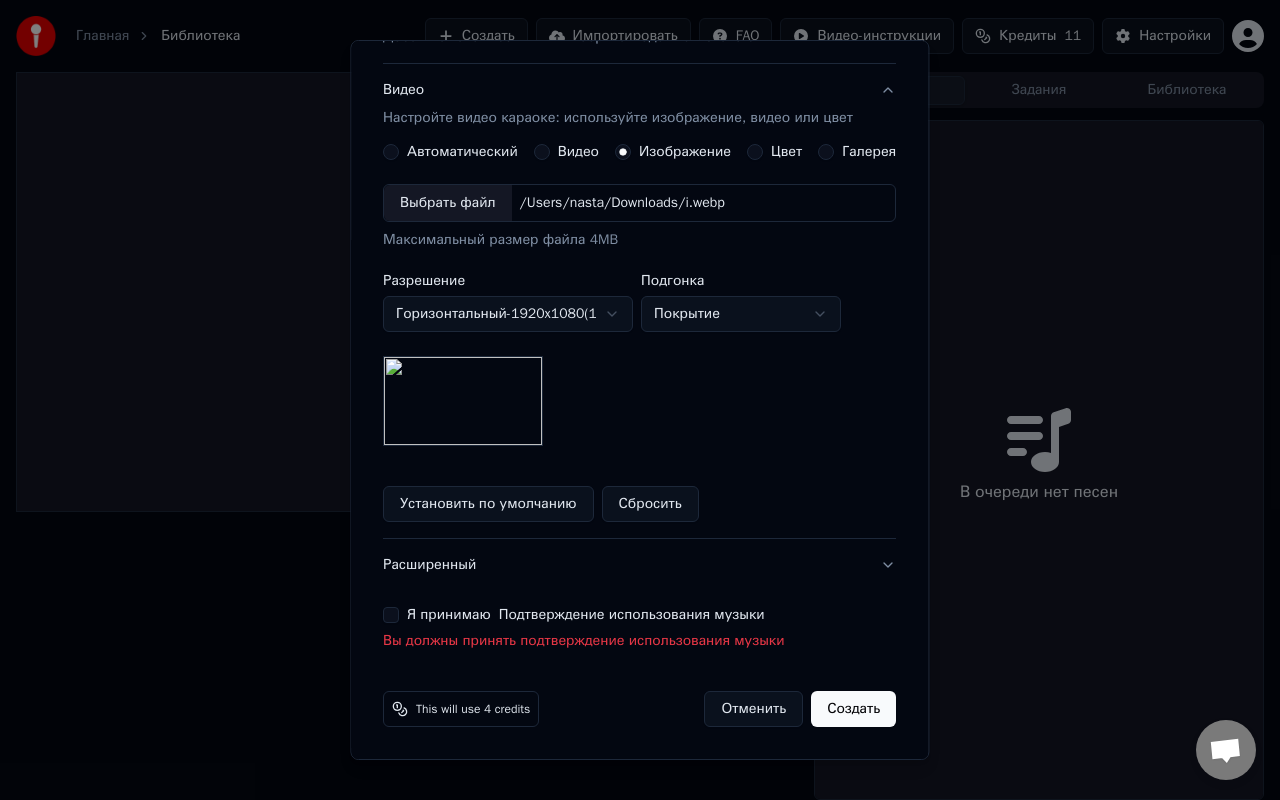 click on "Я принимаю   Подтверждение использования музыки" at bounding box center [586, 615] 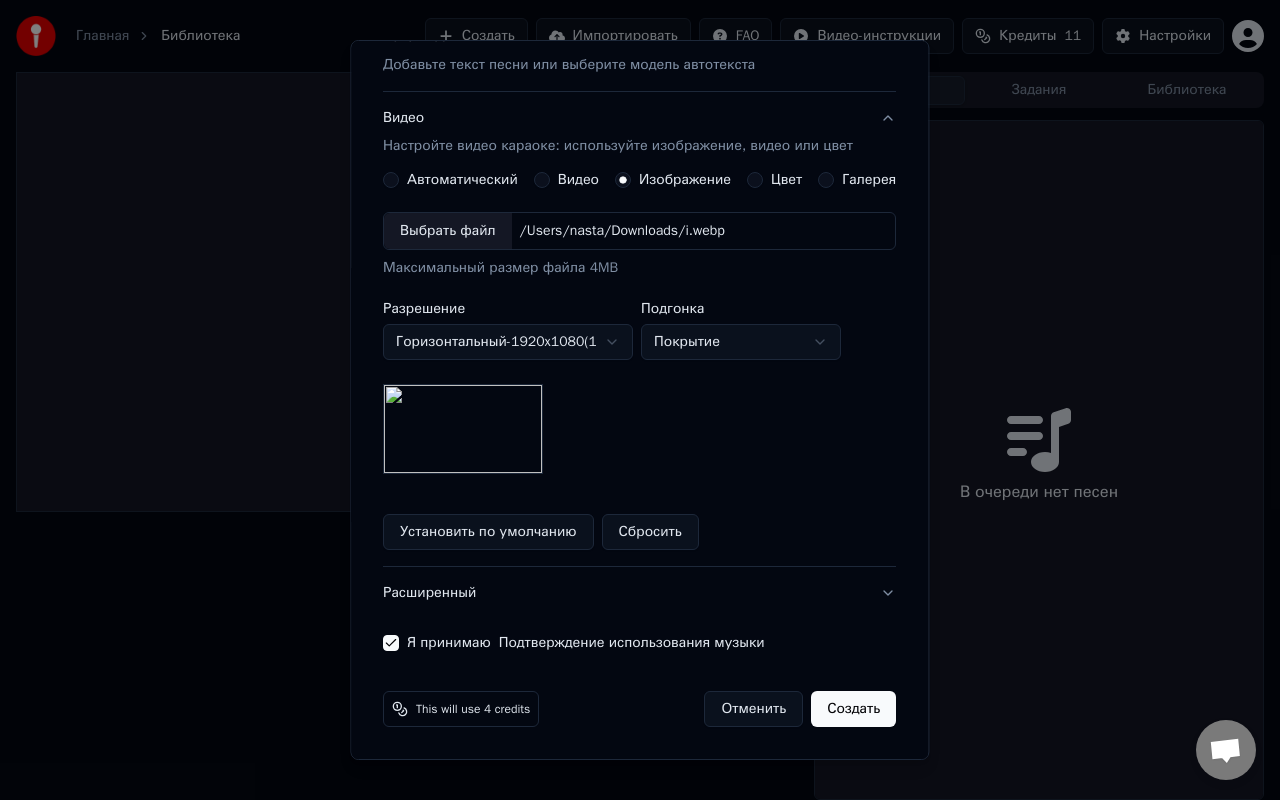 click on "Создать" at bounding box center [854, 709] 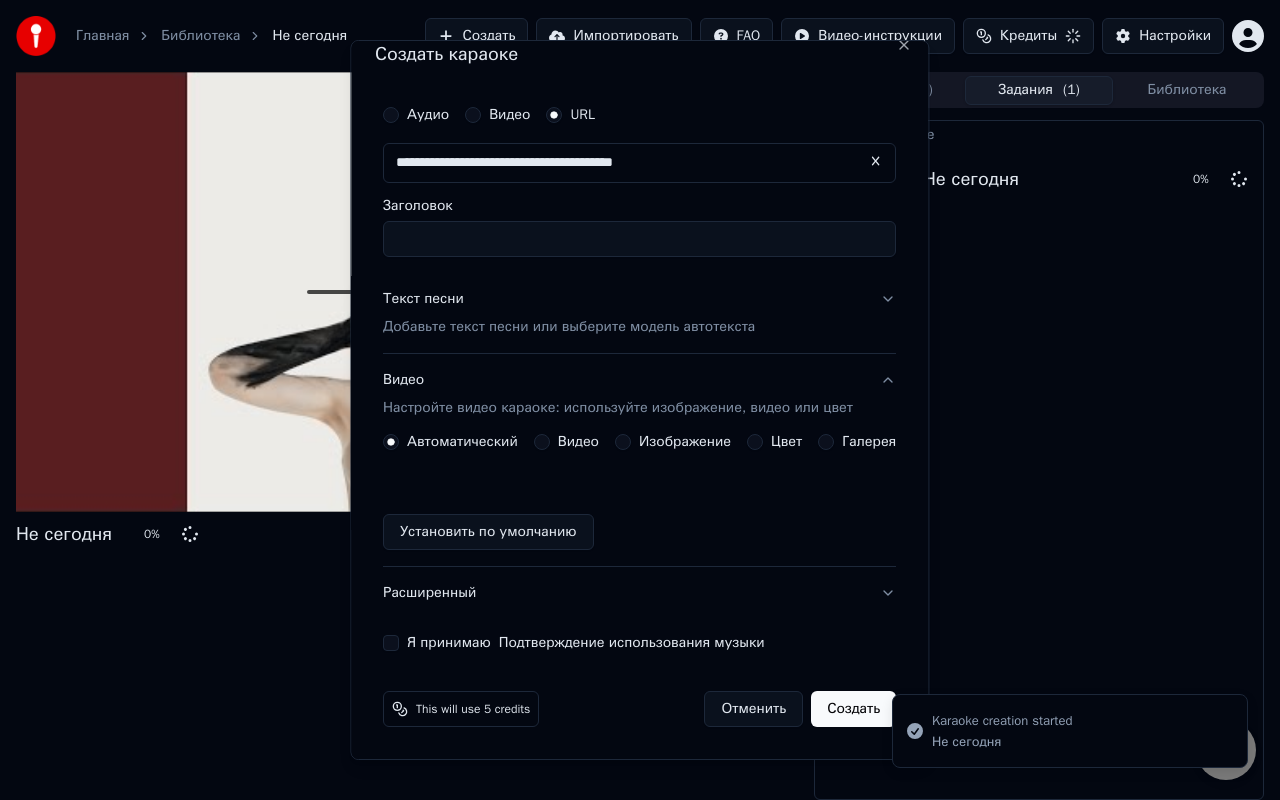 scroll, scrollTop: 0, scrollLeft: 0, axis: both 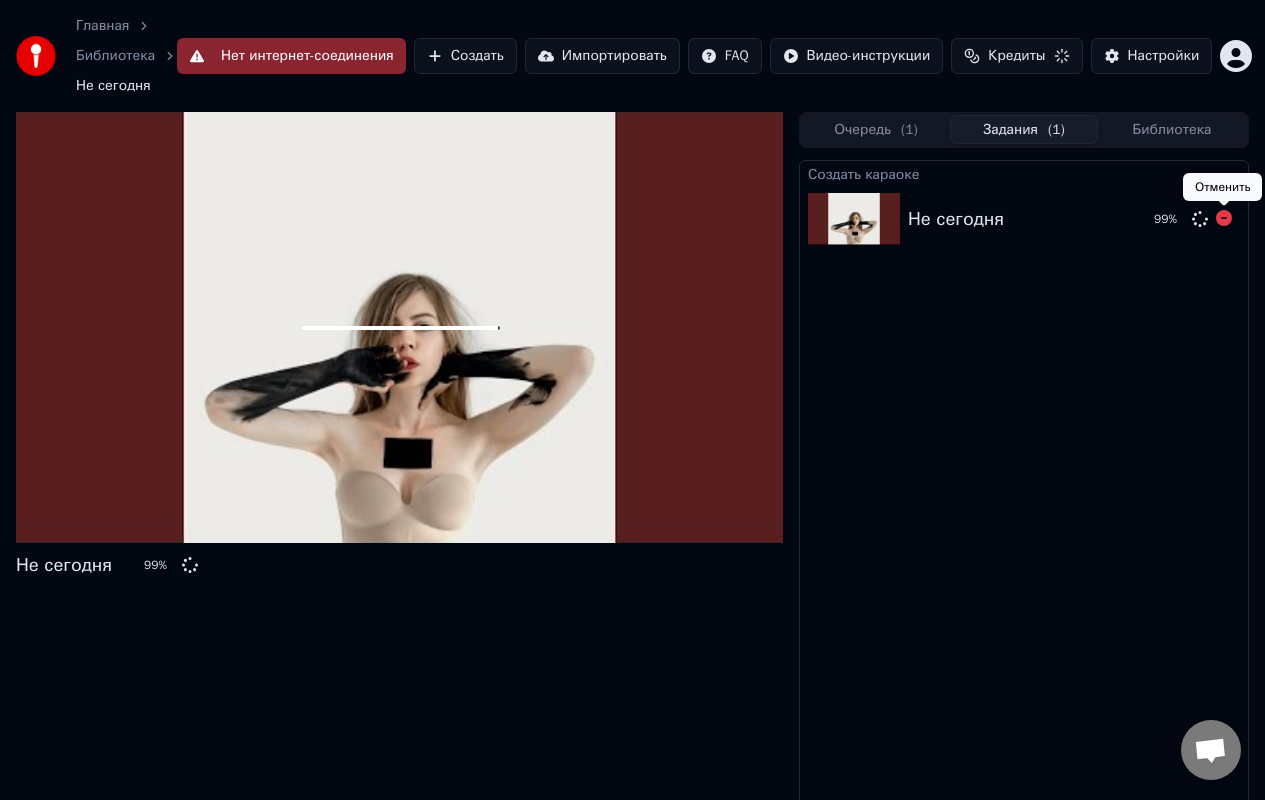 drag, startPoint x: 1214, startPoint y: 227, endPoint x: 1191, endPoint y: 246, distance: 29.832869 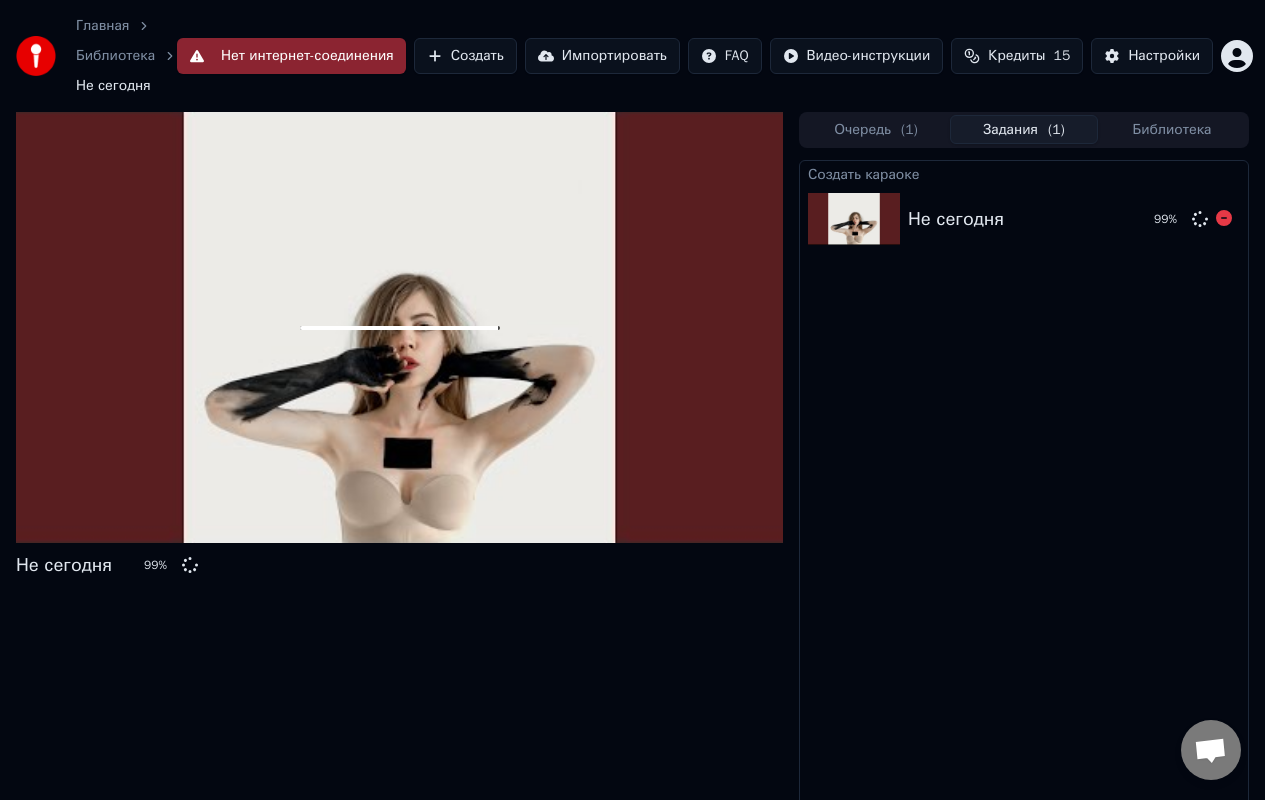 click on "Не сегодня" at bounding box center [956, 219] 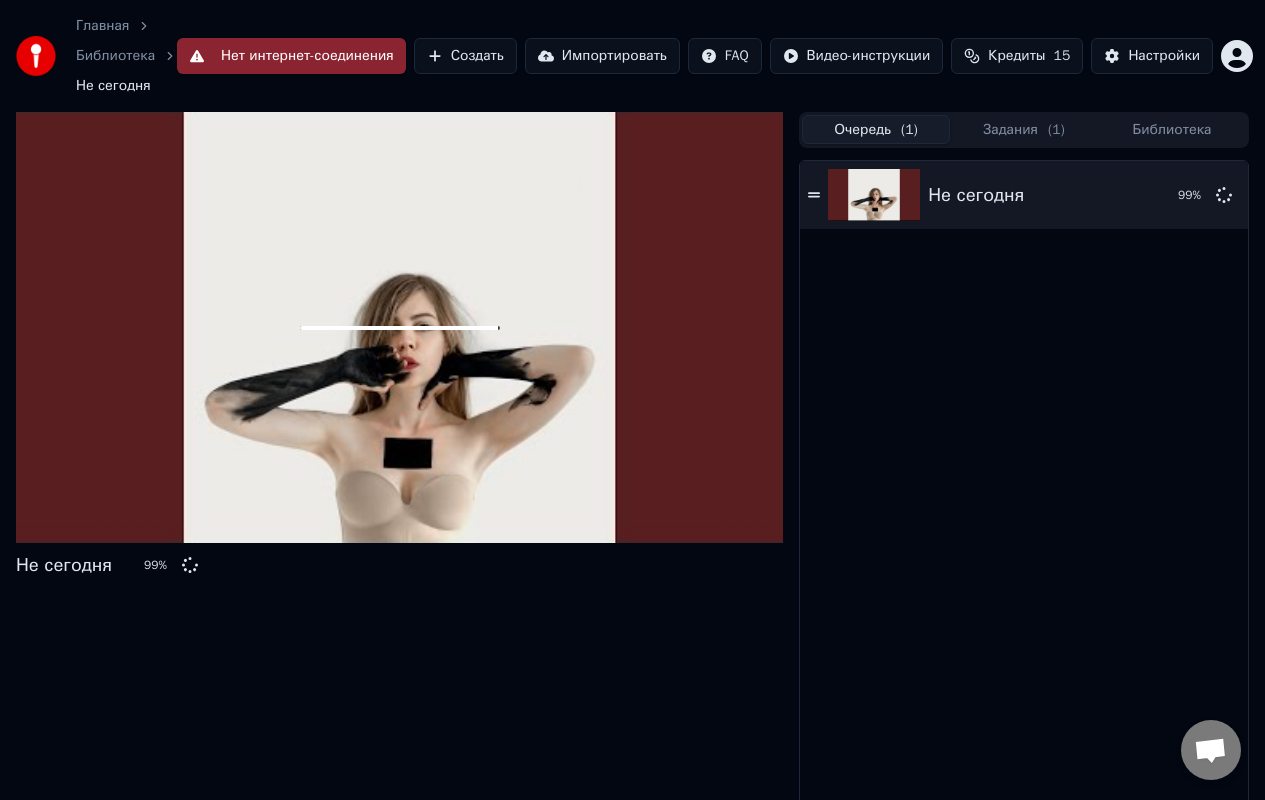 click on "Очередь ( 1 )" at bounding box center [876, 129] 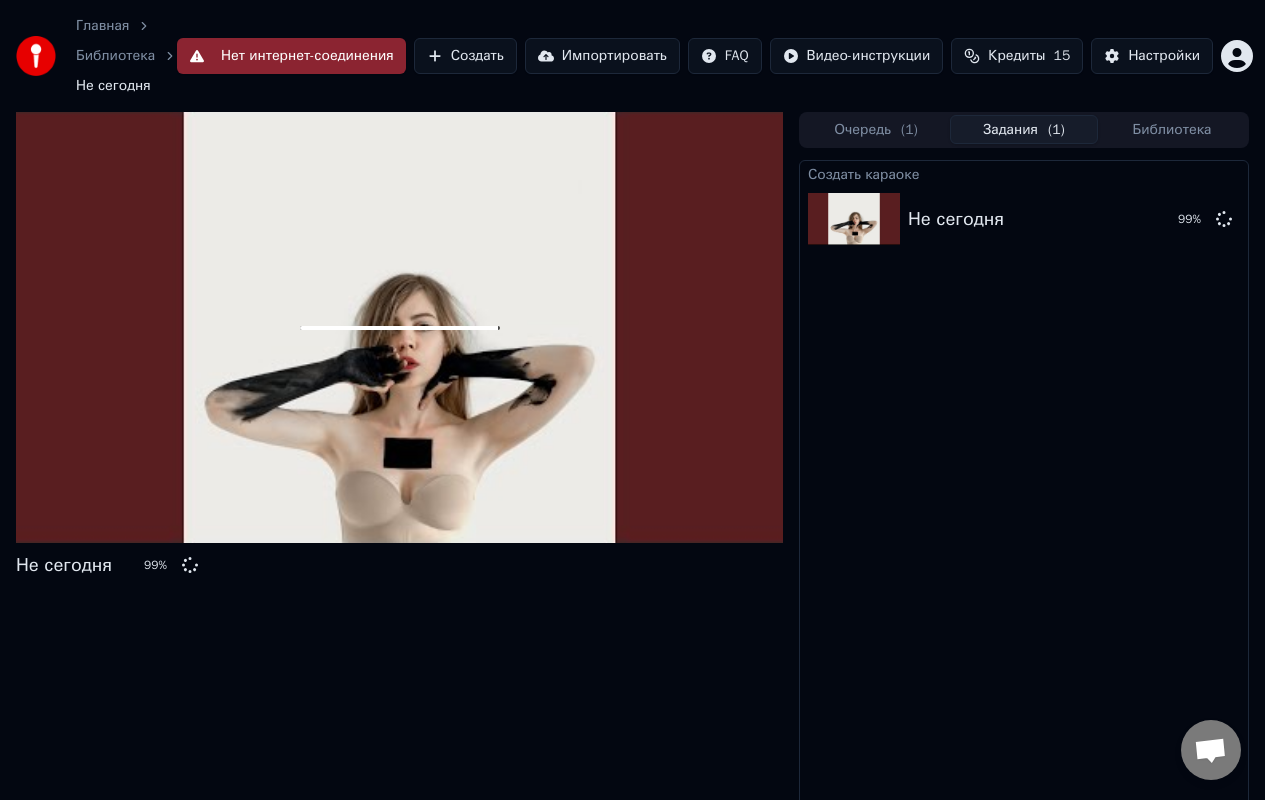 click on "Задания ( 1 )" at bounding box center (1024, 129) 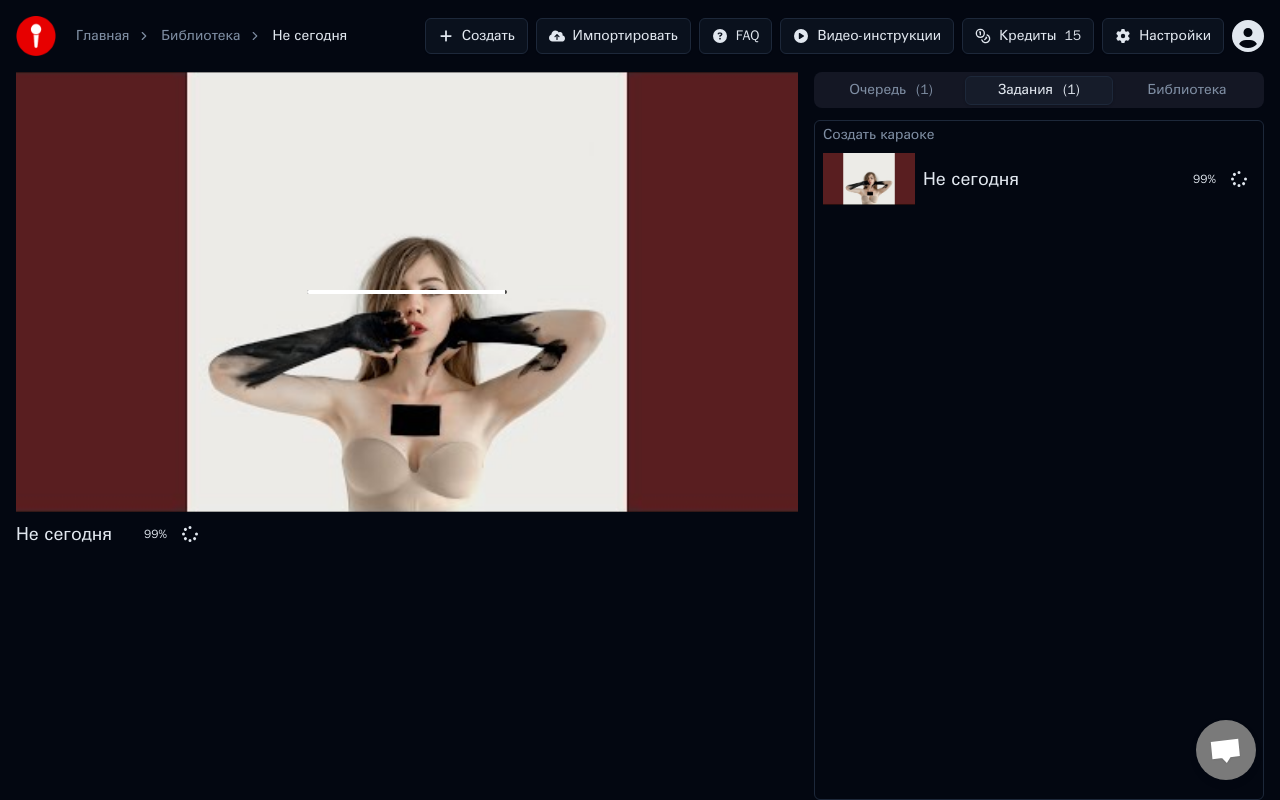click on "Создать караоке Не сегодня 99 %" at bounding box center (1039, 460) 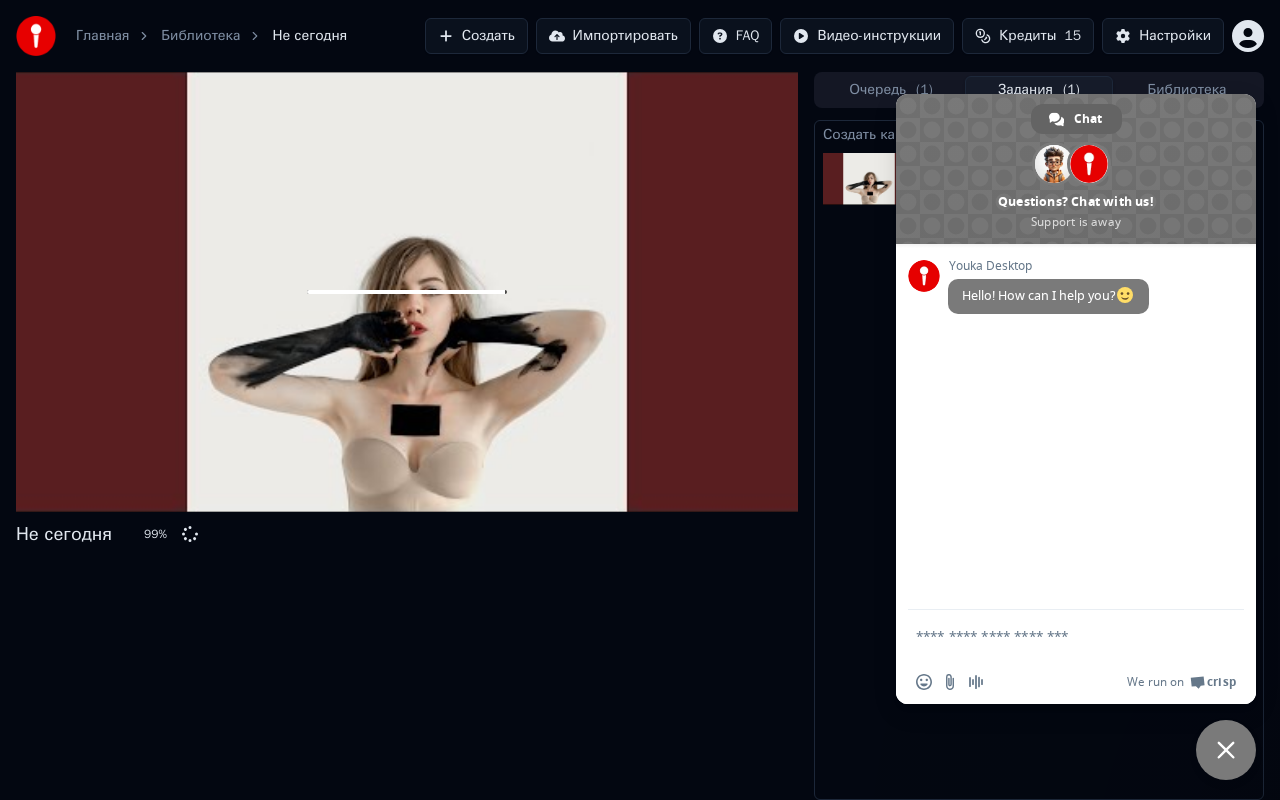 click at bounding box center (1076, 169) 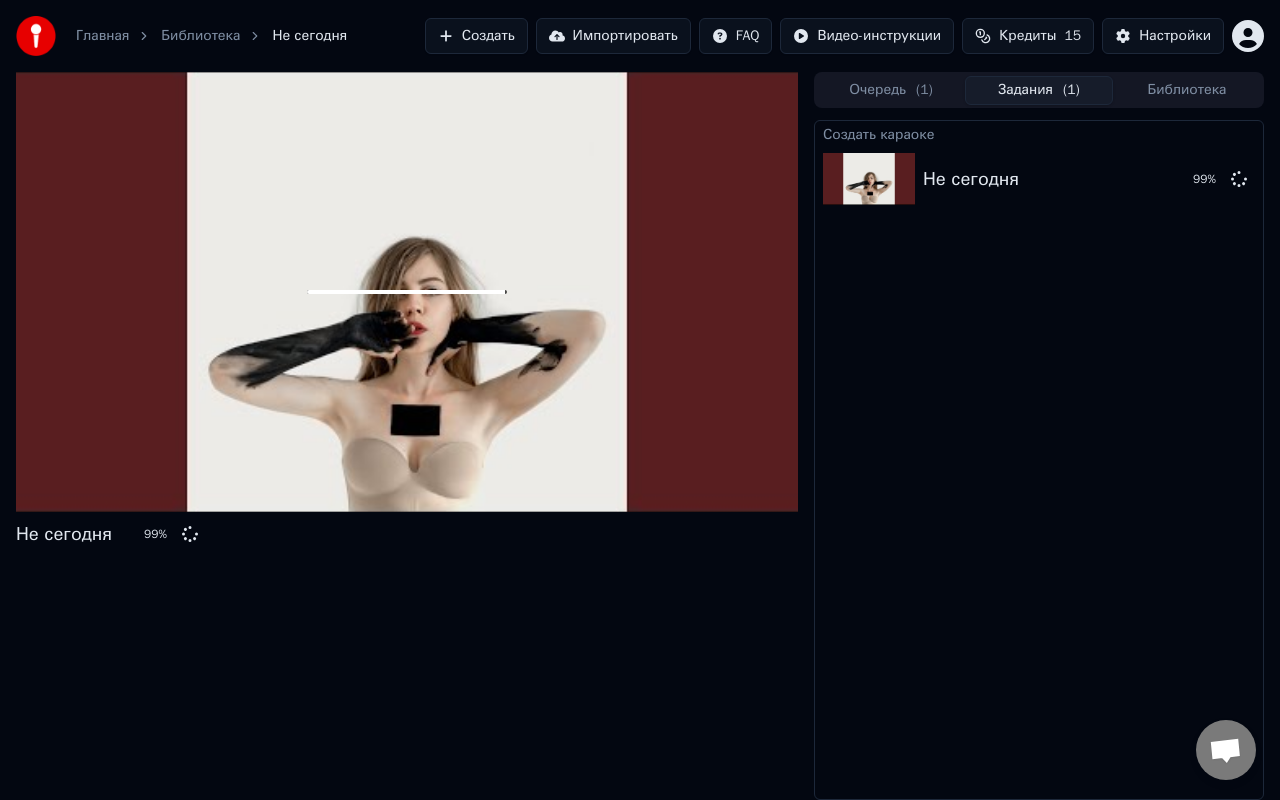 click at bounding box center (407, 292) 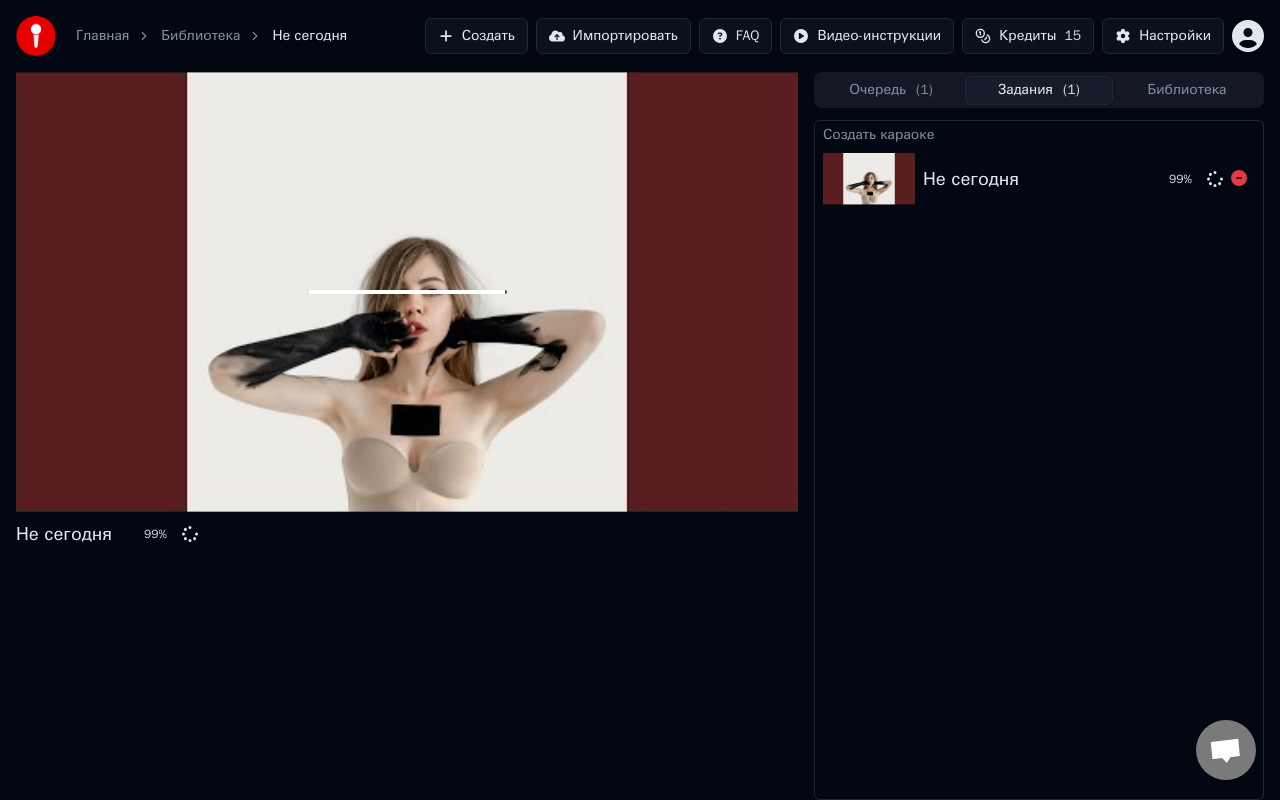 click on "Не сегодня" at bounding box center [1038, 179] 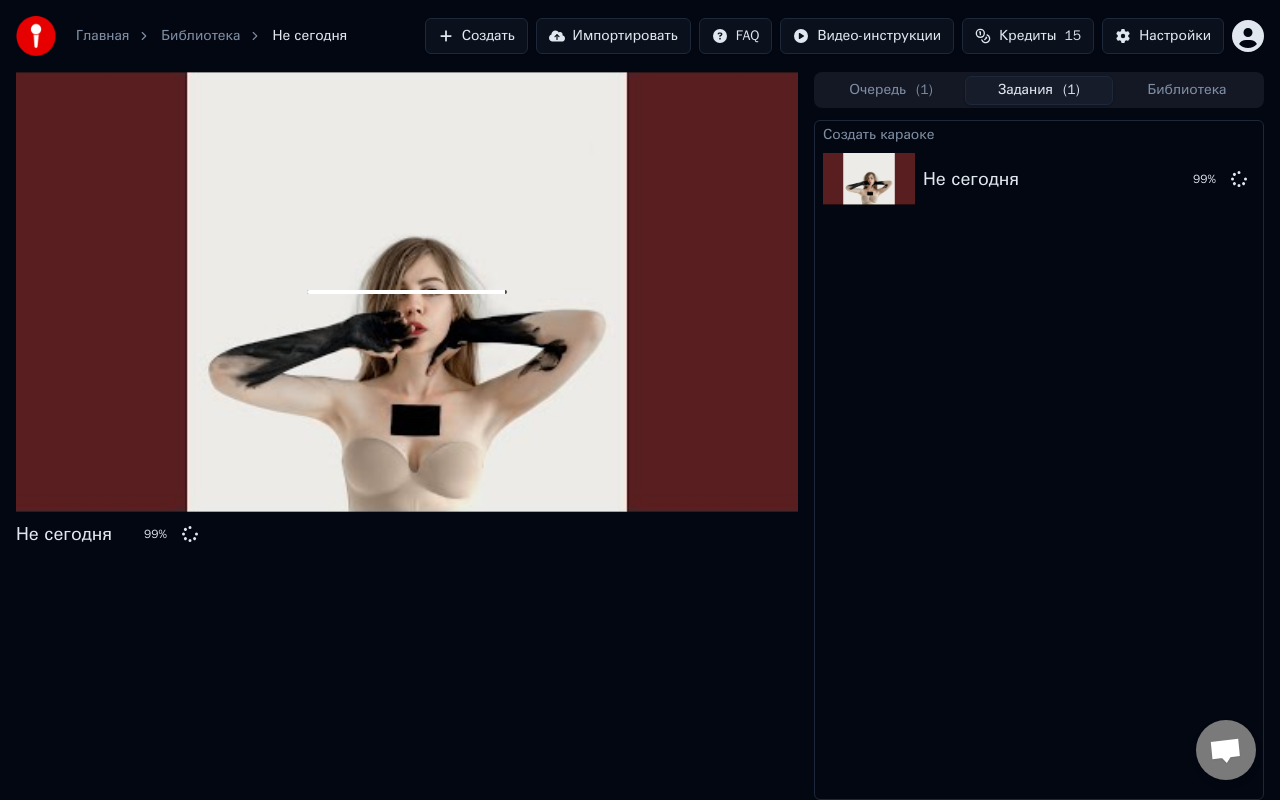 click at bounding box center [407, 292] 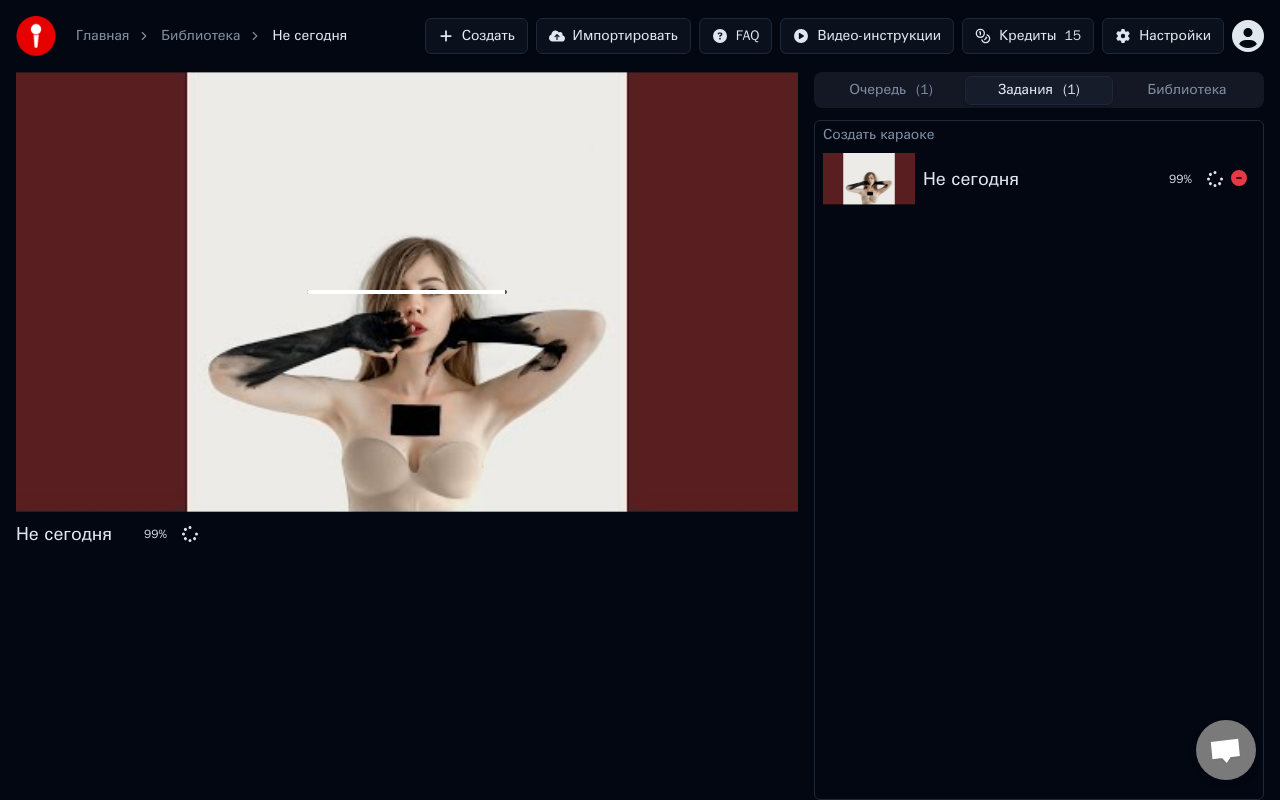 click on "Не сегодня 99 %" at bounding box center [1039, 179] 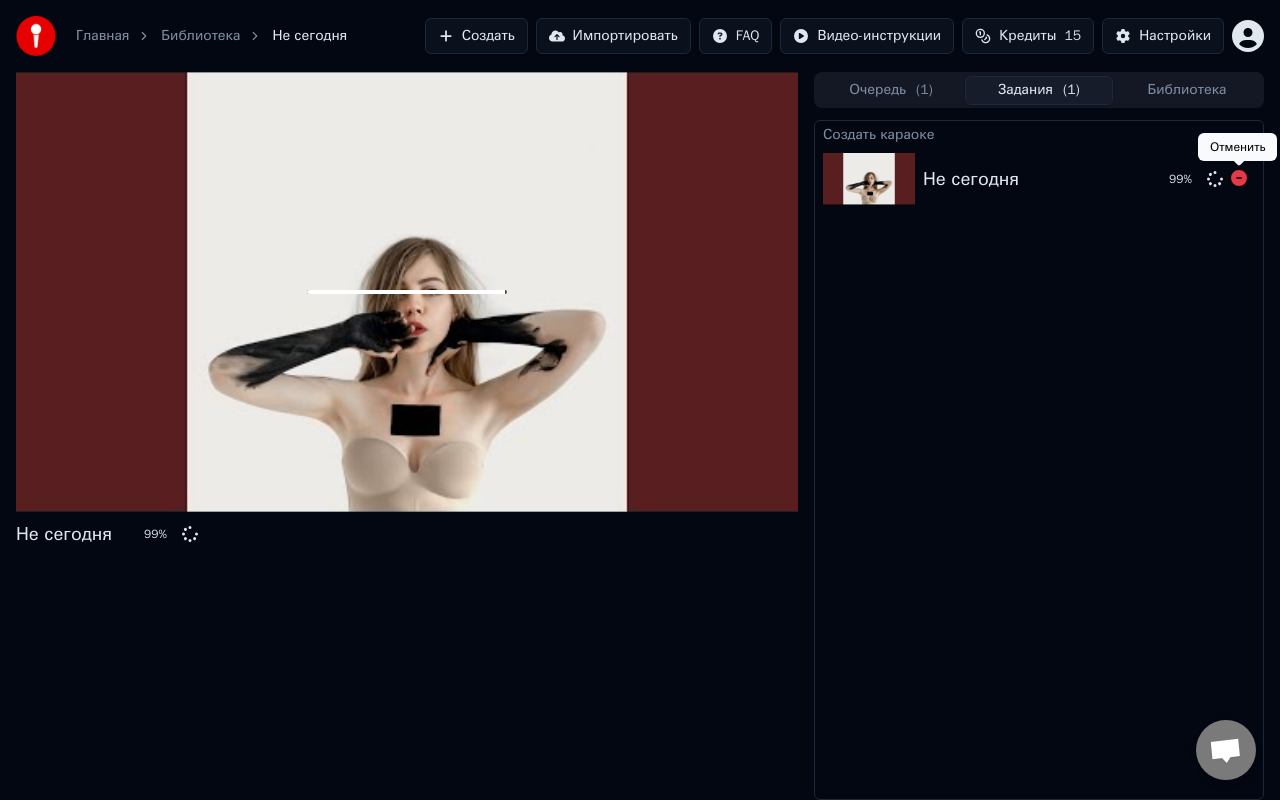 click 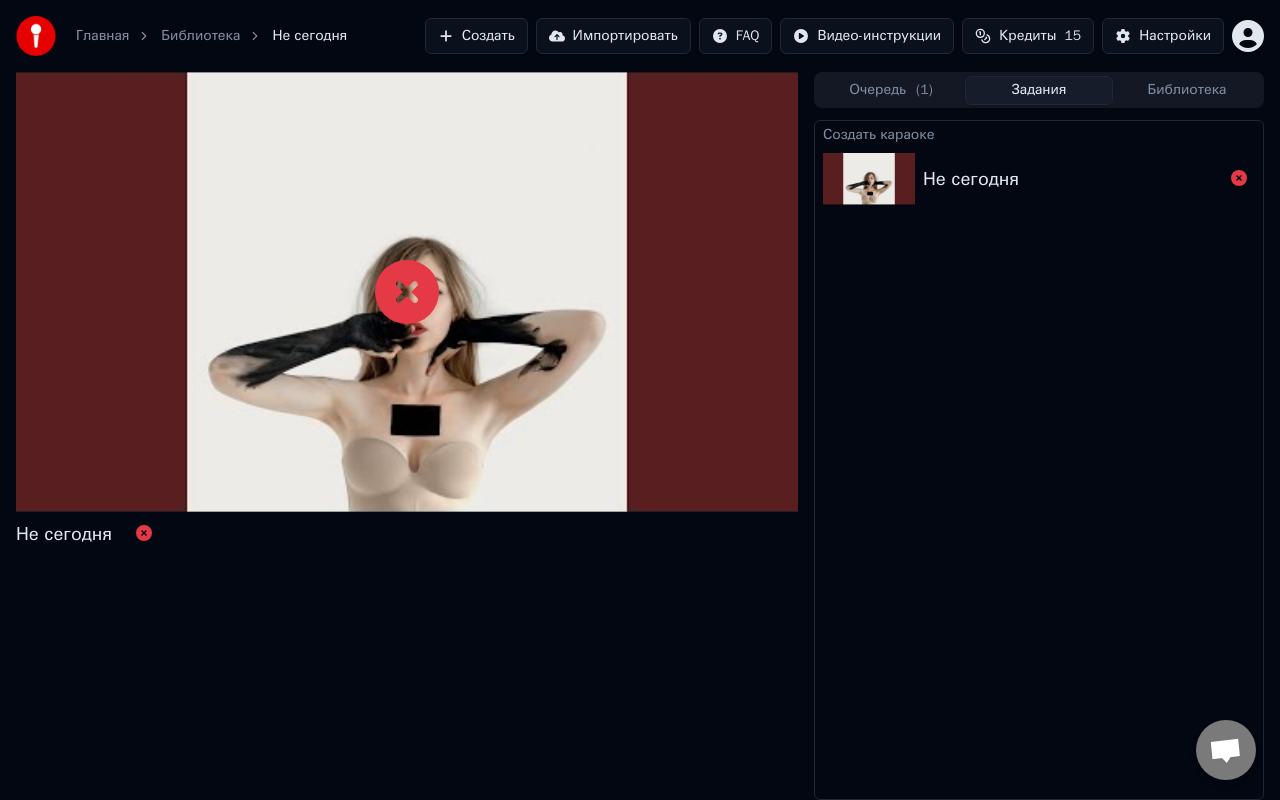 click 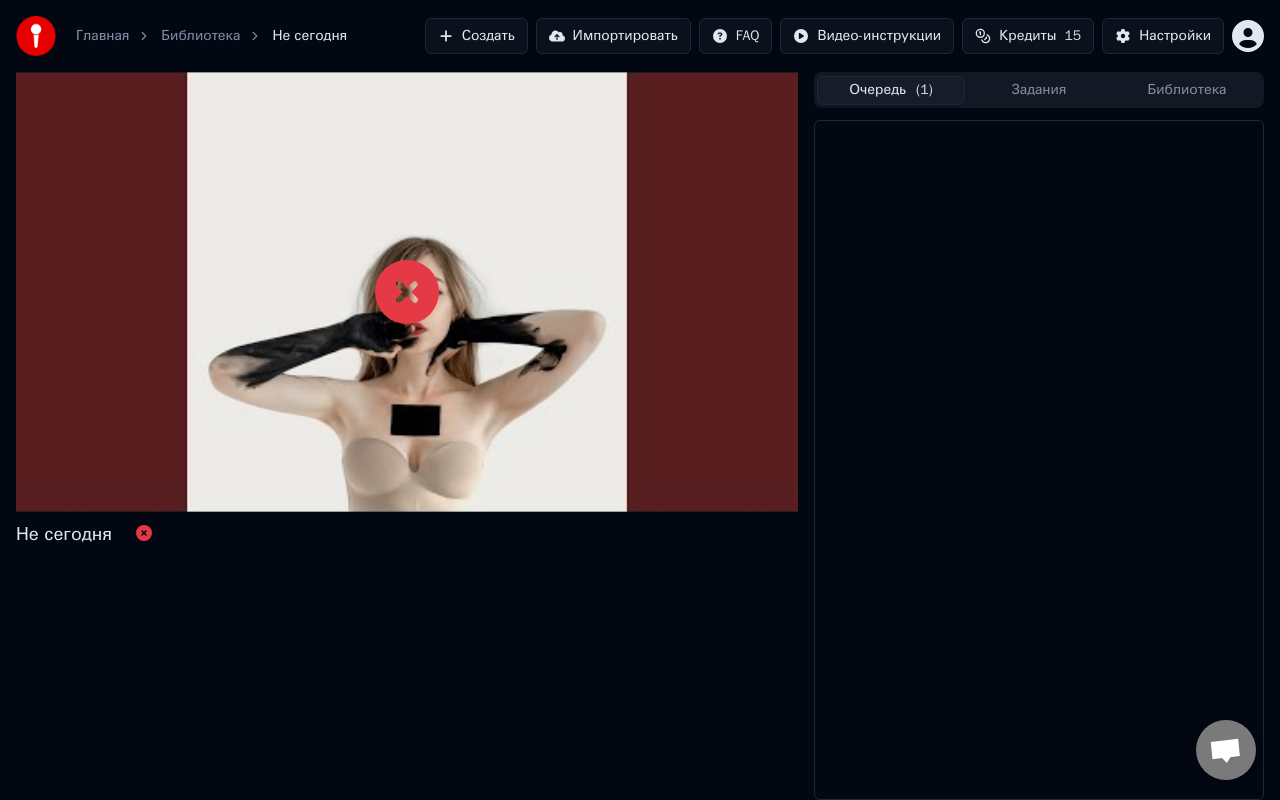 click on "Очередь ( 1 )" at bounding box center [891, 90] 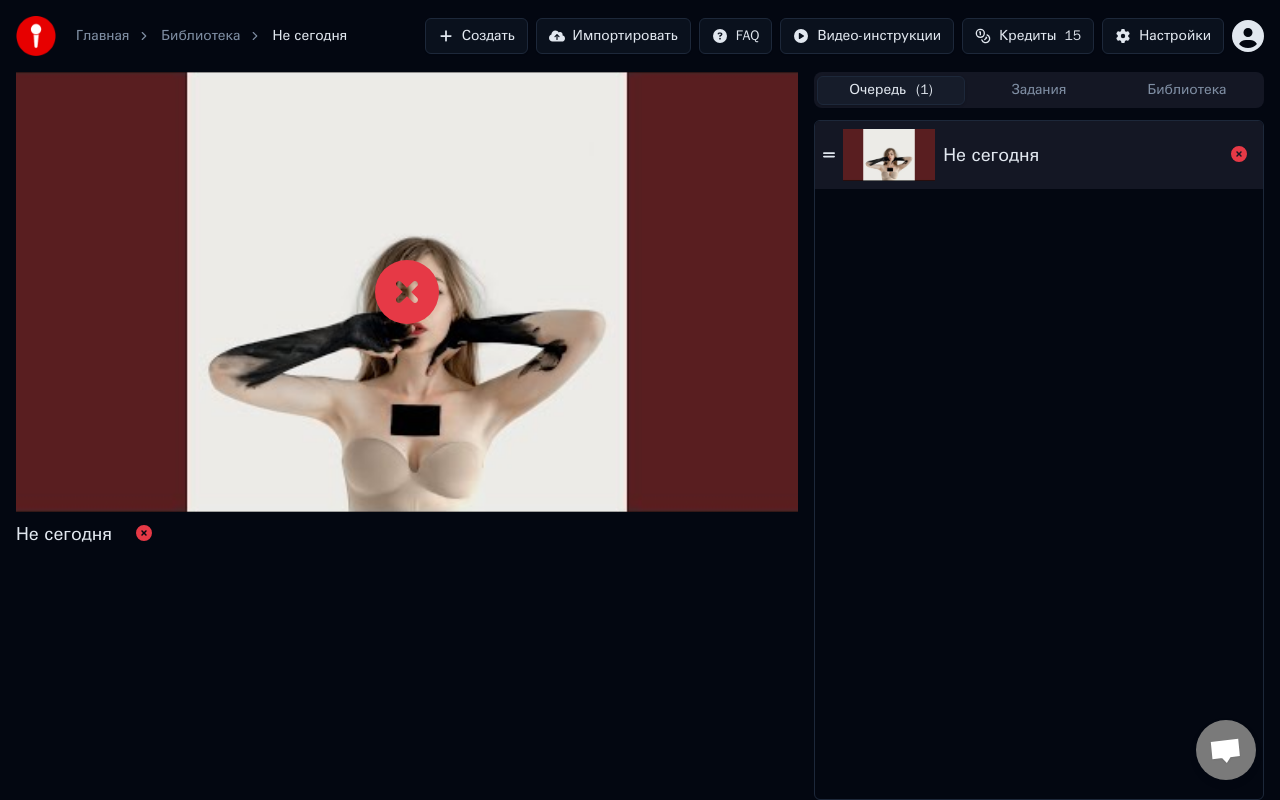 click on "Не сегодня" at bounding box center (991, 155) 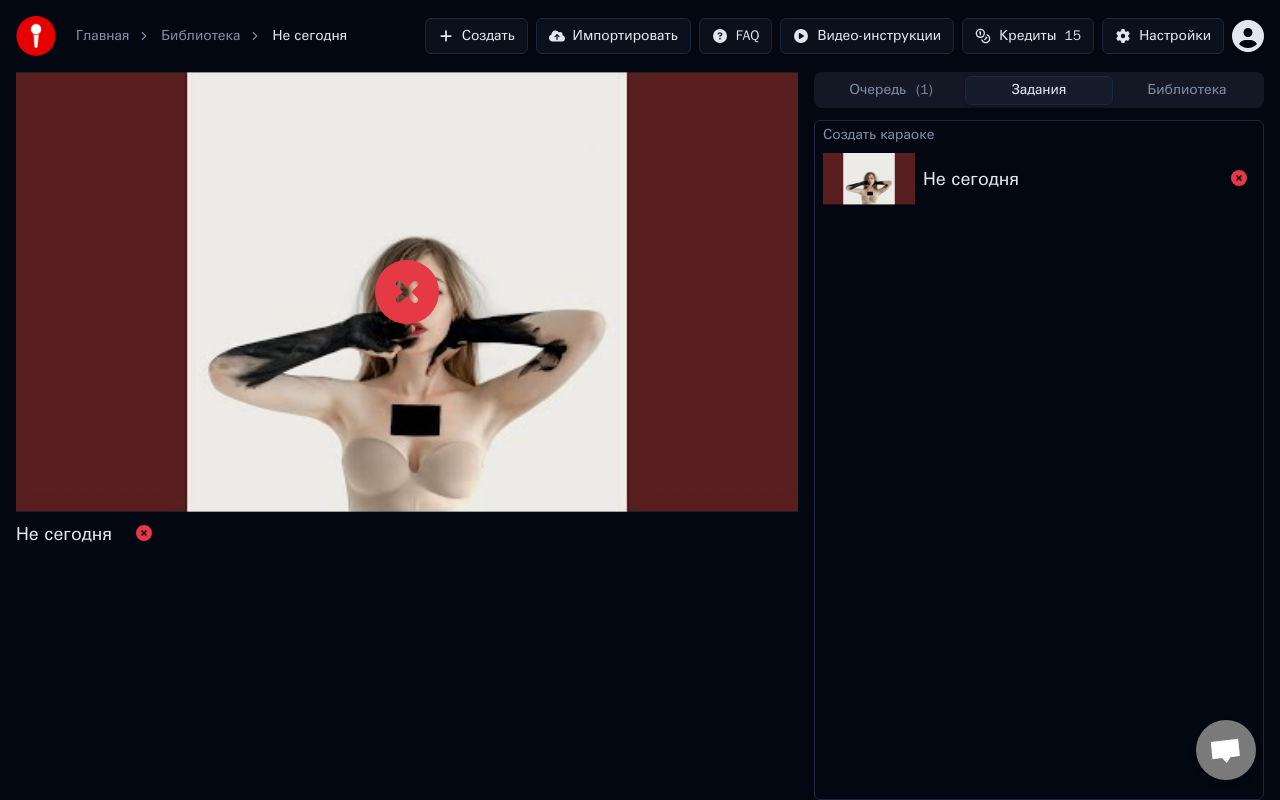 click on "Создать" at bounding box center (476, 36) 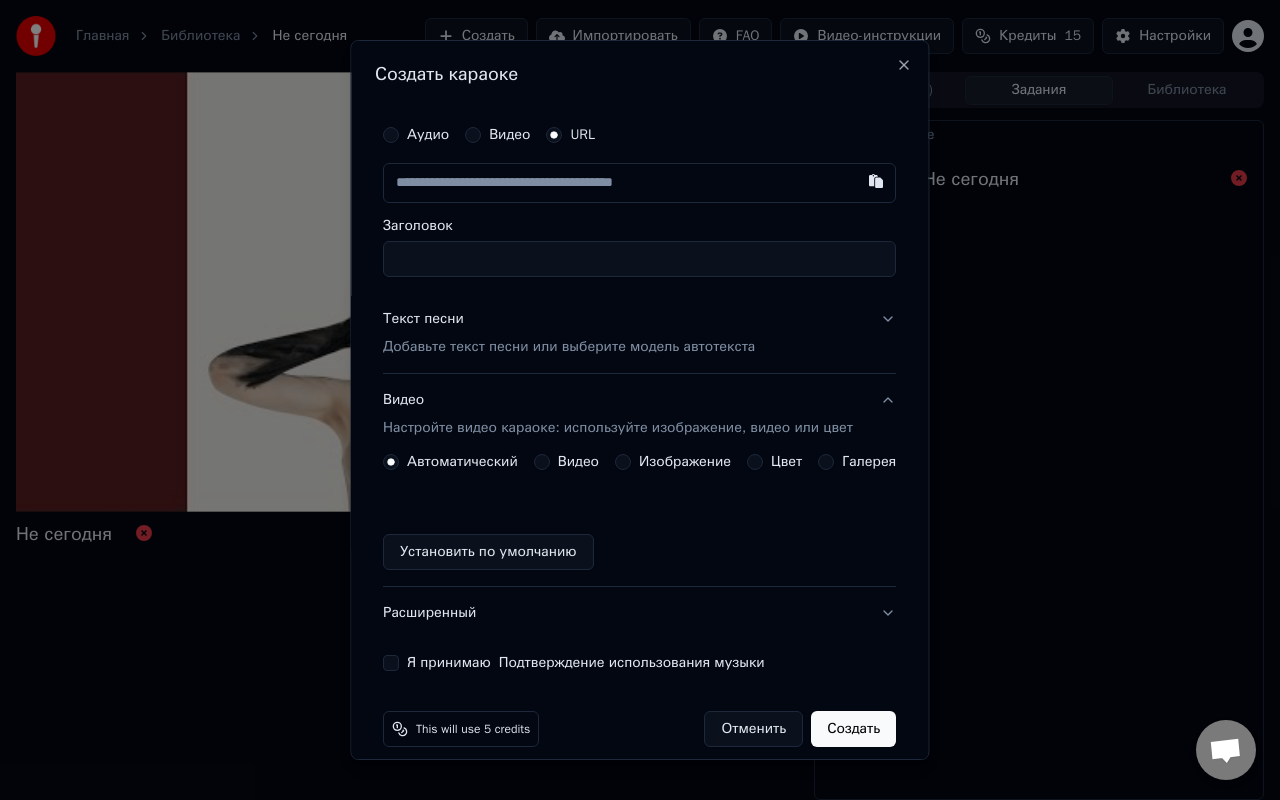 click at bounding box center [639, 183] 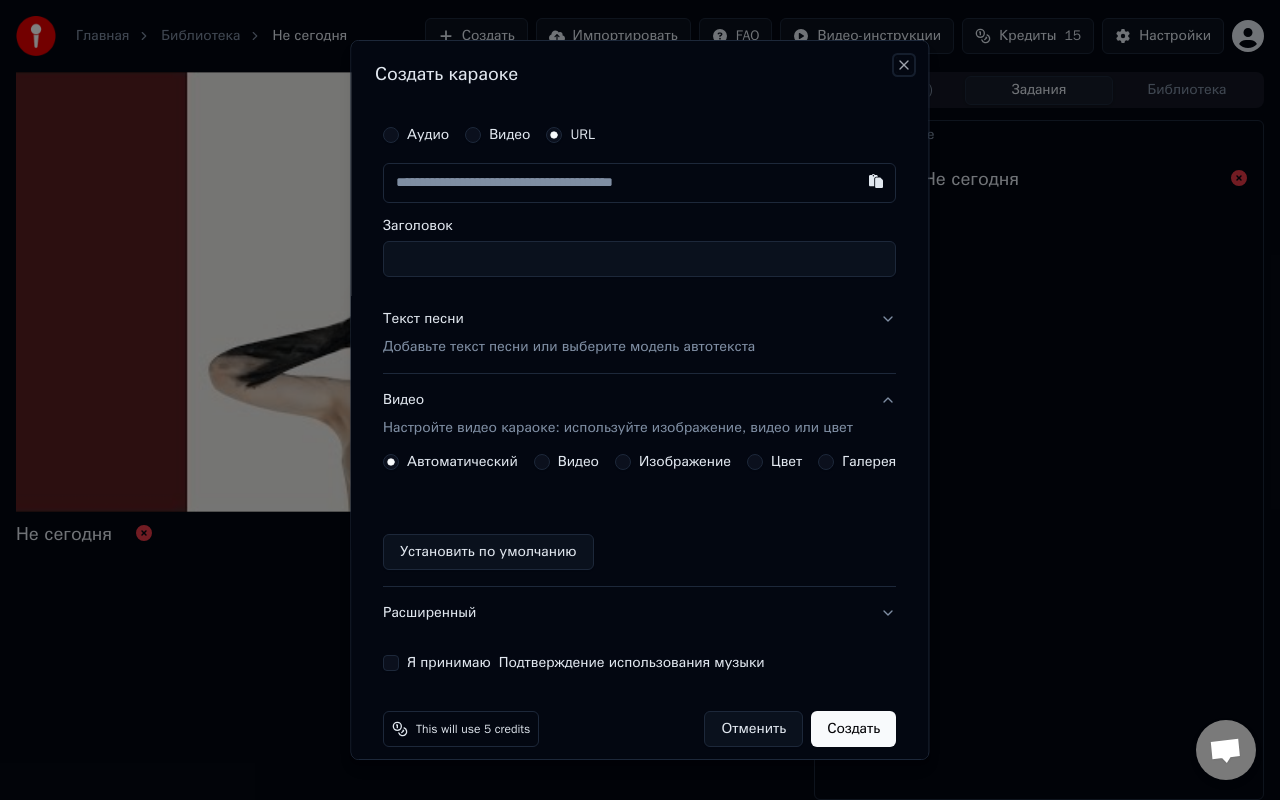 click on "Close" at bounding box center (905, 65) 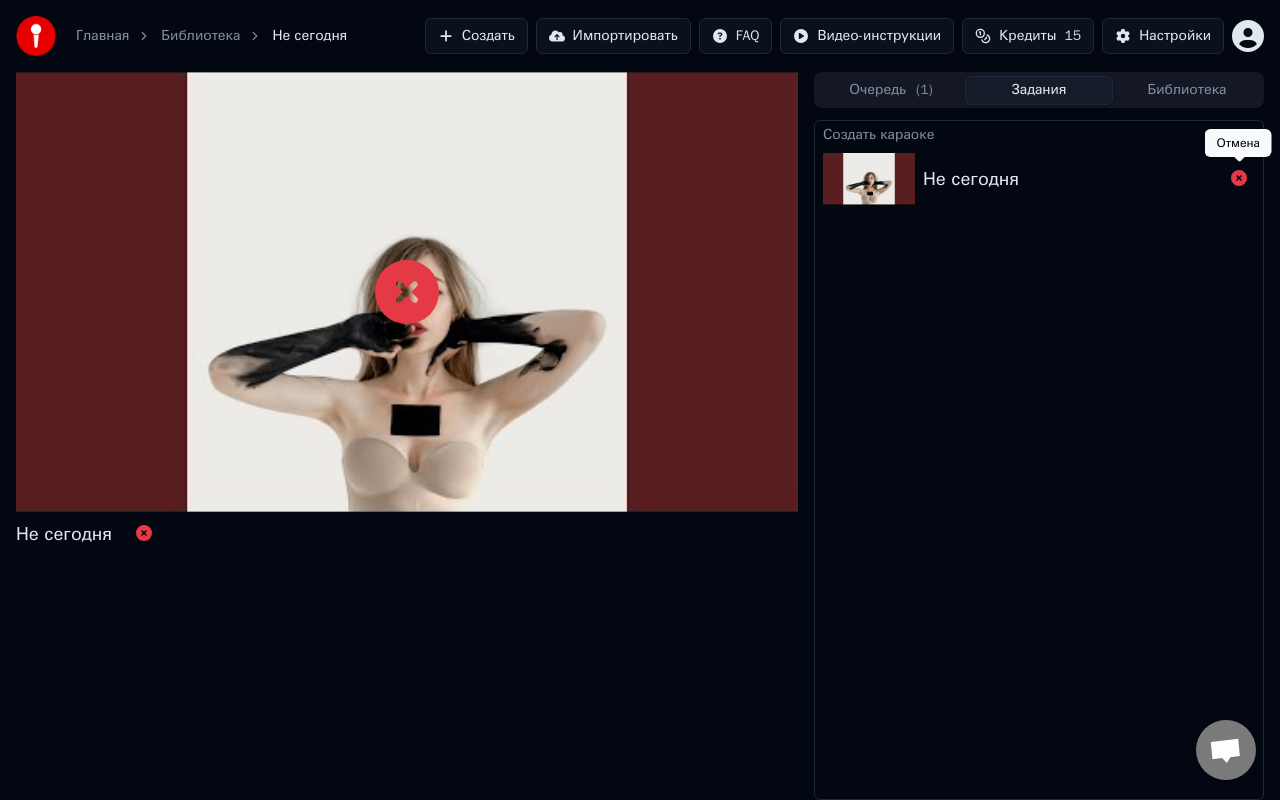 click 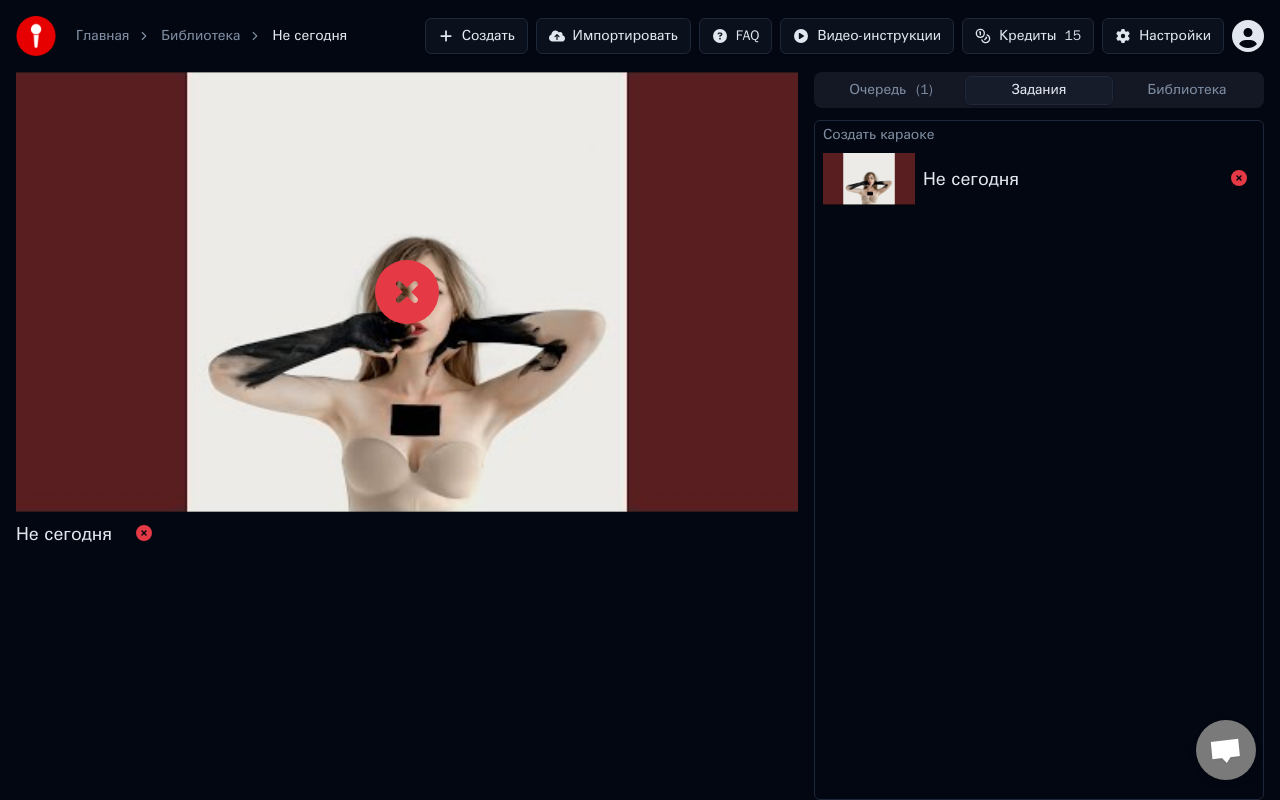 click 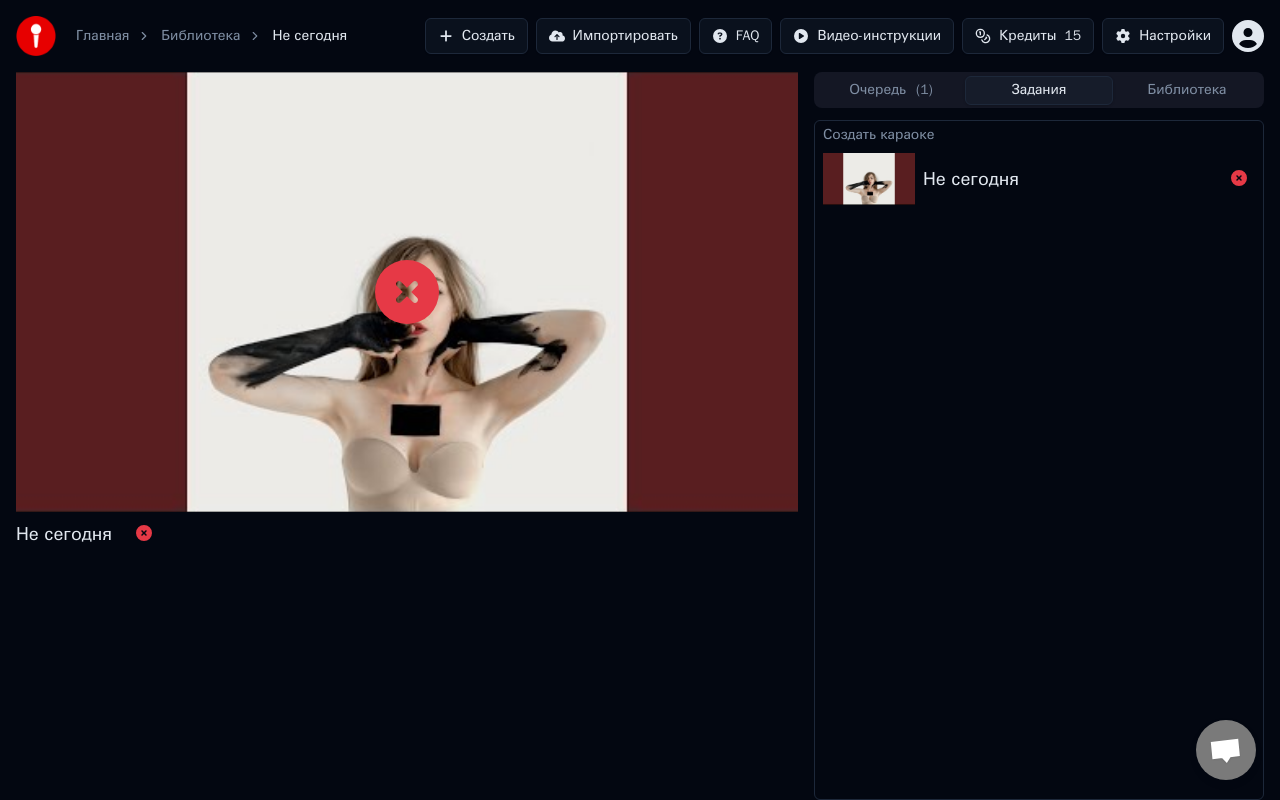 click at bounding box center [869, 179] 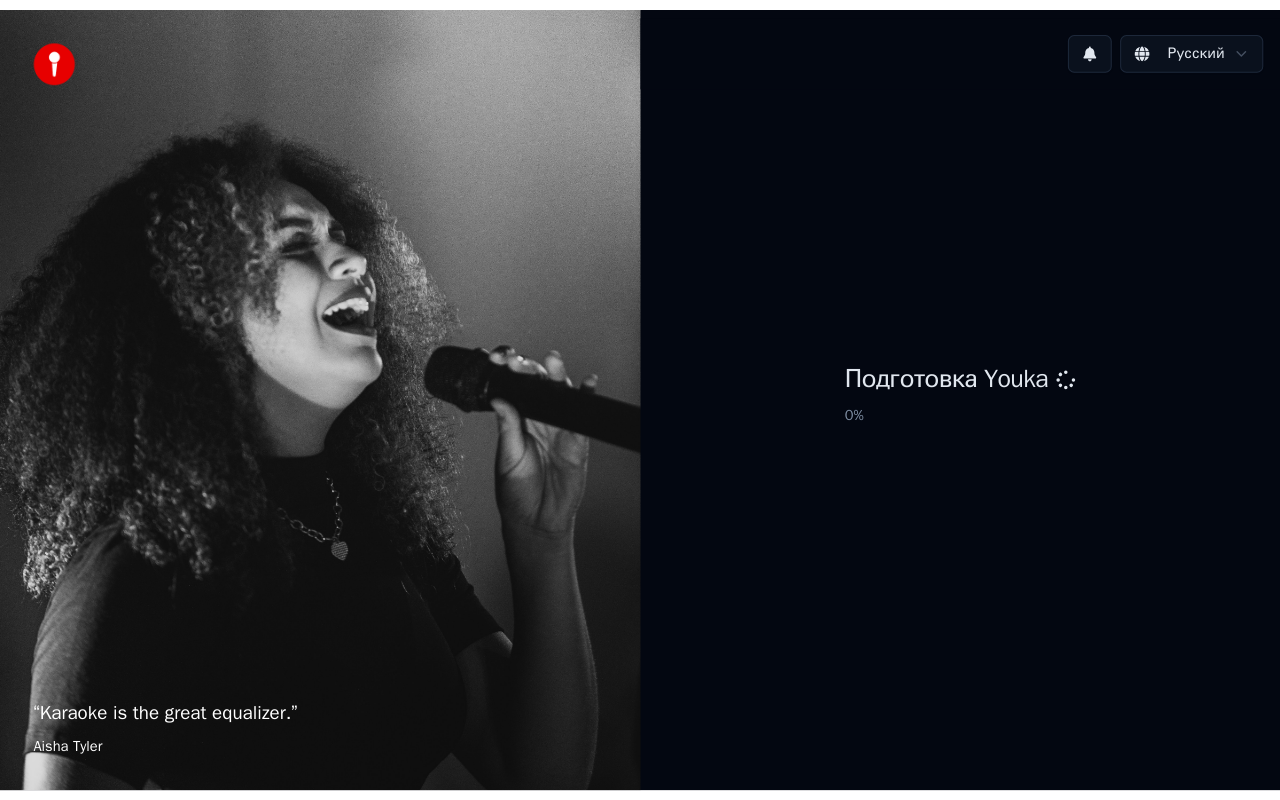 scroll, scrollTop: 0, scrollLeft: 0, axis: both 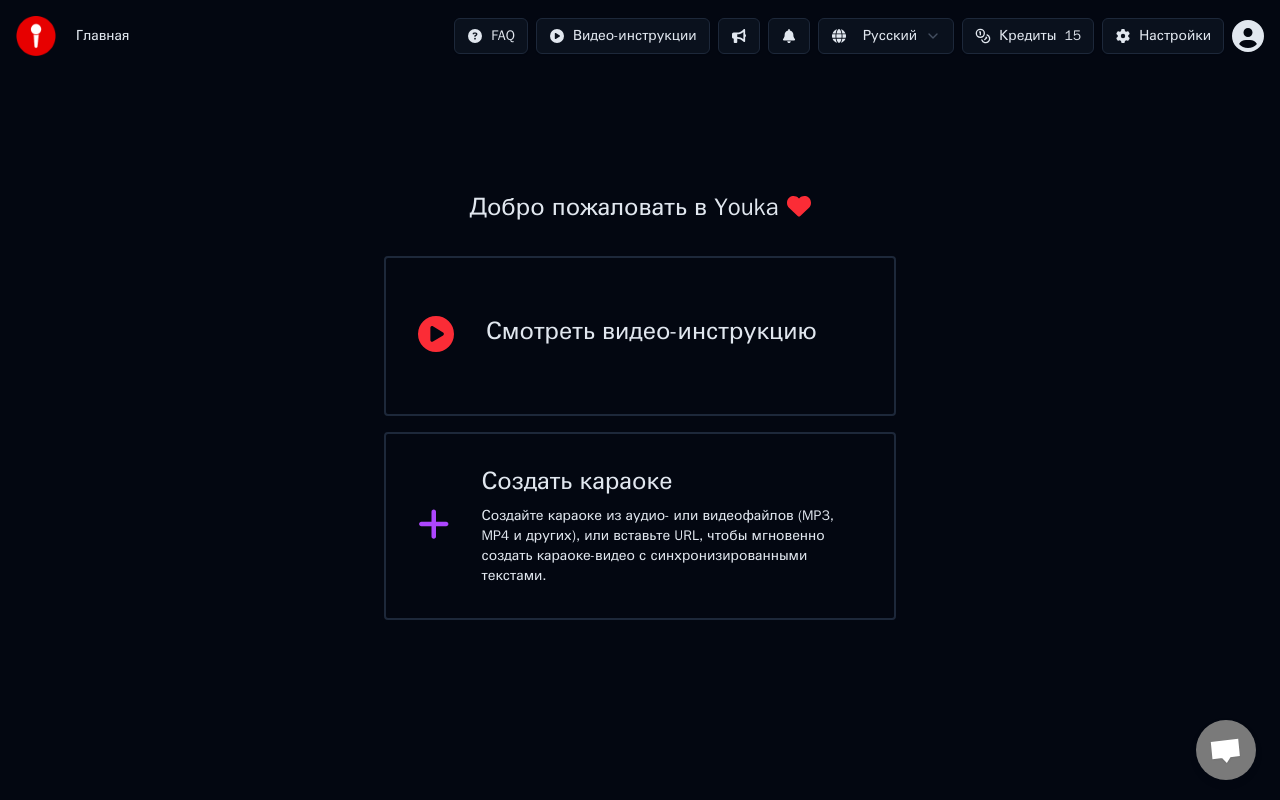 click on "Создать караоке Создайте караоке из аудио- или видеофайлов (MP3, MP4 и других), или вставьте URL, чтобы мгновенно создать караоке-видео с синхронизированными текстами." at bounding box center [672, 526] 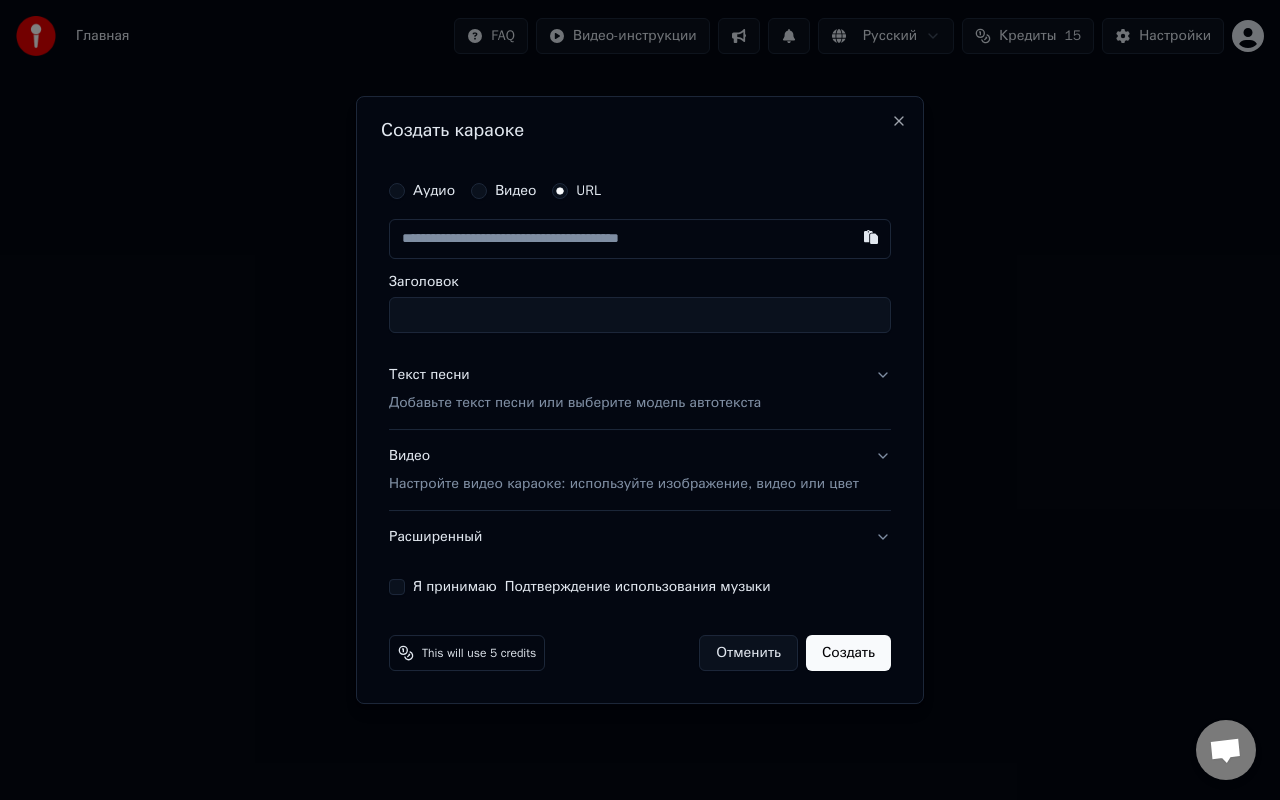 paste on "**********" 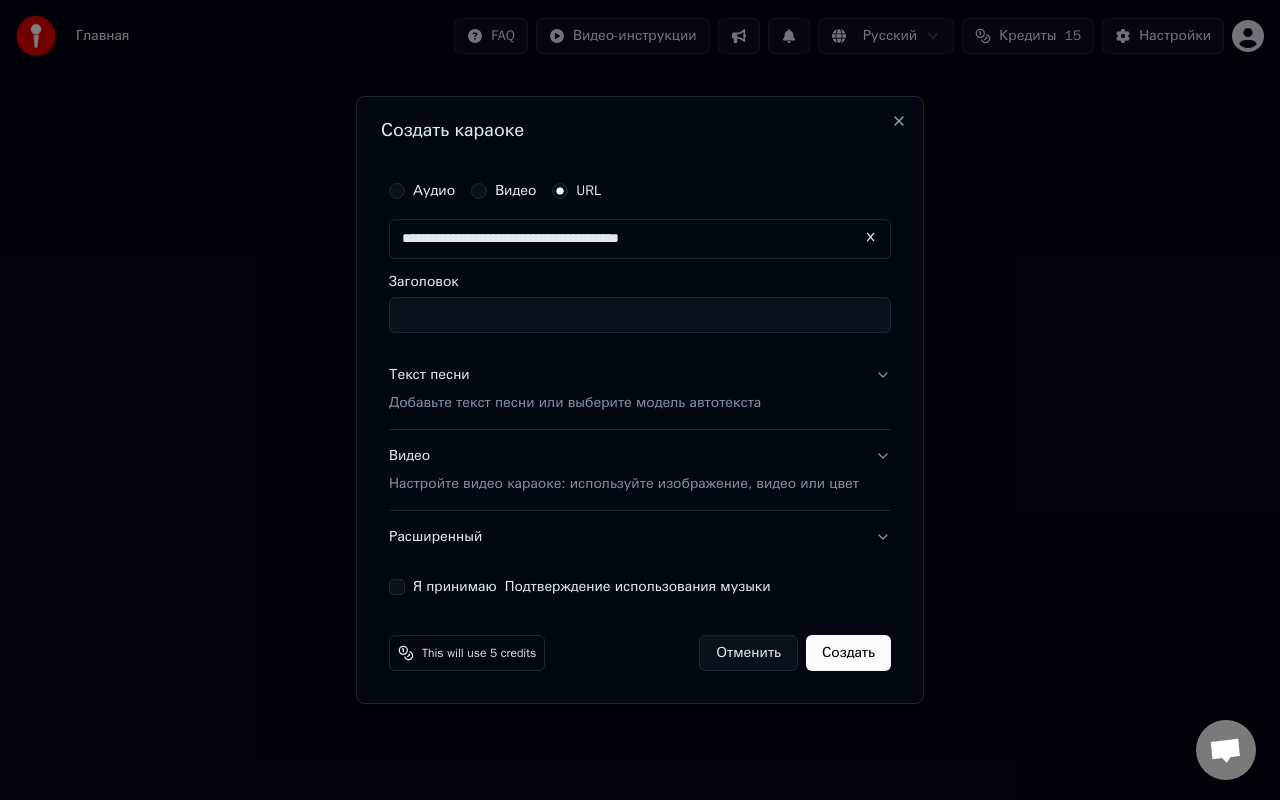 type on "**********" 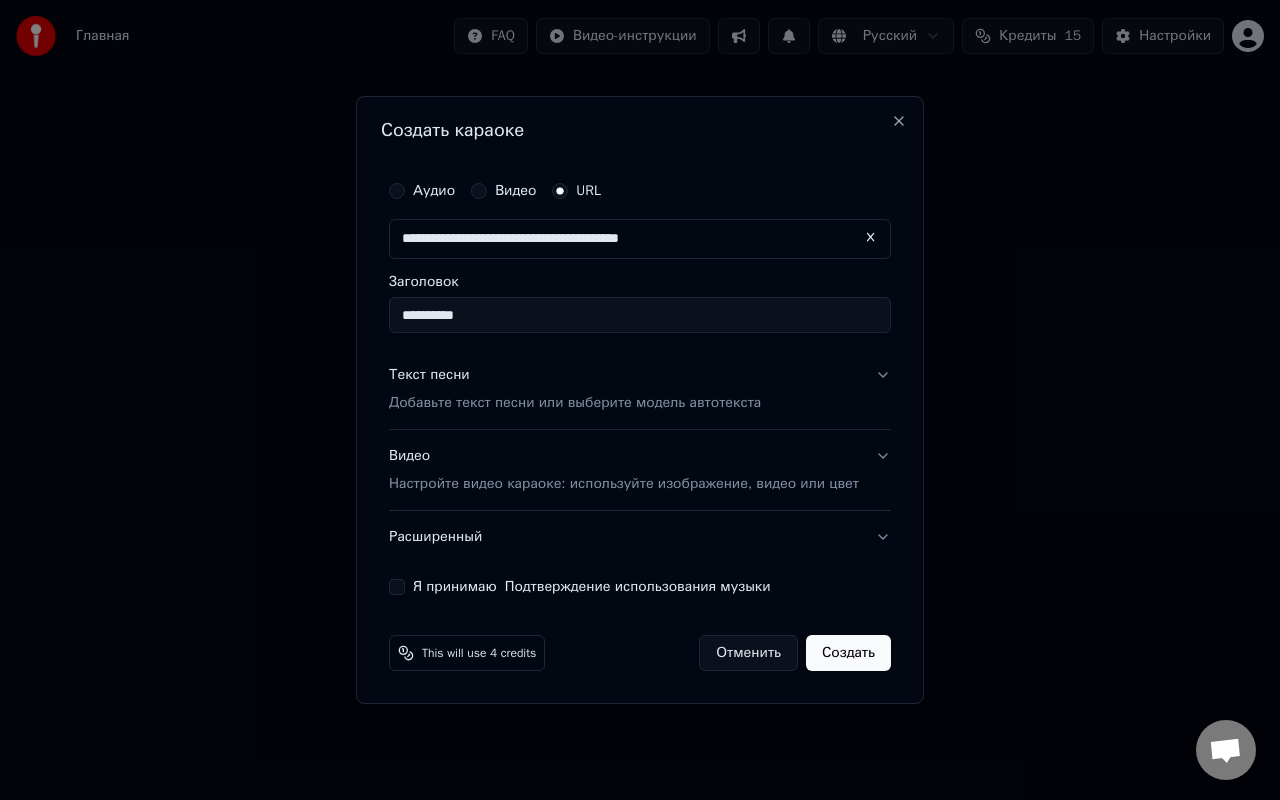 type on "**********" 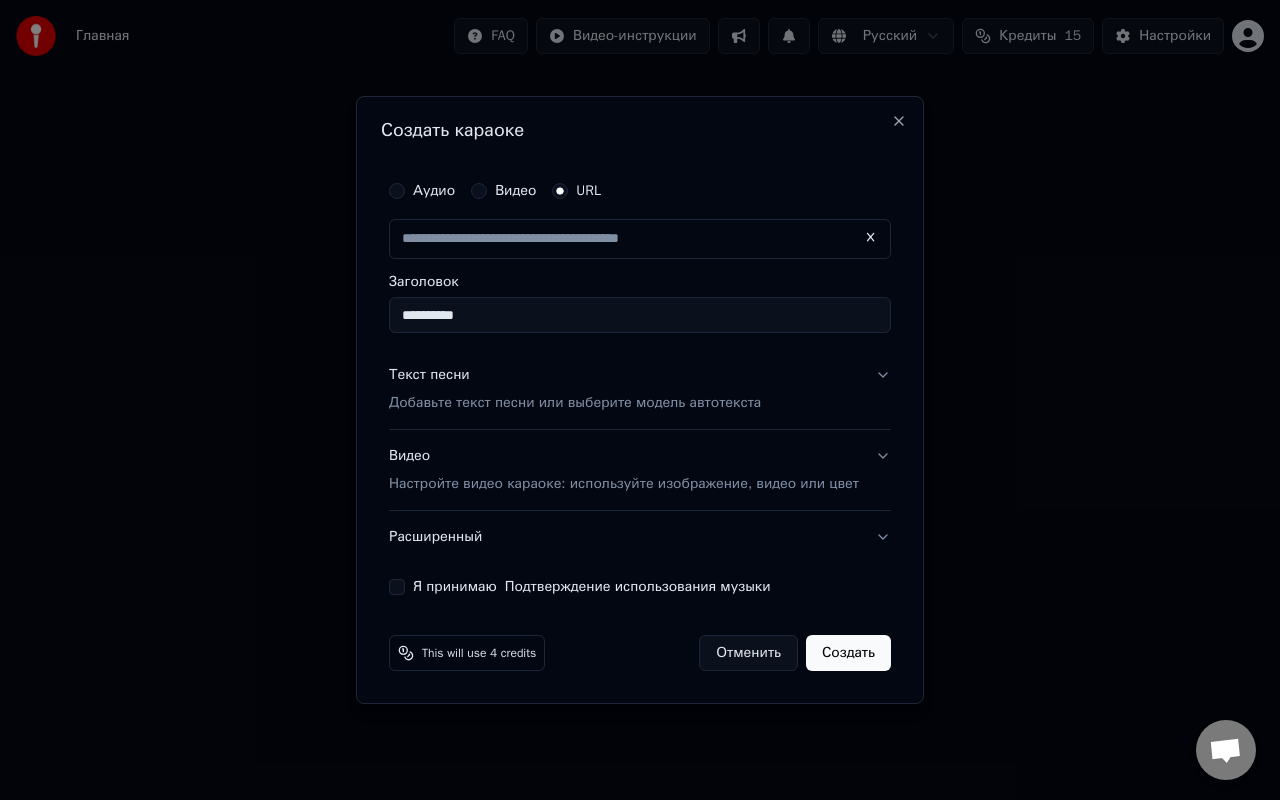 click on "**********" at bounding box center (640, 315) 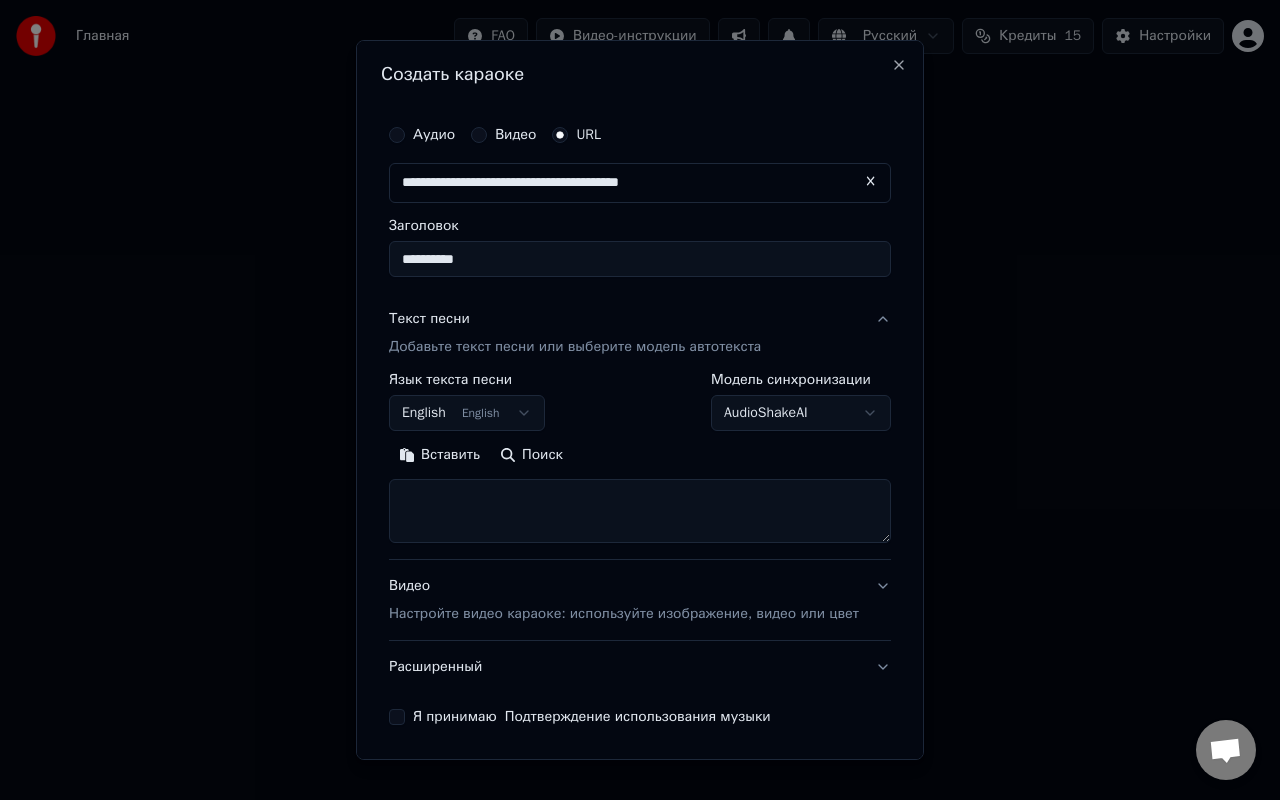 click on "**********" at bounding box center (640, 310) 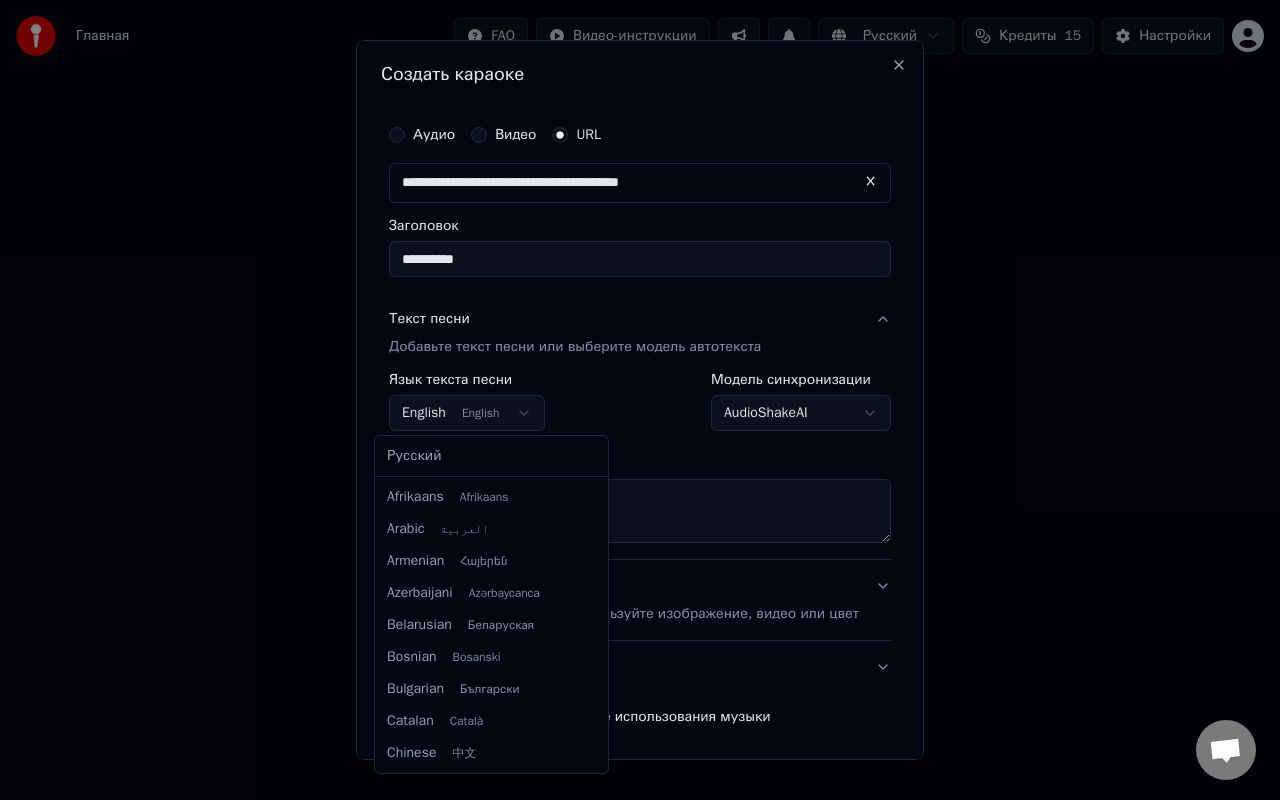 scroll, scrollTop: 160, scrollLeft: 0, axis: vertical 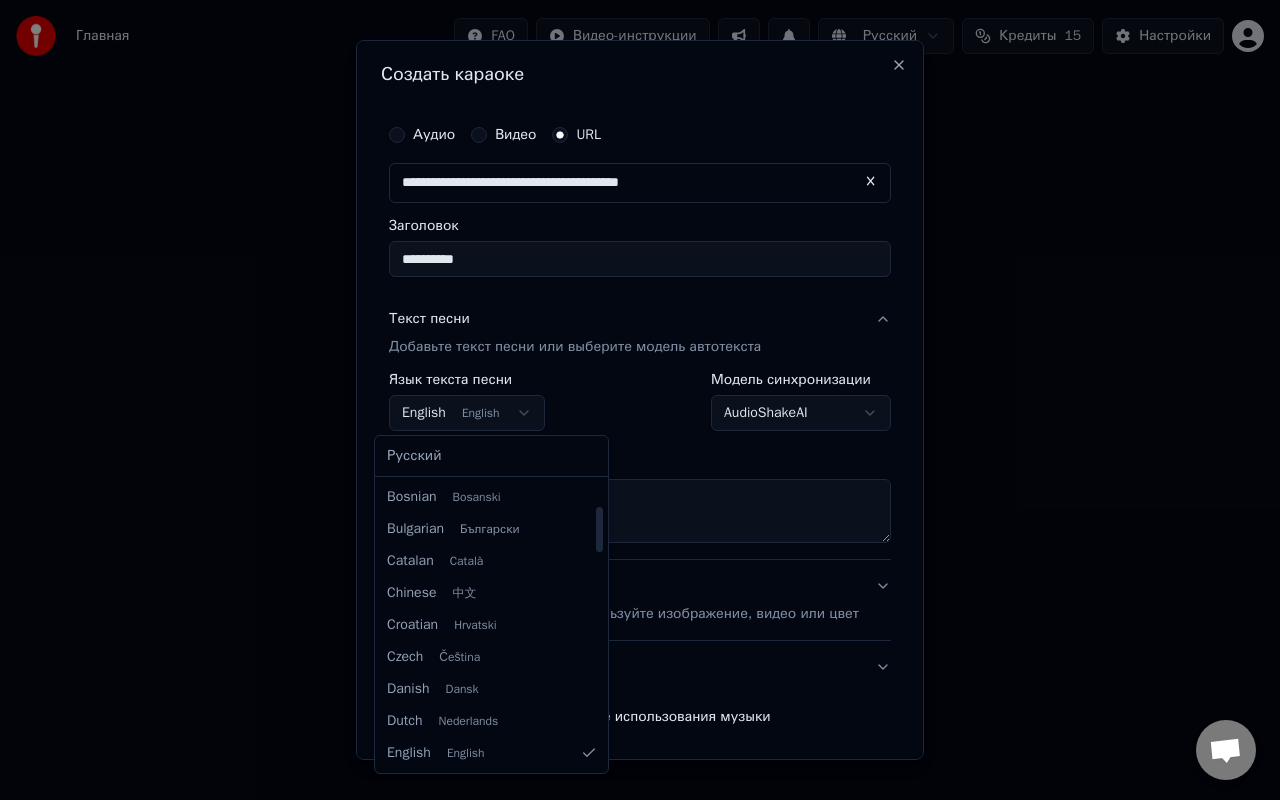 select on "**" 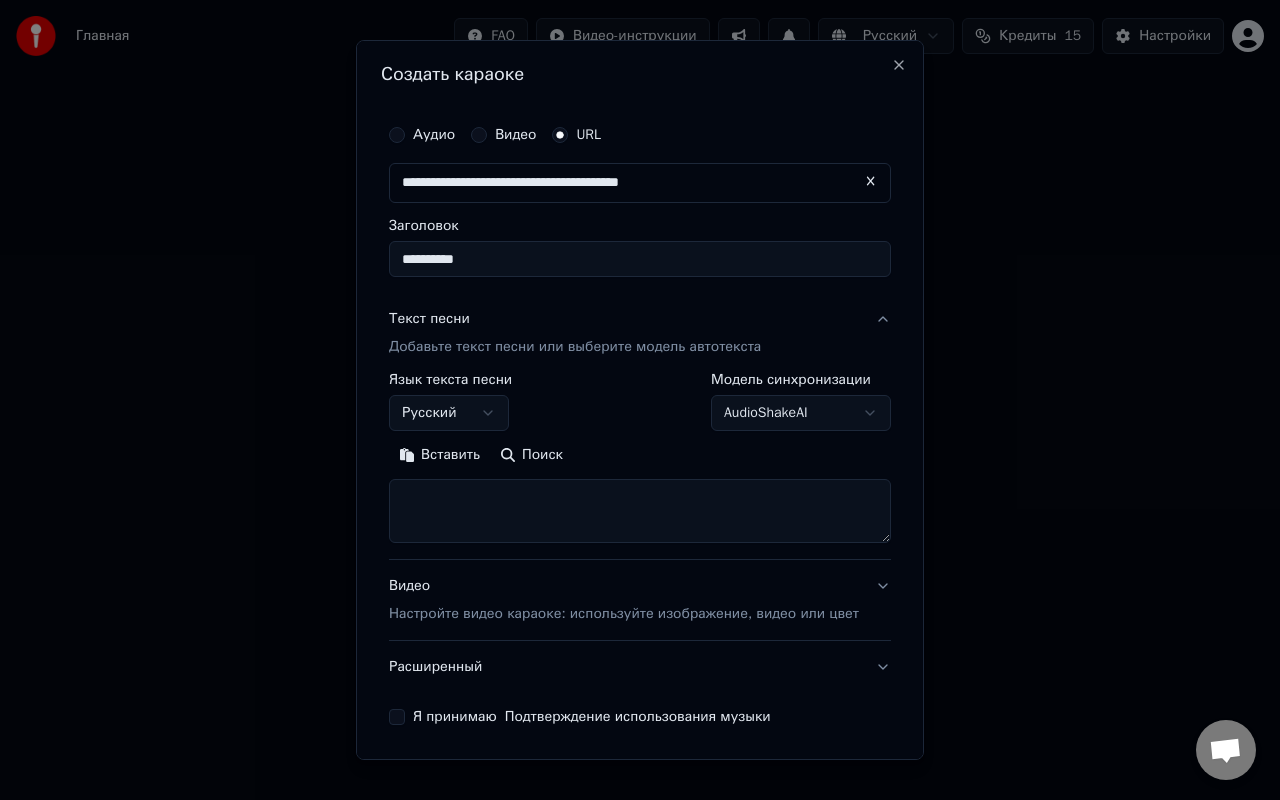 click at bounding box center [640, 511] 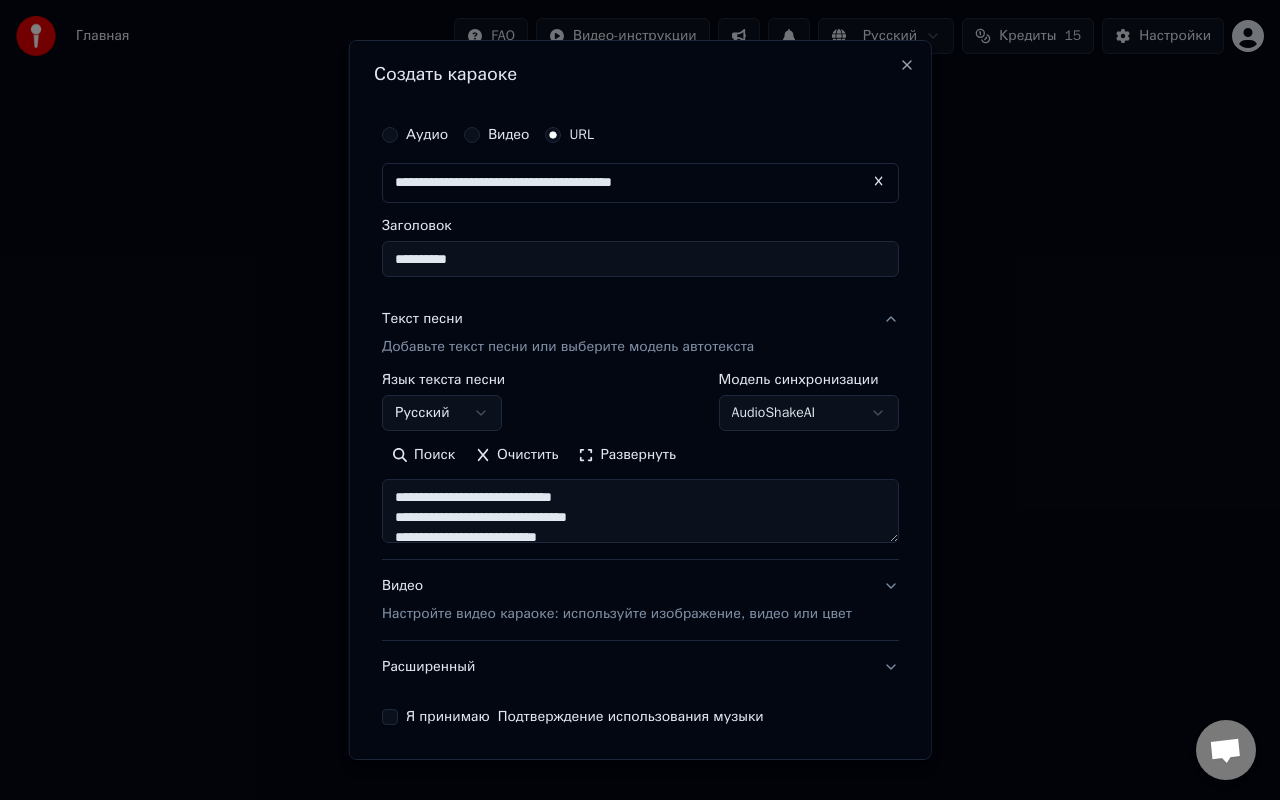 scroll, scrollTop: 904, scrollLeft: 0, axis: vertical 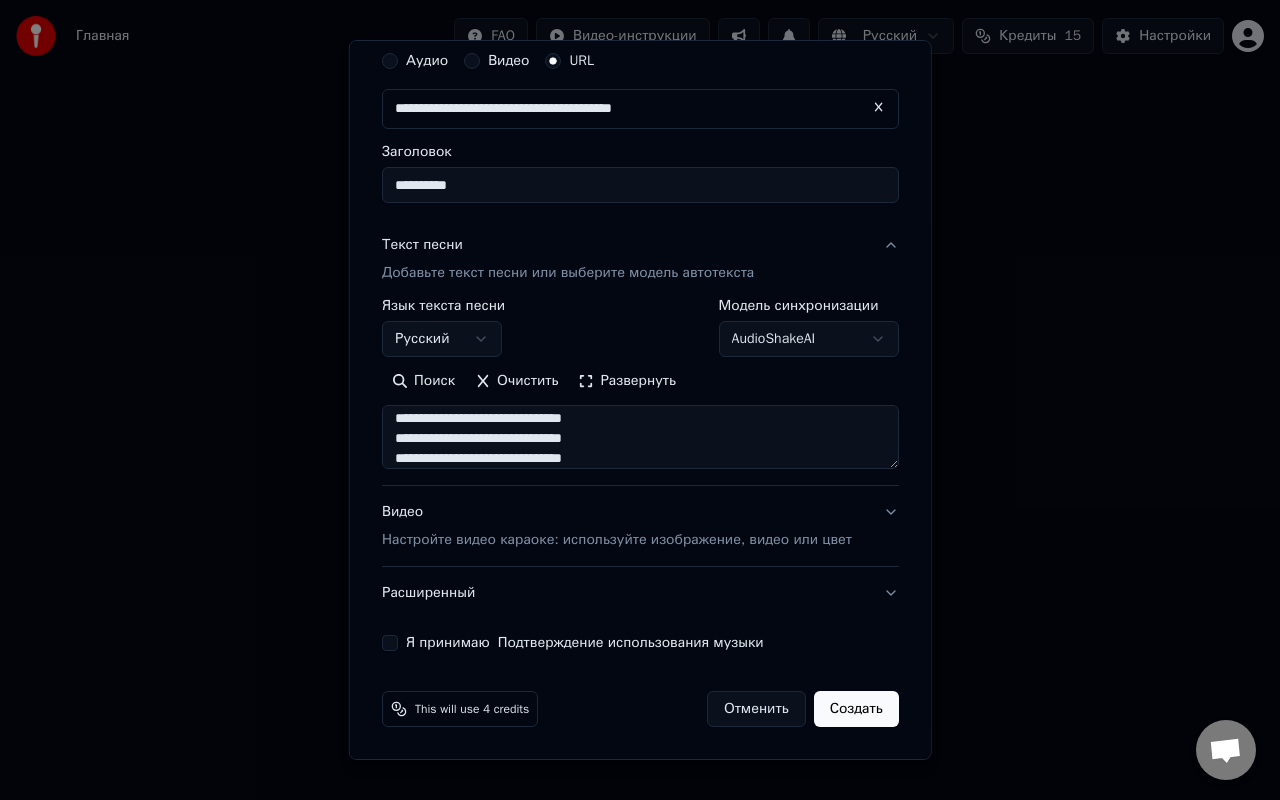 type on "**********" 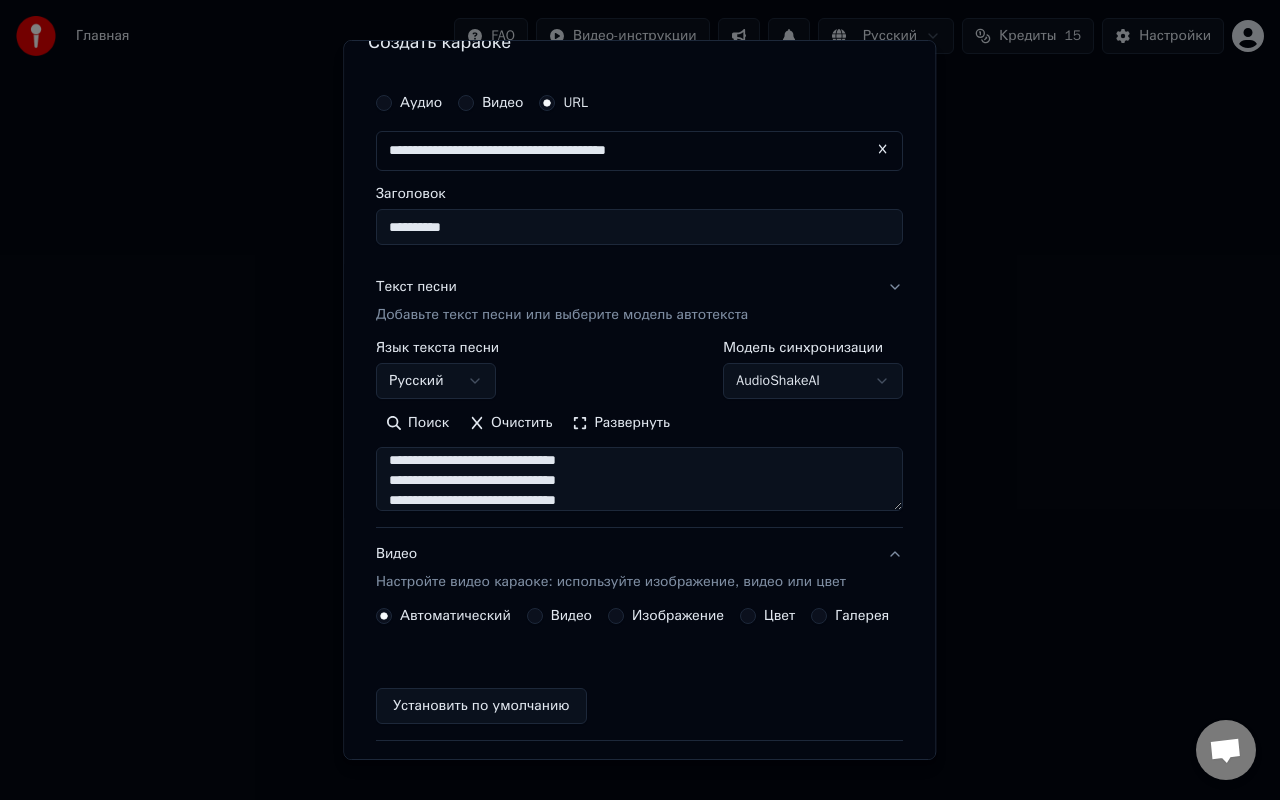 scroll, scrollTop: 20, scrollLeft: 0, axis: vertical 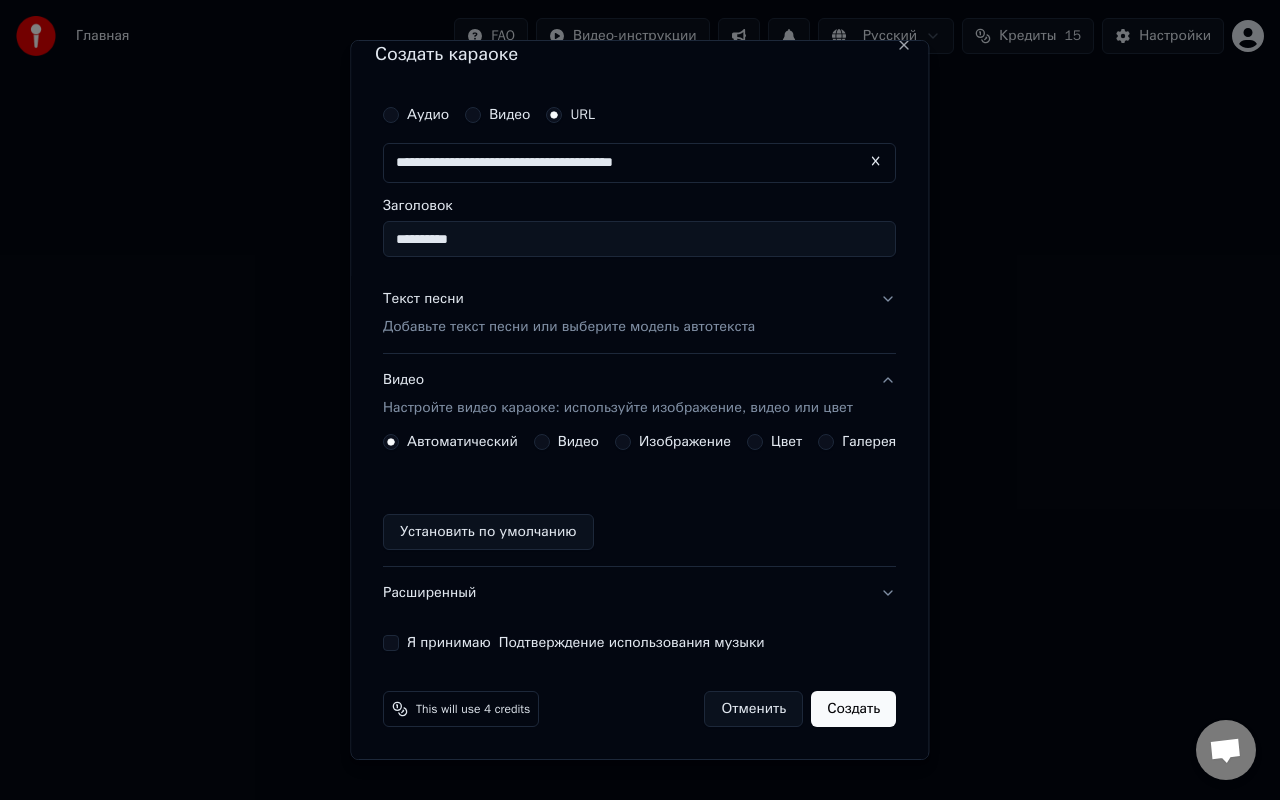 click on "Изображение" at bounding box center [623, 442] 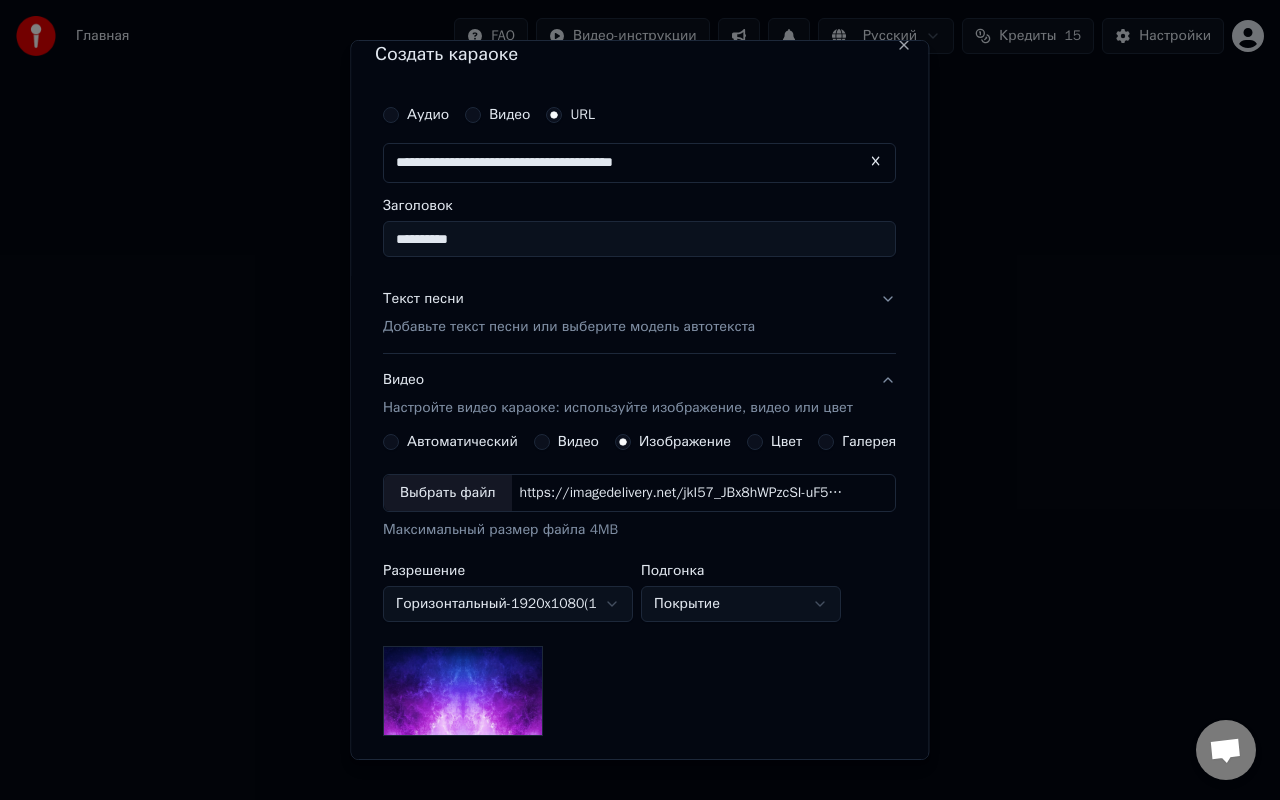 click on "Выбрать файл" at bounding box center (448, 493) 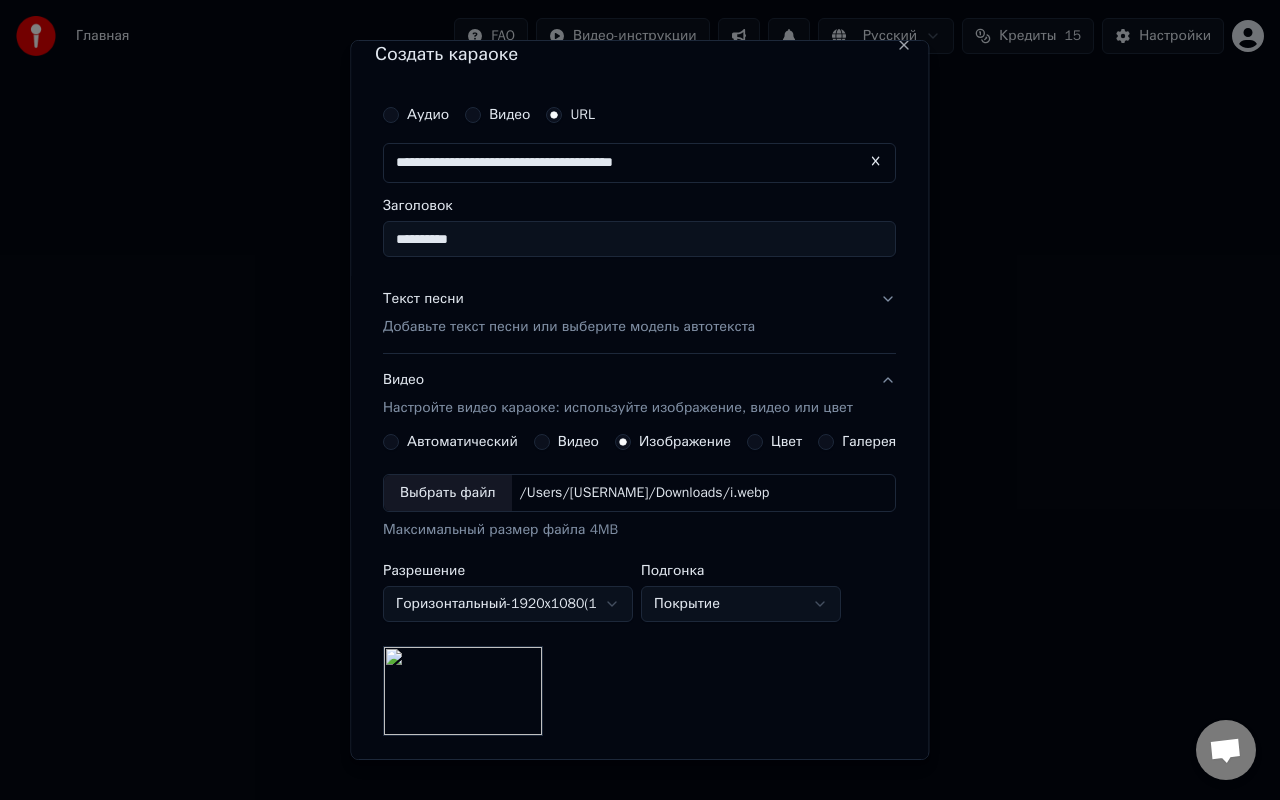 scroll, scrollTop: 282, scrollLeft: 0, axis: vertical 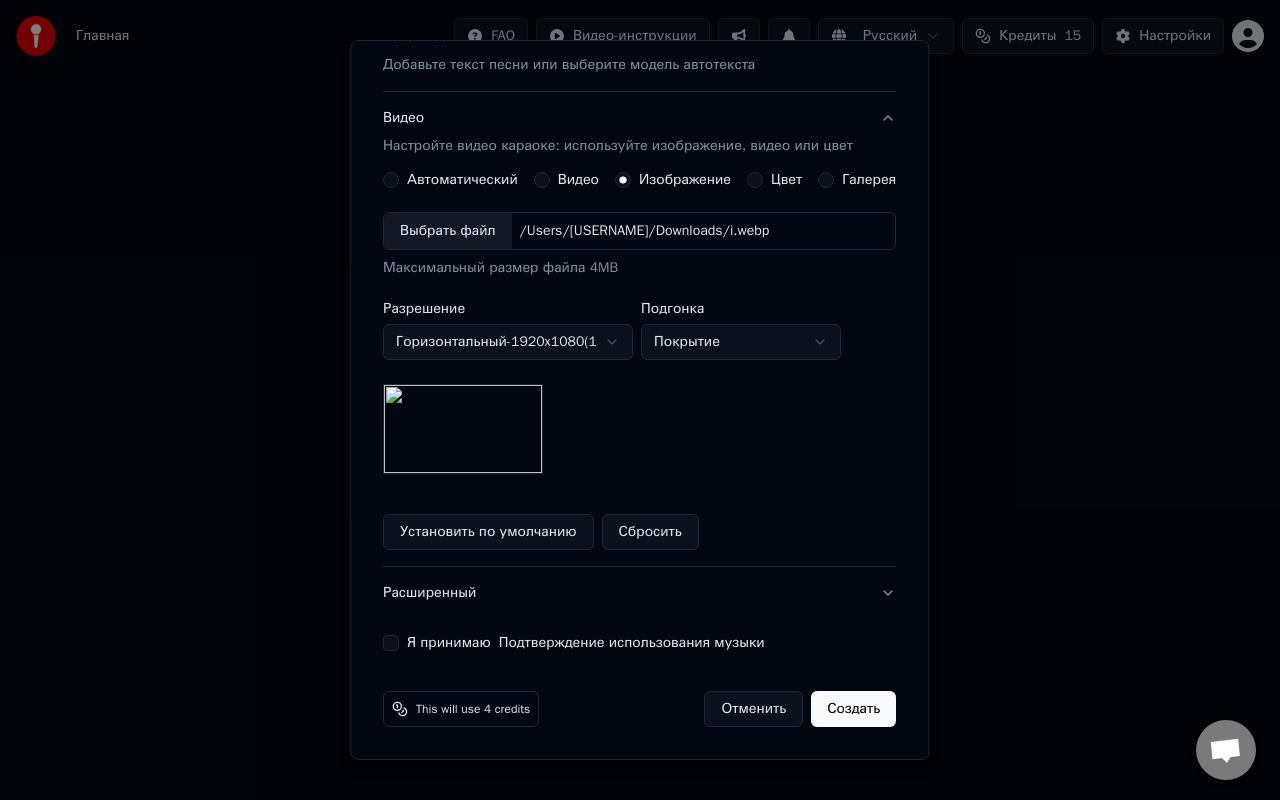 click on "Я принимаю   Подтверждение использования музыки" at bounding box center [639, 643] 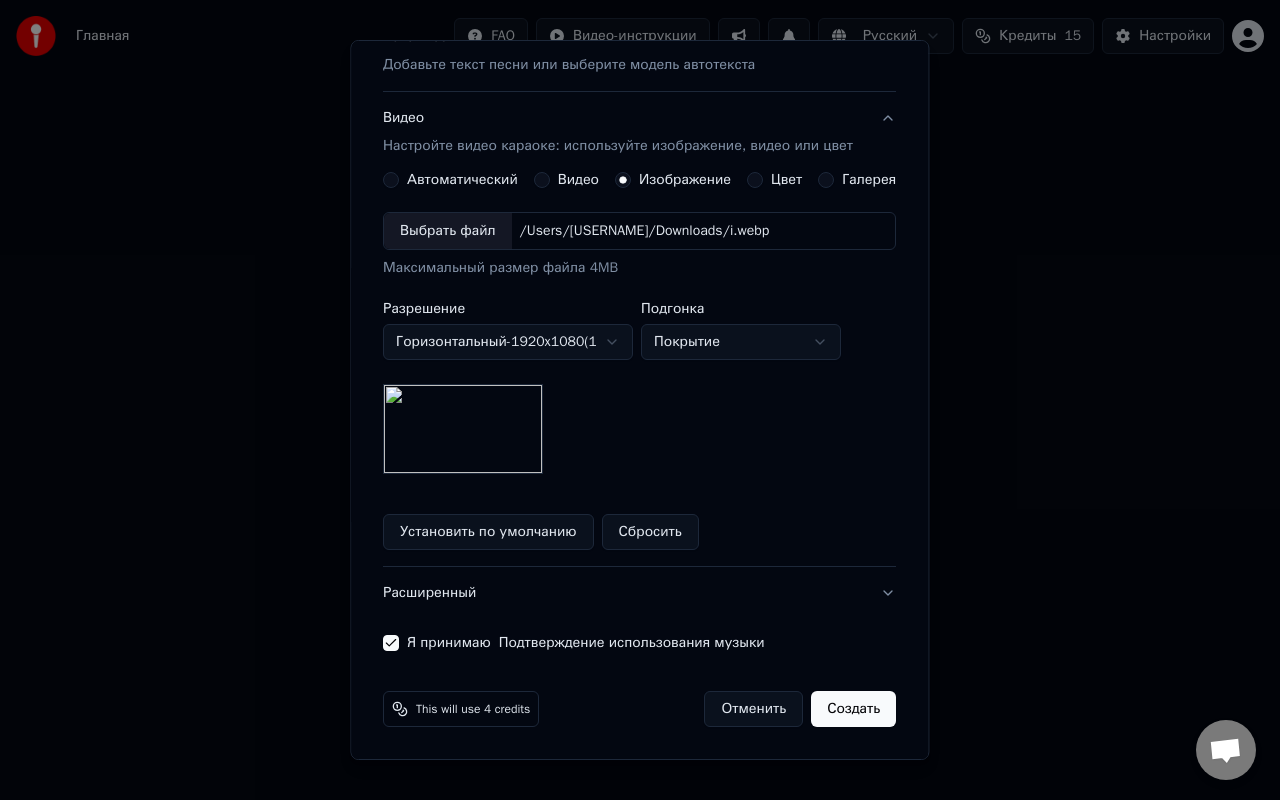 click on "Создать" at bounding box center (854, 709) 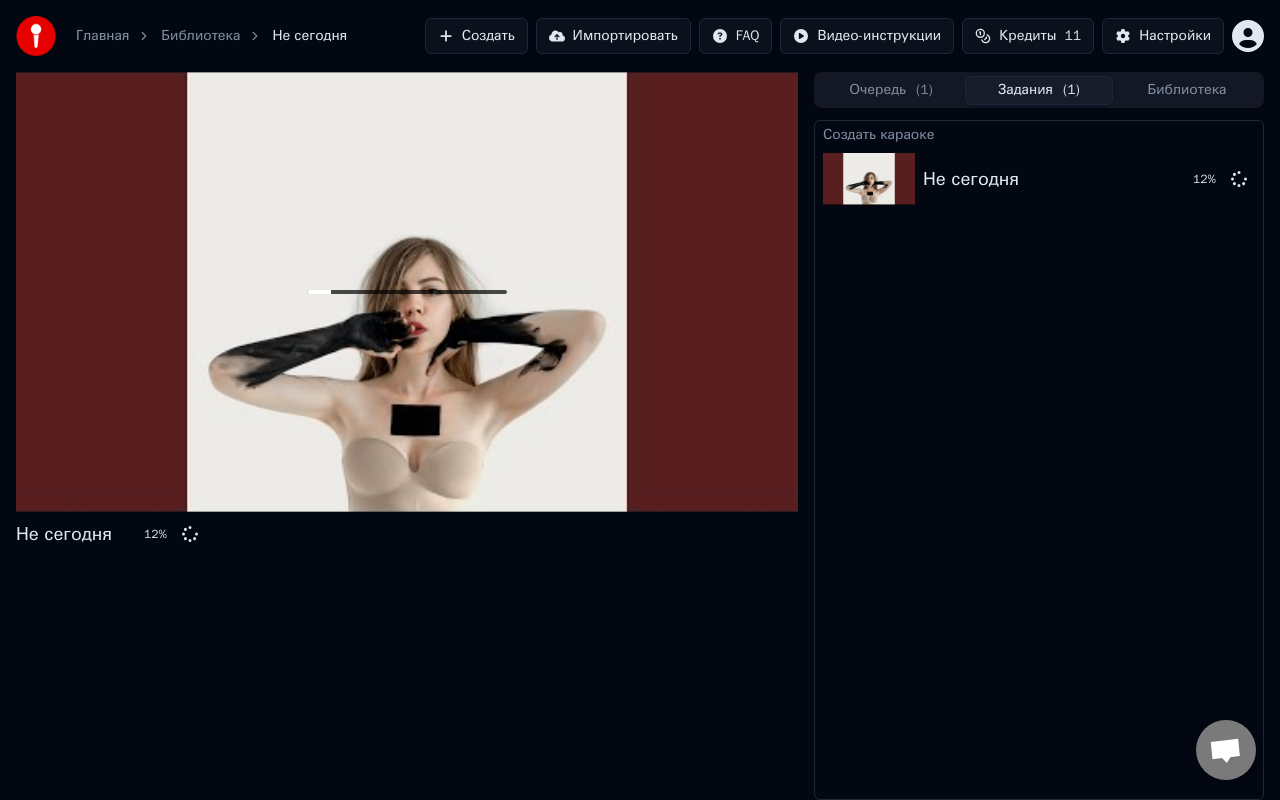 click on "Главная Библиотека Не сегодня Создать Импортировать FAQ Видео-инструкции Кредиты 11 Настройки" at bounding box center (640, 36) 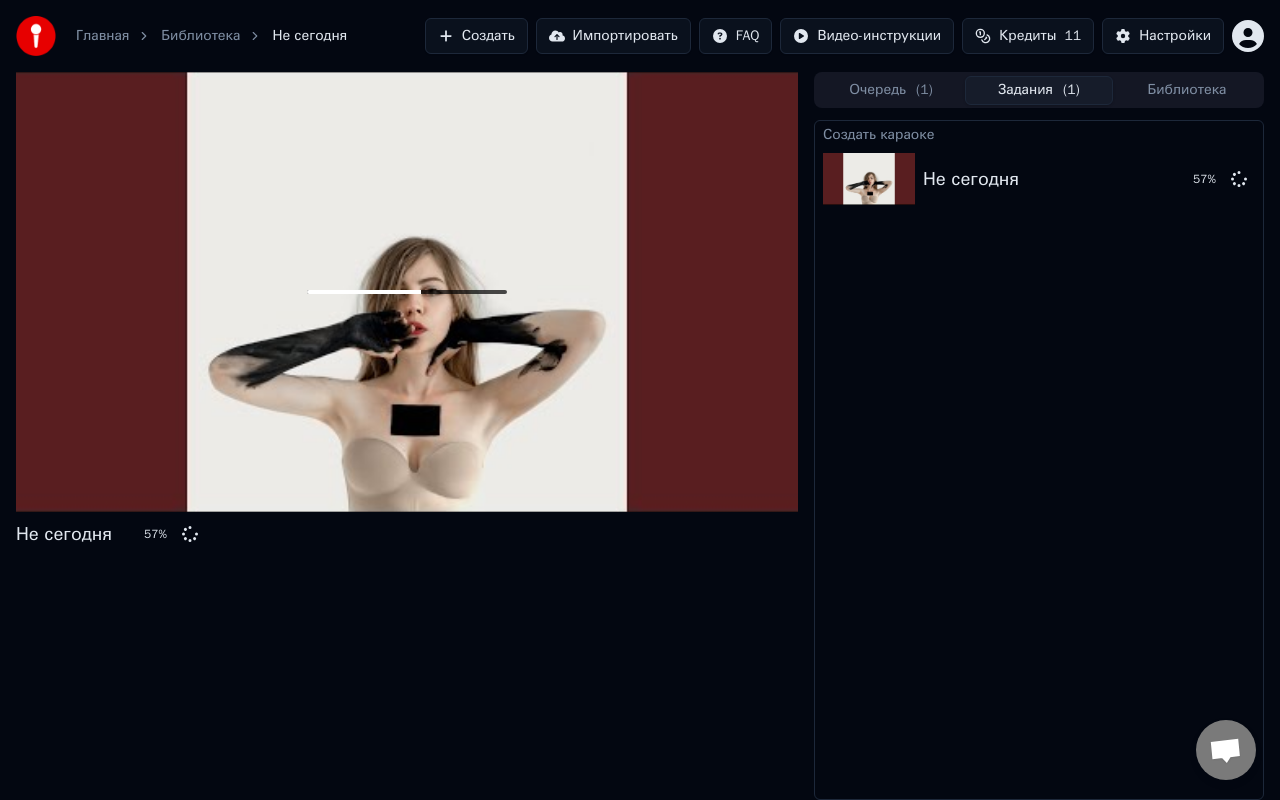 click on "Не сегодня 57 %" at bounding box center (407, 436) 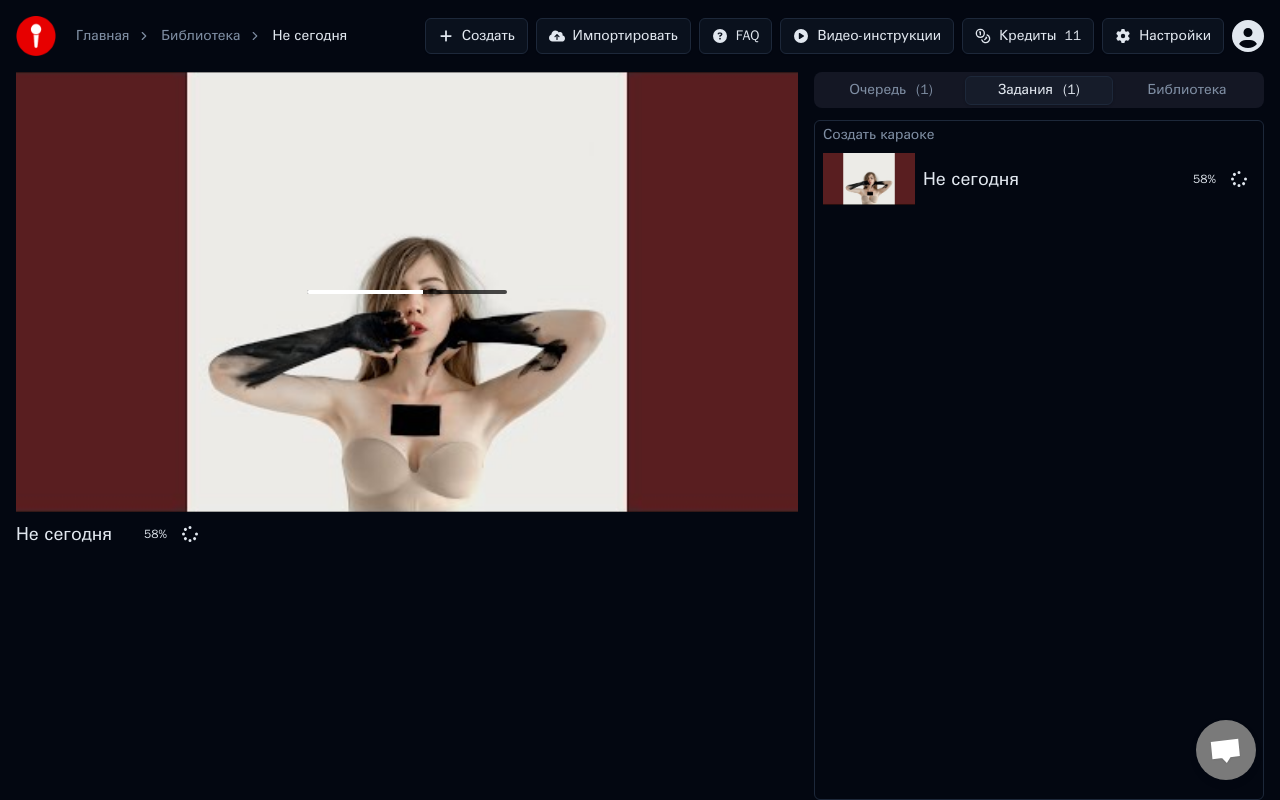 click at bounding box center [407, 292] 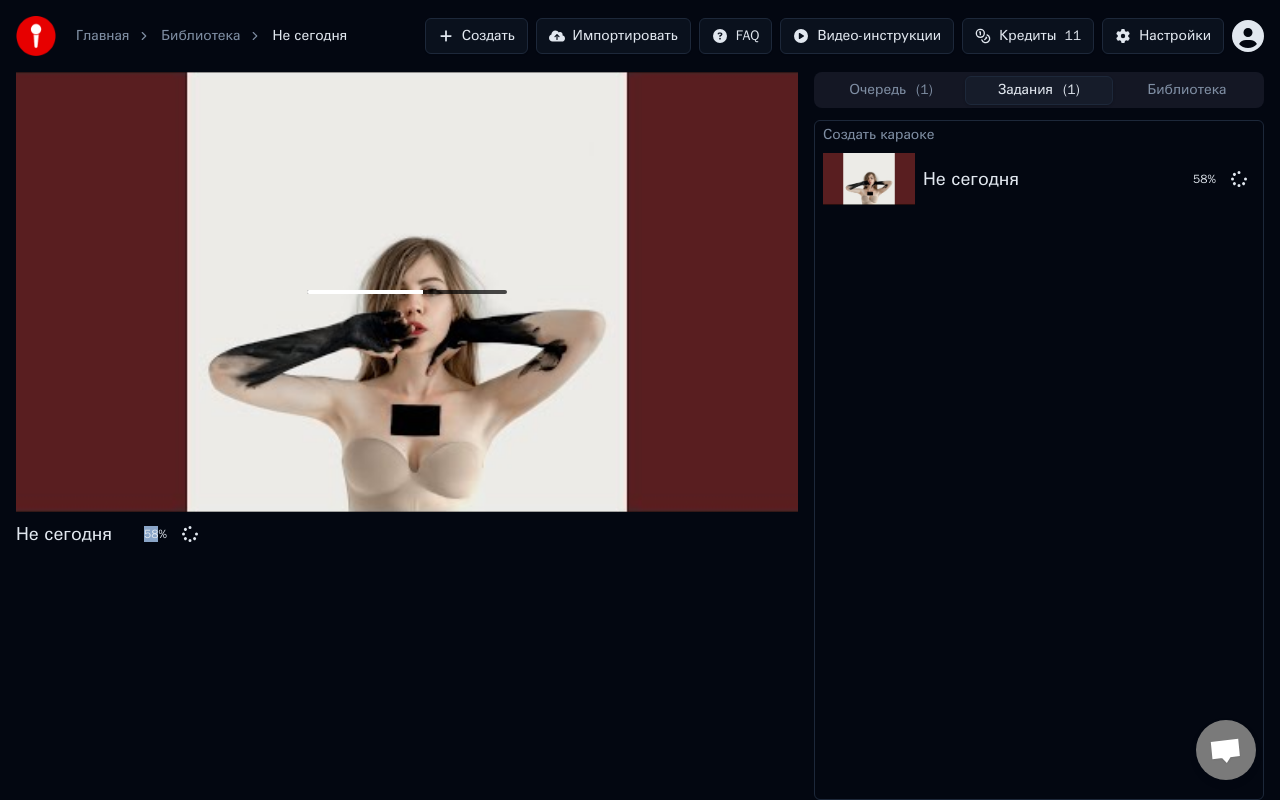 click at bounding box center [407, 292] 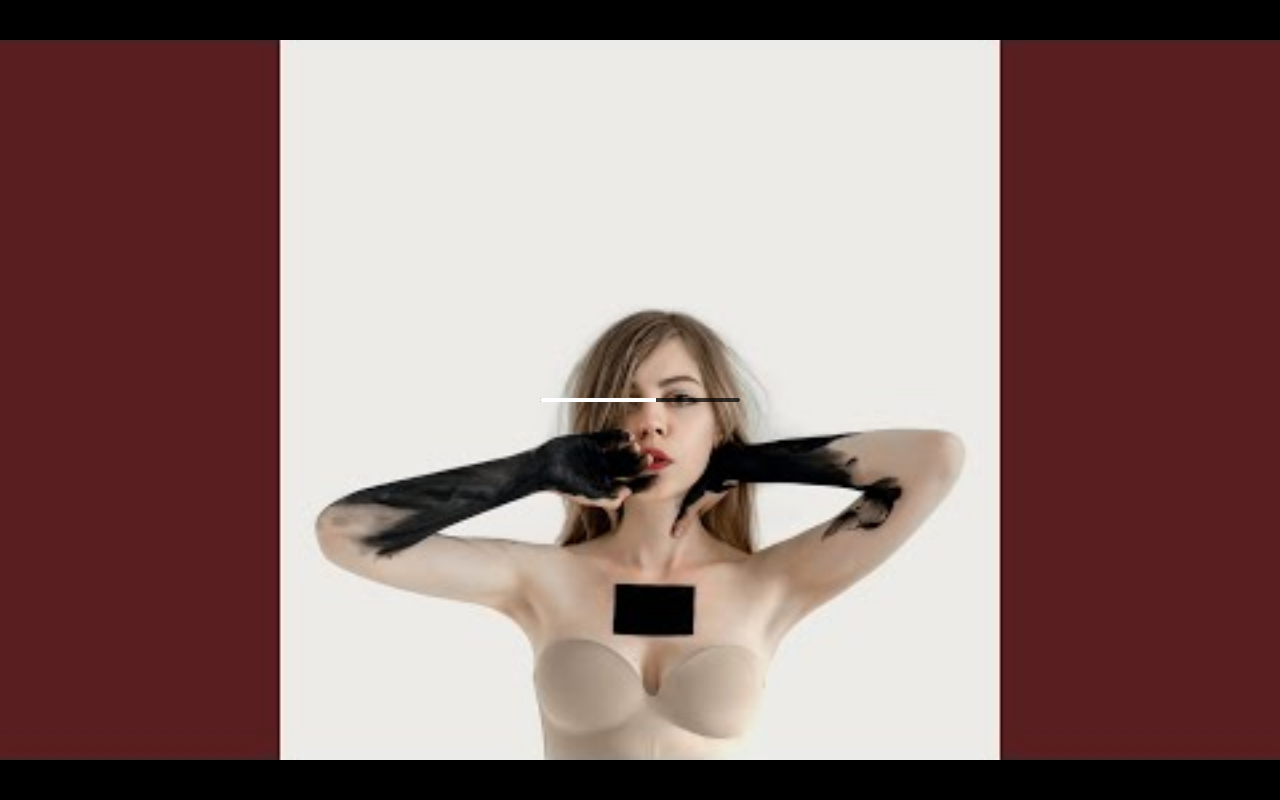 click at bounding box center [640, 400] 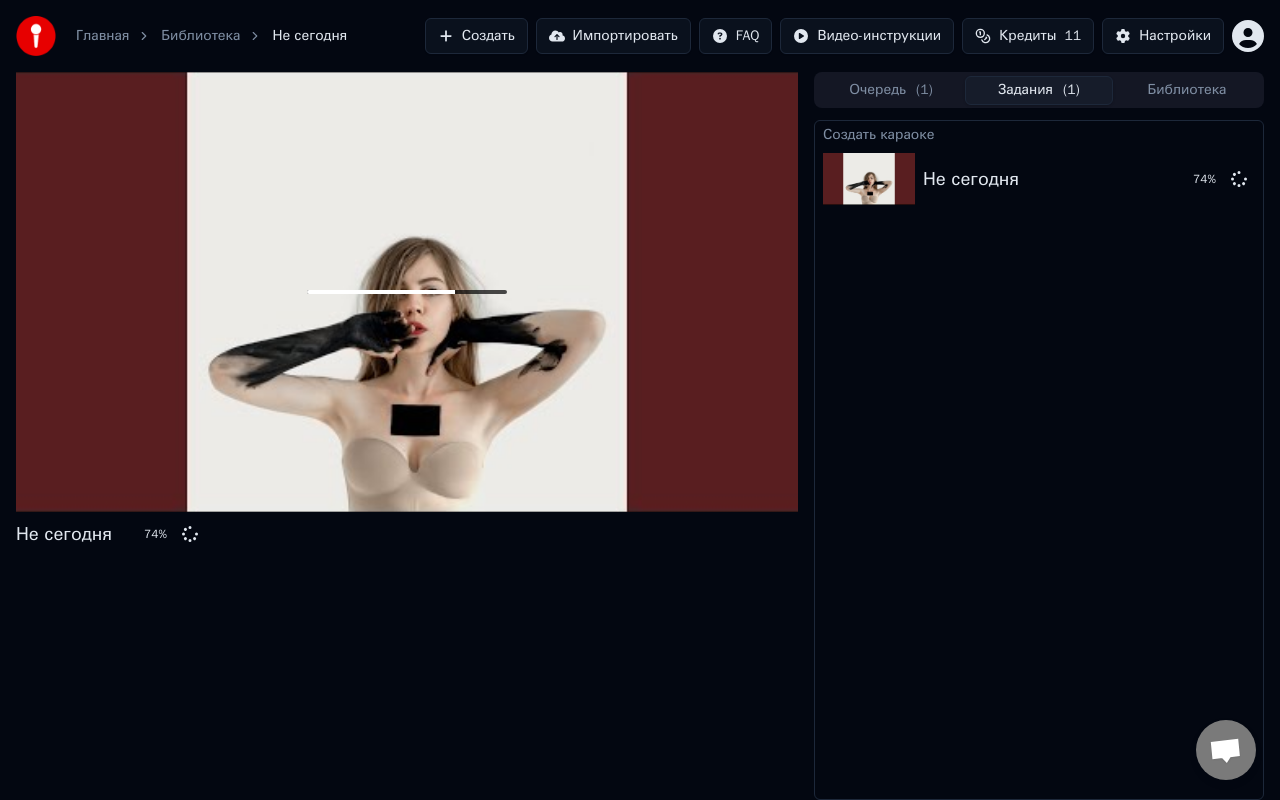 click at bounding box center [407, 292] 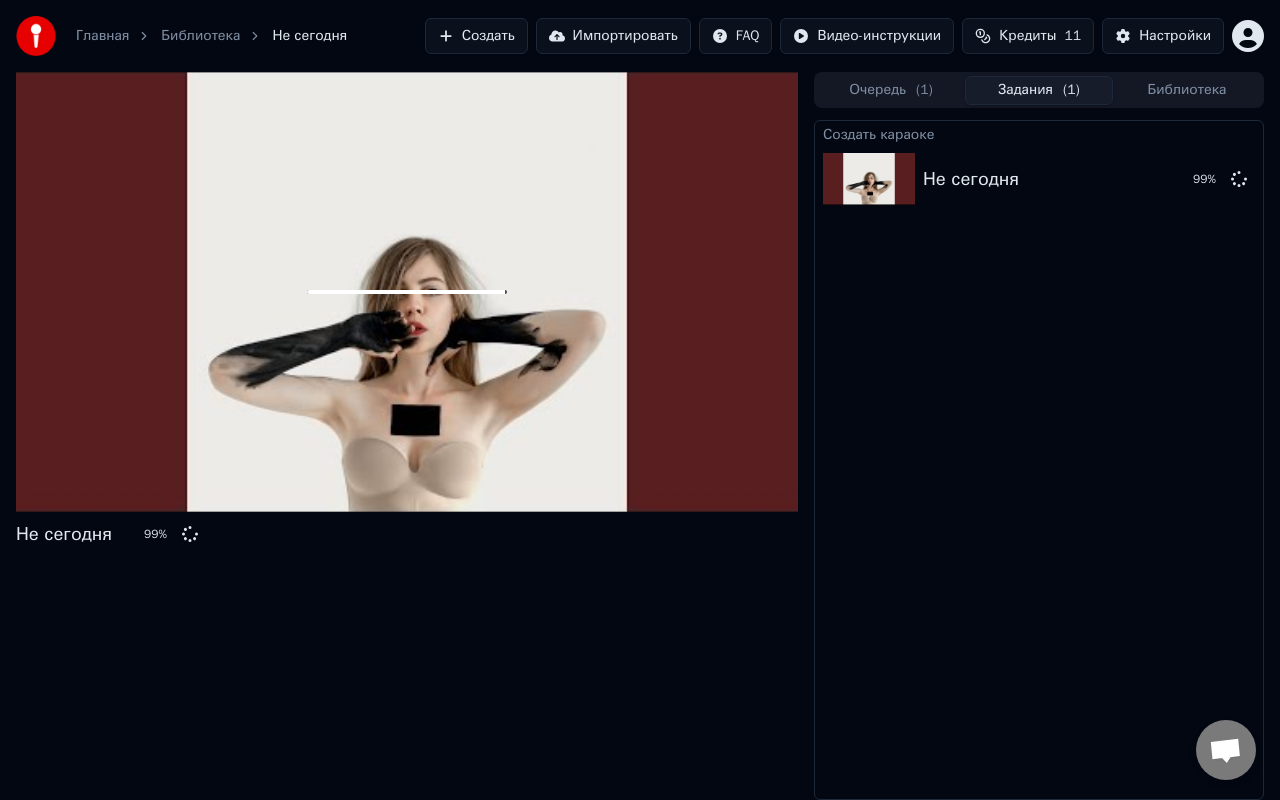click at bounding box center (407, 292) 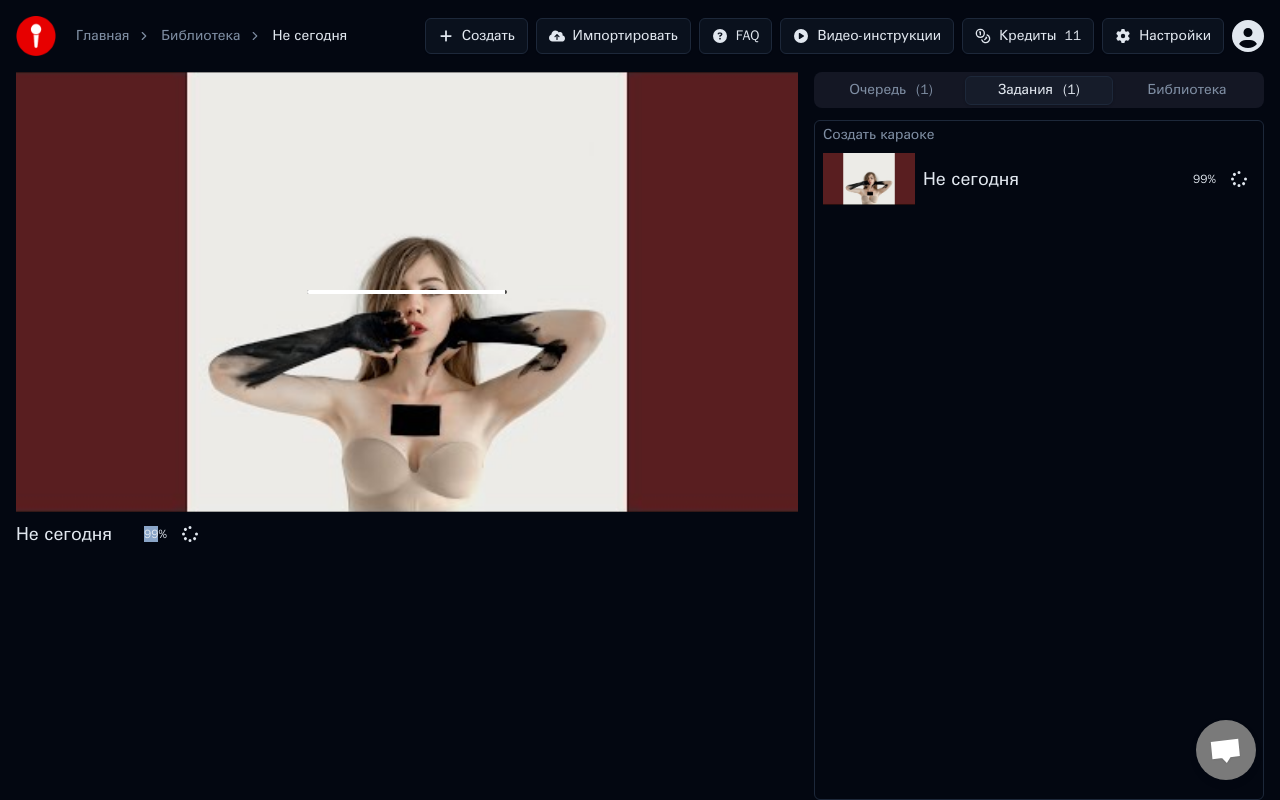 click at bounding box center [407, 292] 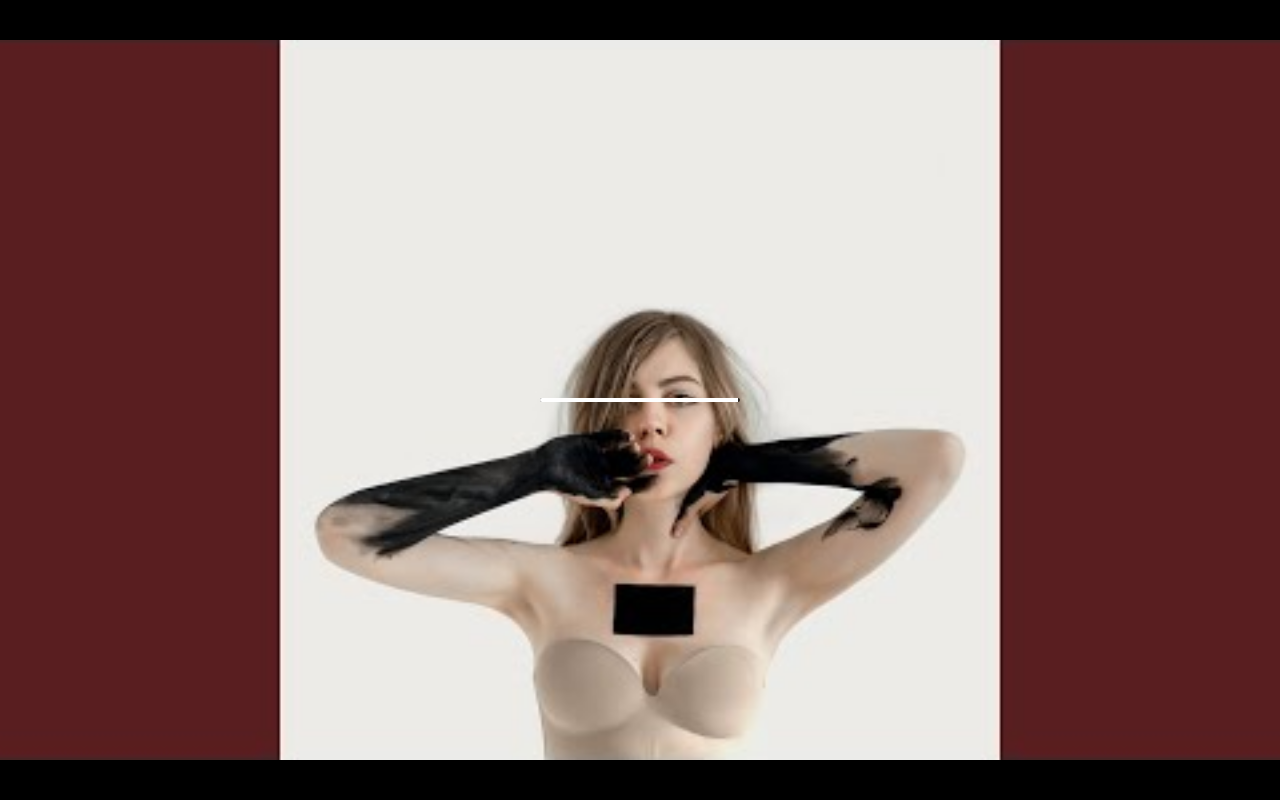 click at bounding box center (640, 400) 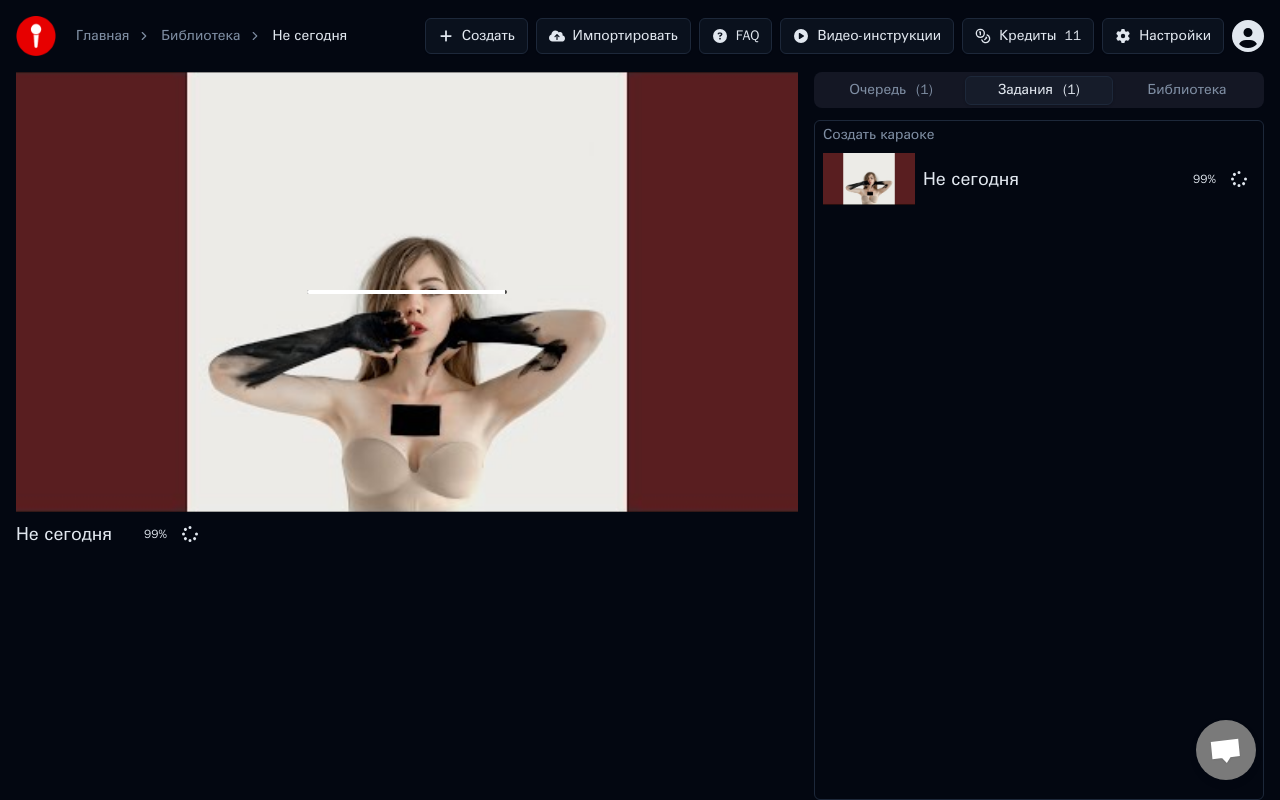 click at bounding box center (407, 292) 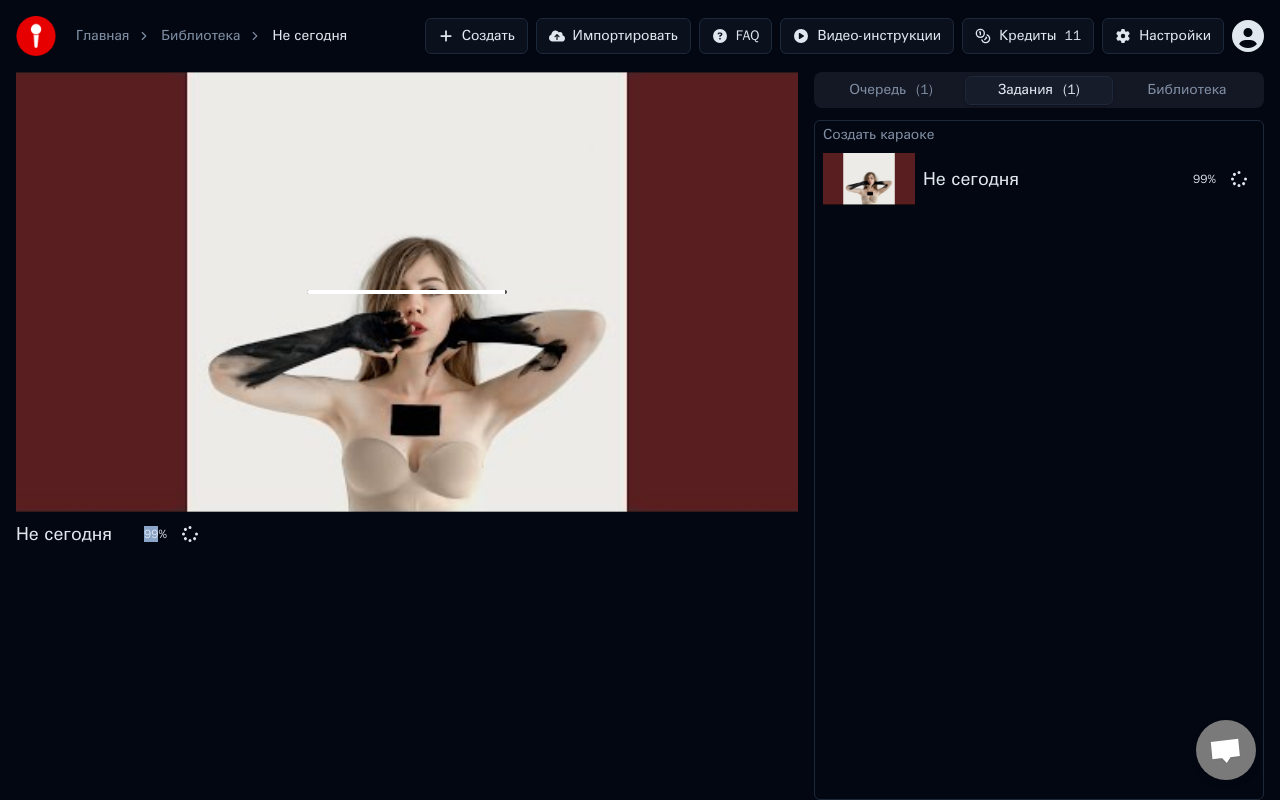 click at bounding box center [407, 292] 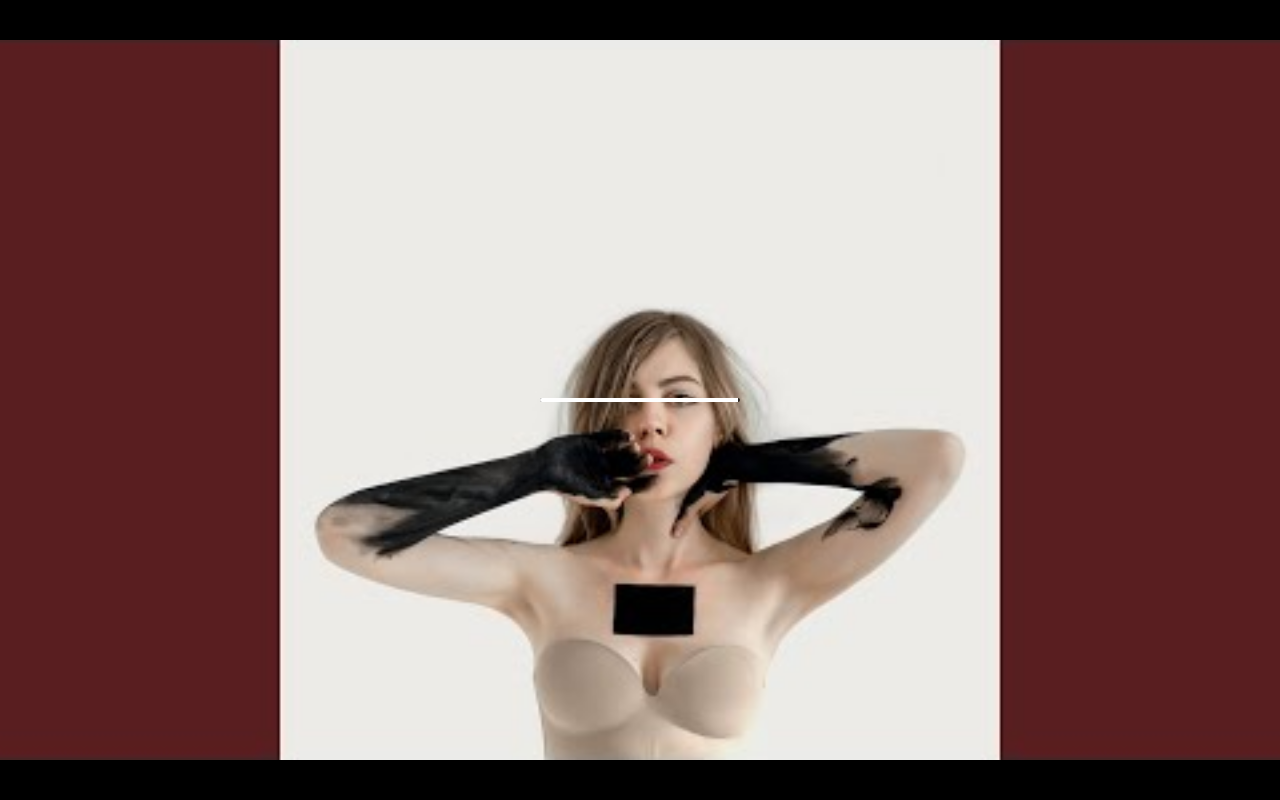 click at bounding box center (640, 400) 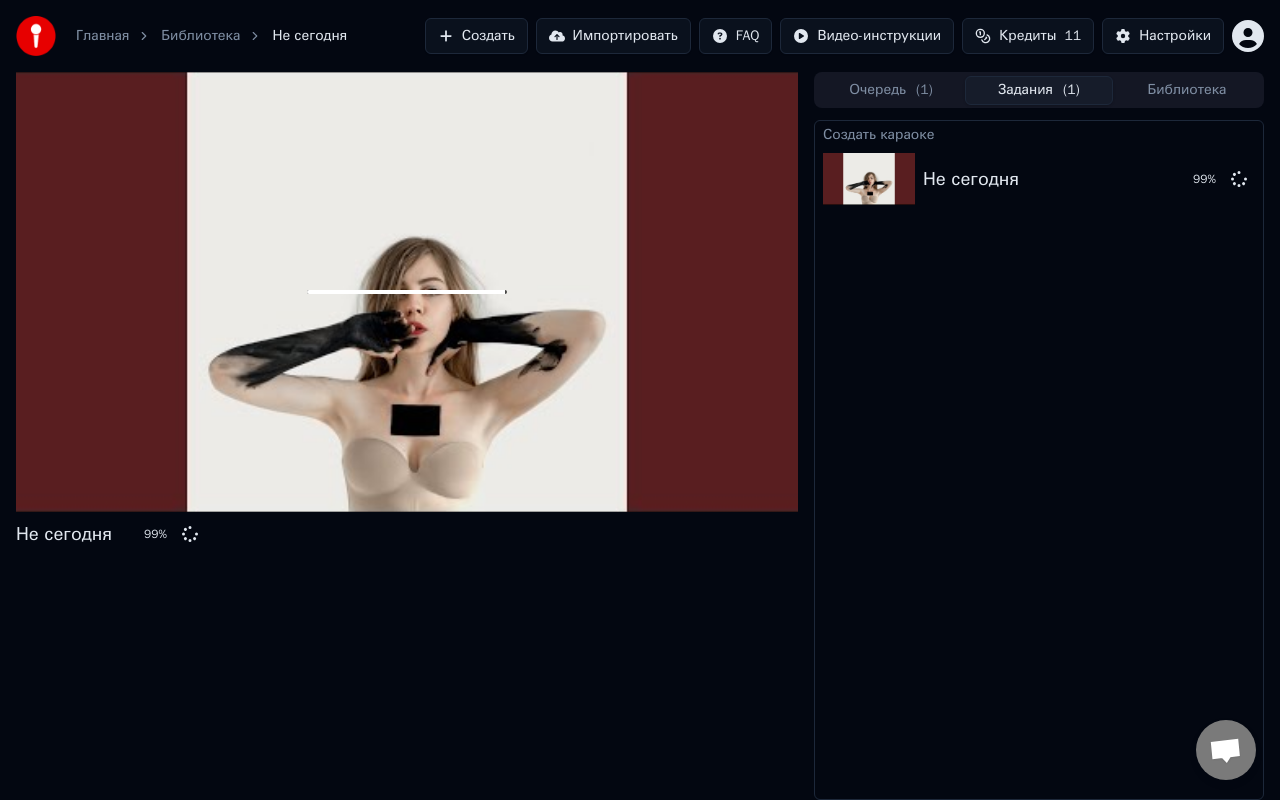 click on "Не сегодня 99 %" at bounding box center [407, 538] 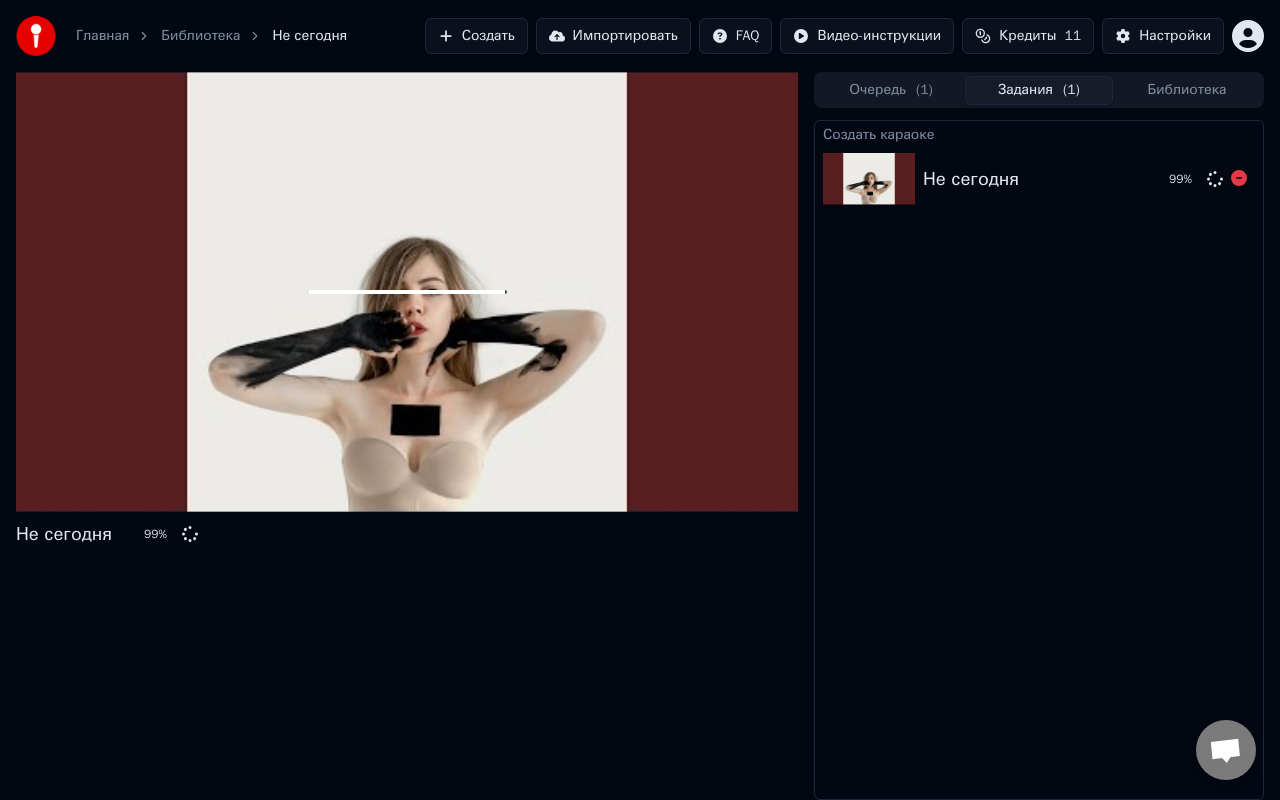 click on "Создать караоке" at bounding box center [1039, 133] 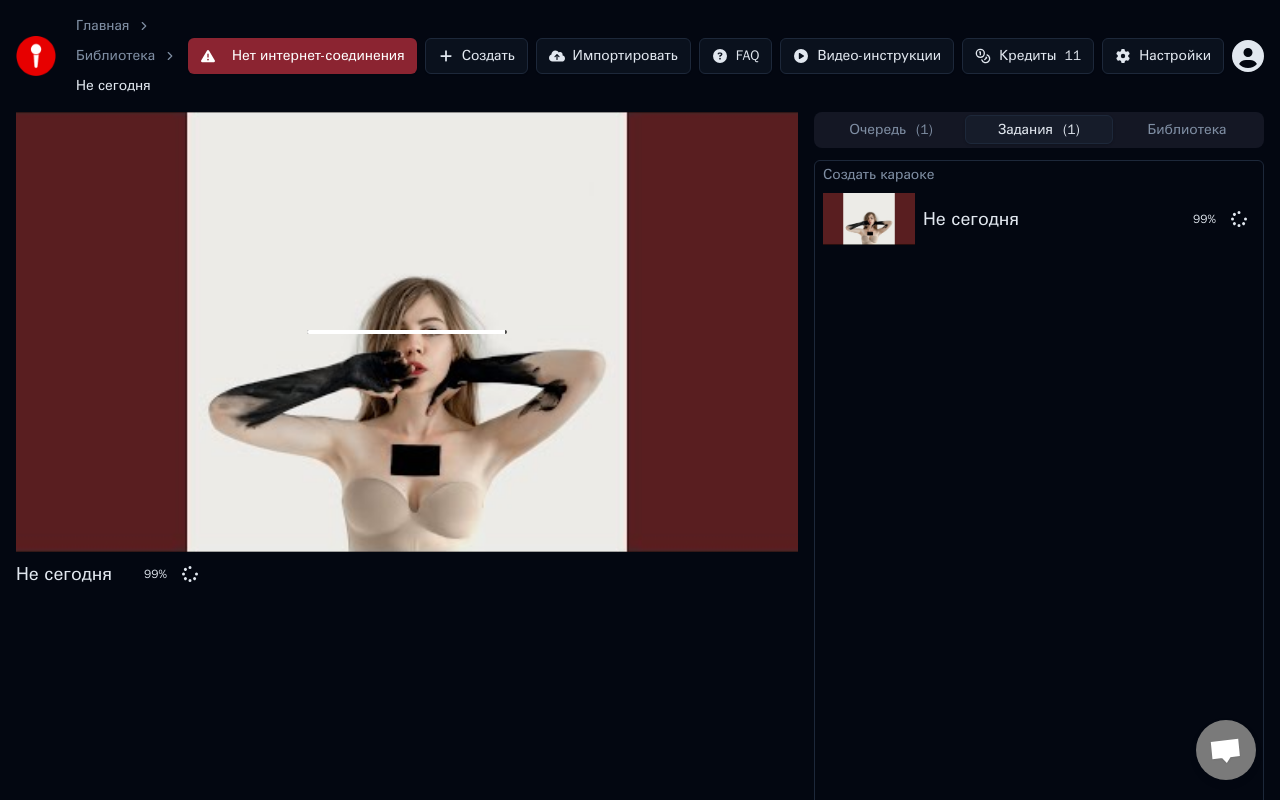 click at bounding box center [407, 332] 